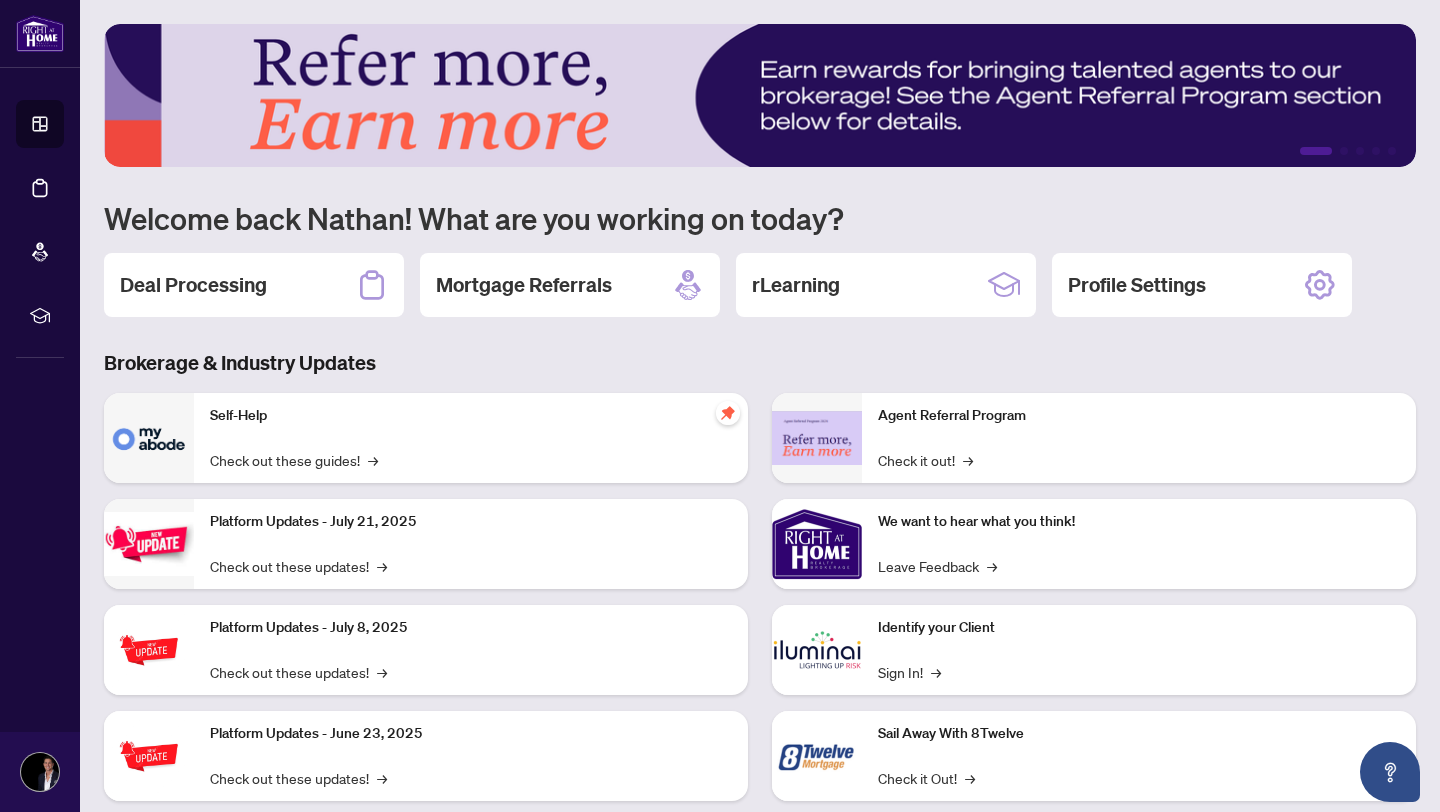 scroll, scrollTop: 0, scrollLeft: 0, axis: both 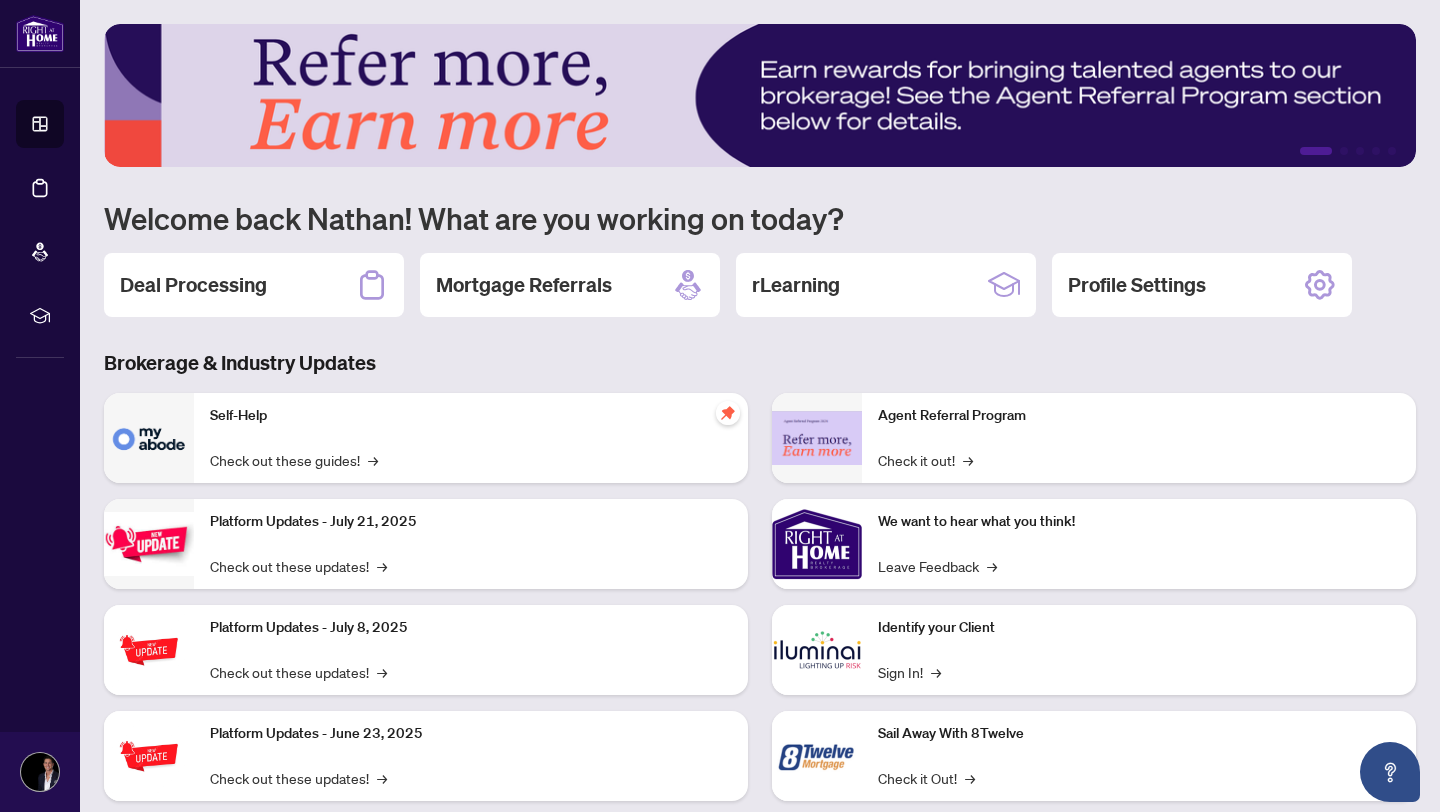 drag, startPoint x: 513, startPoint y: 119, endPoint x: 205, endPoint y: 118, distance: 308.00162 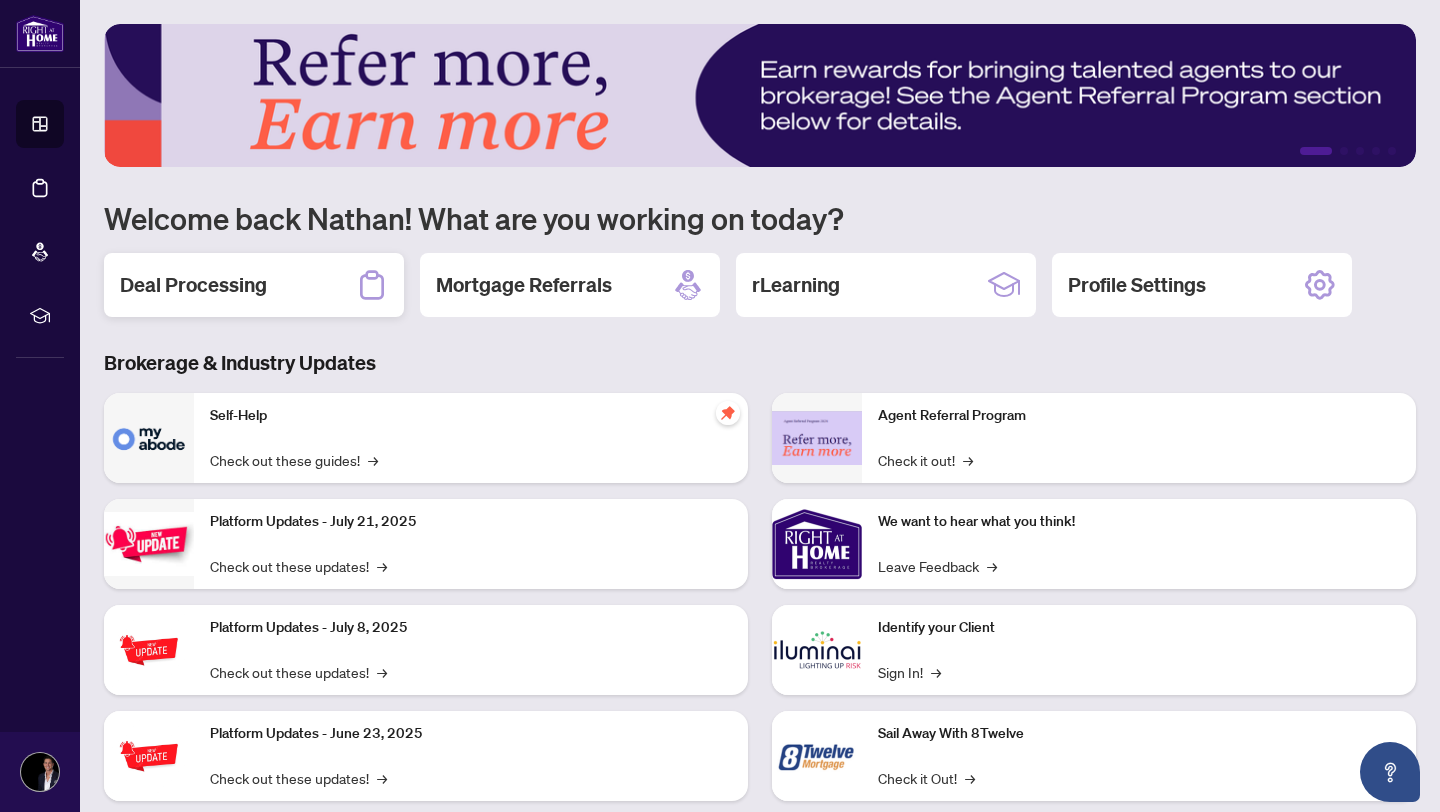 click on "Deal Processing" at bounding box center [193, 285] 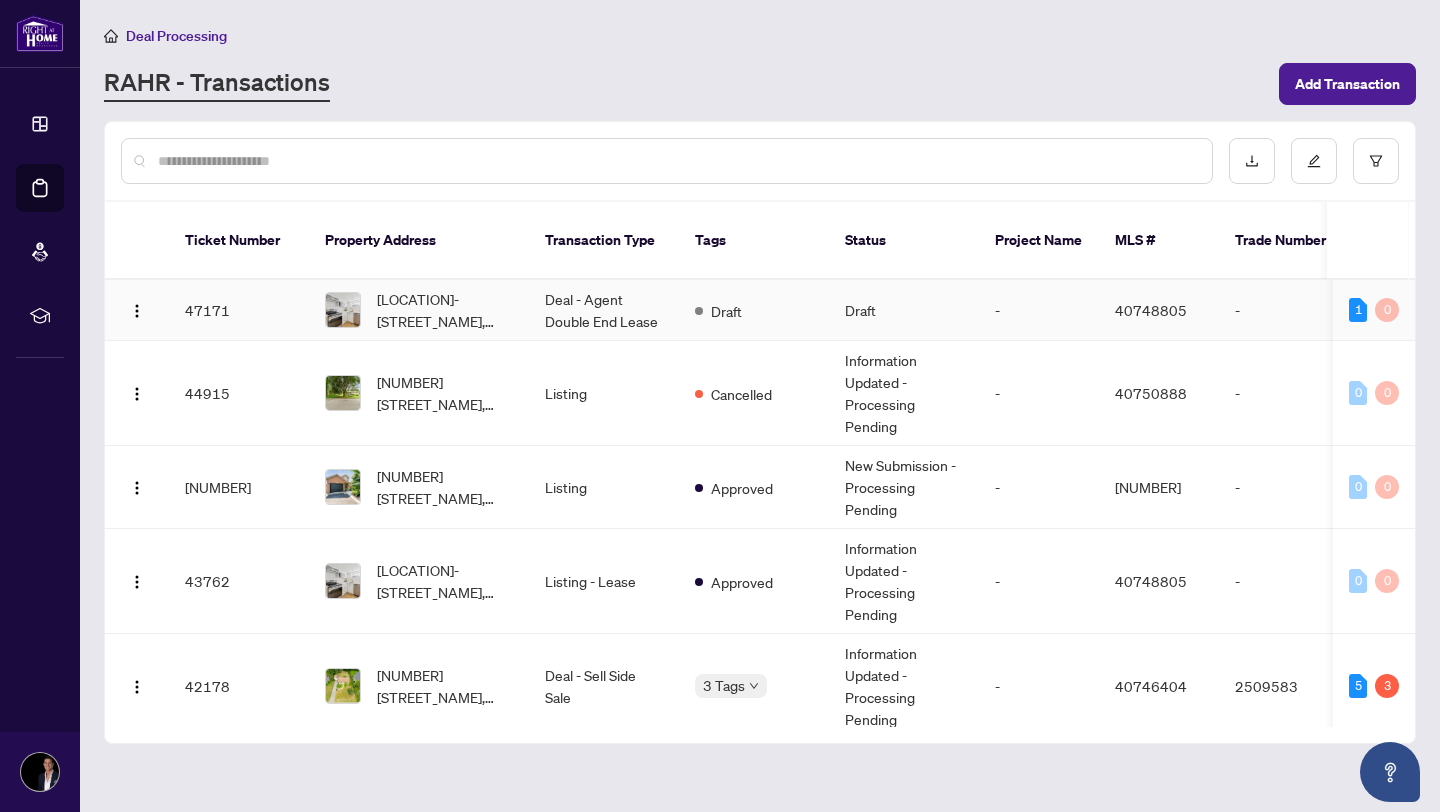 click on "Deal - Agent Double End Lease" at bounding box center [604, 310] 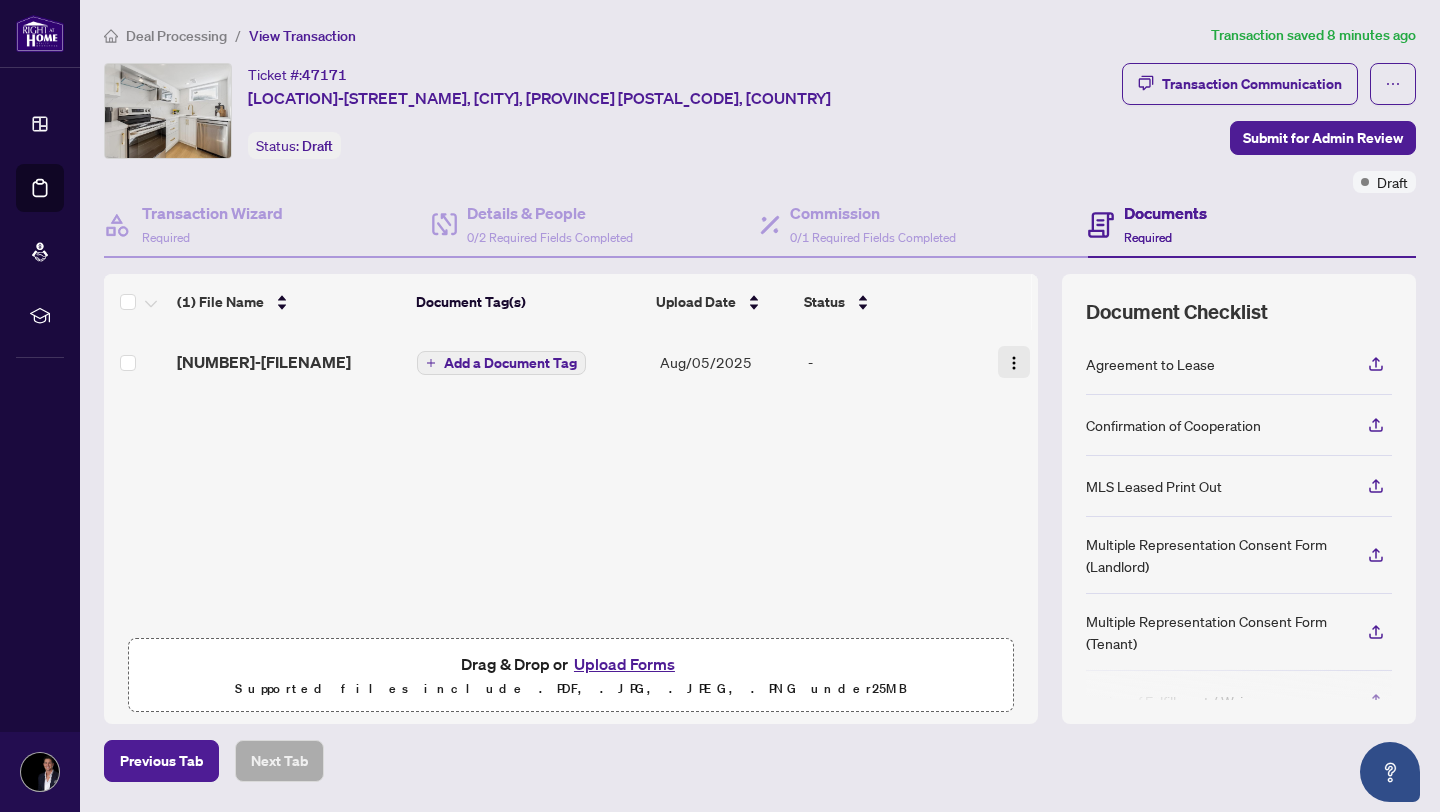 click at bounding box center (1014, 363) 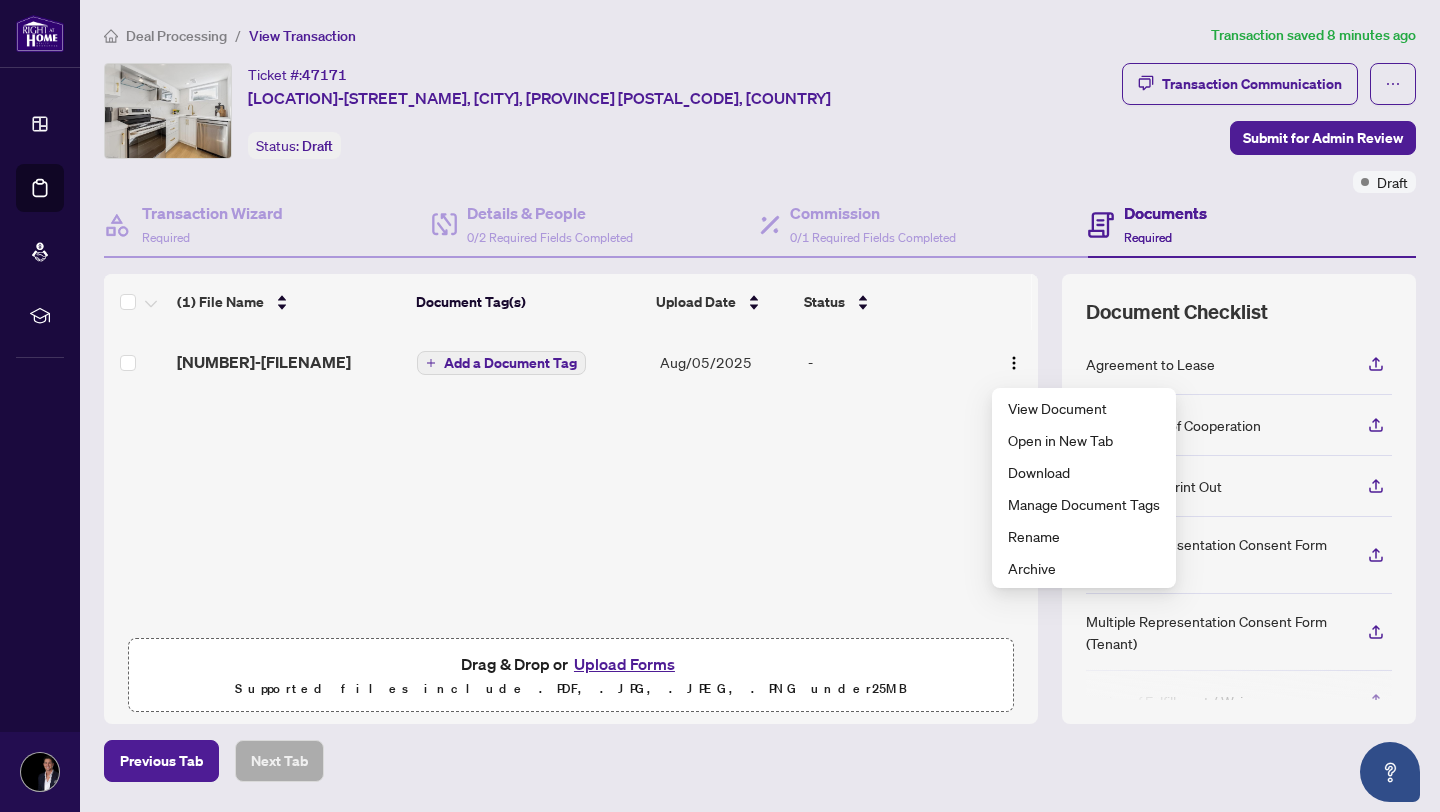 click on "[NUMBER]-[FILENAME]" at bounding box center (264, 362) 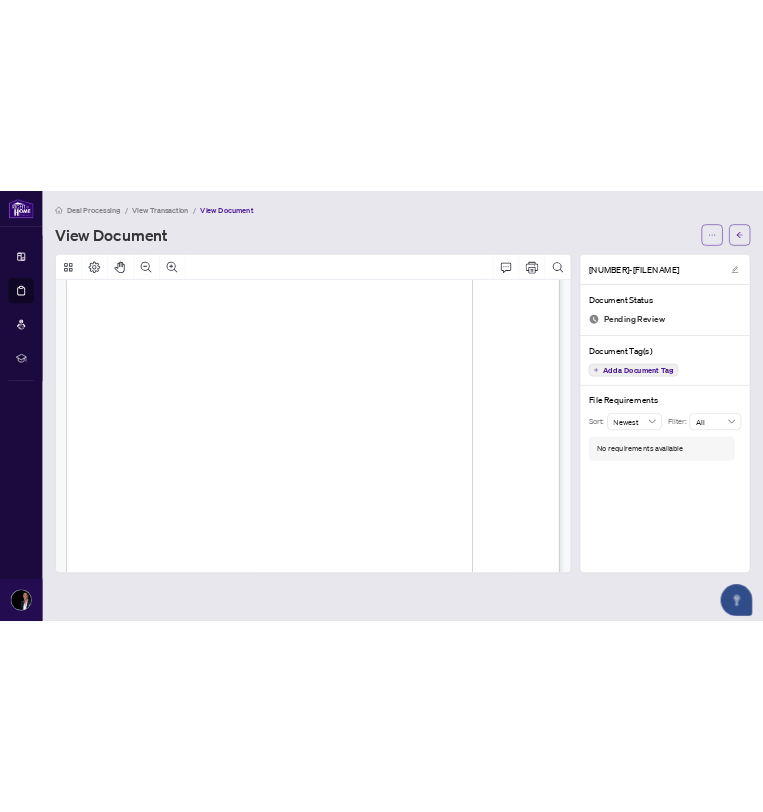 scroll, scrollTop: 0, scrollLeft: 0, axis: both 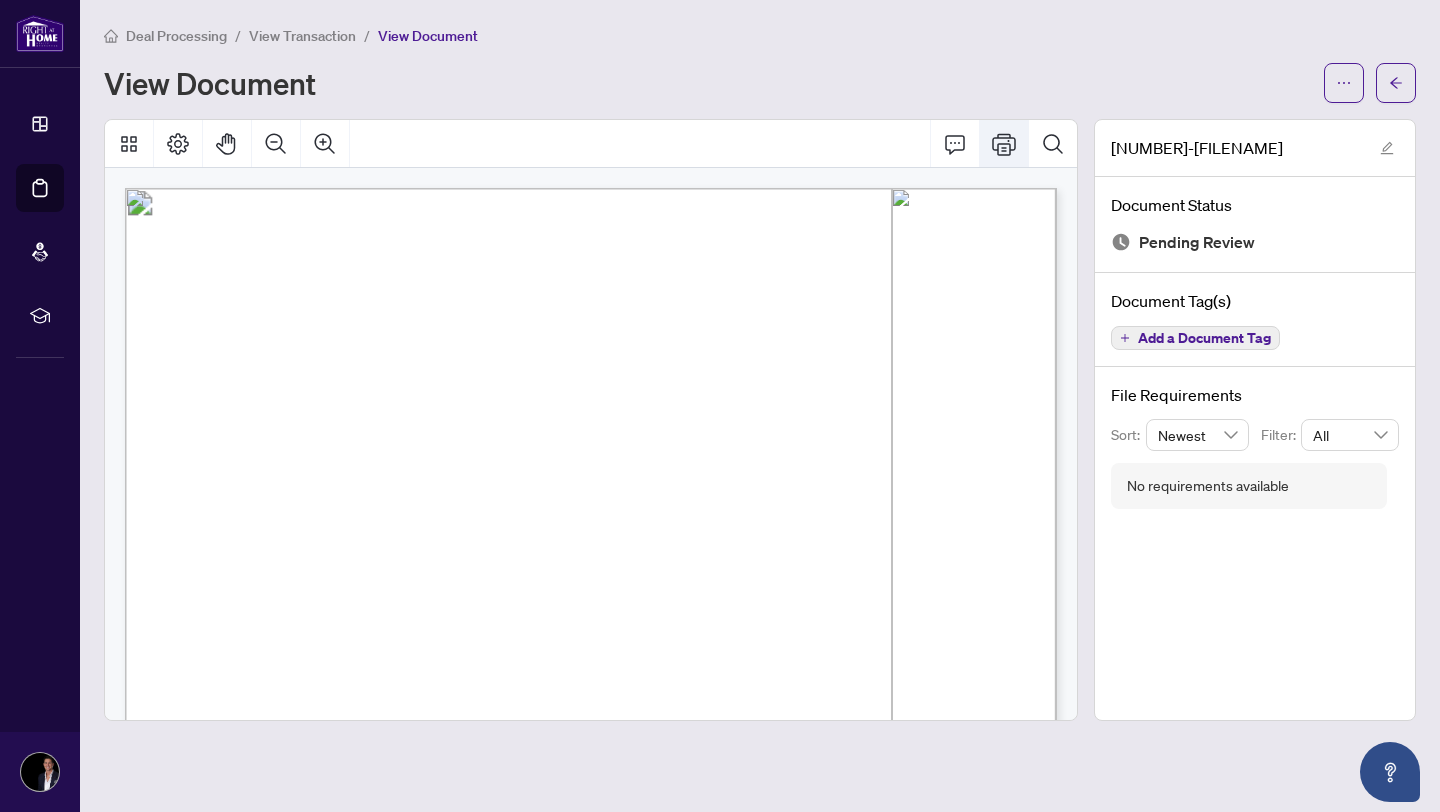 click 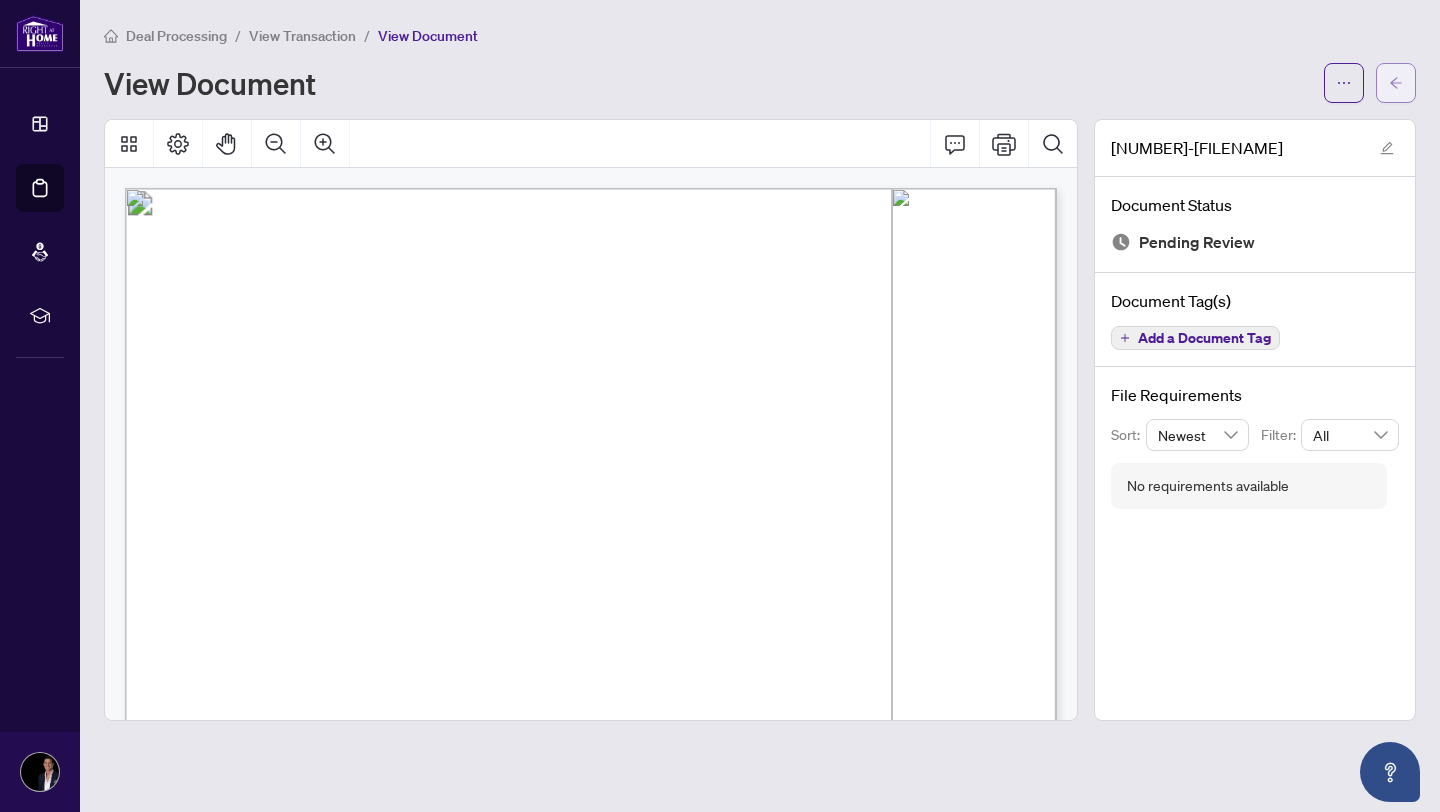click 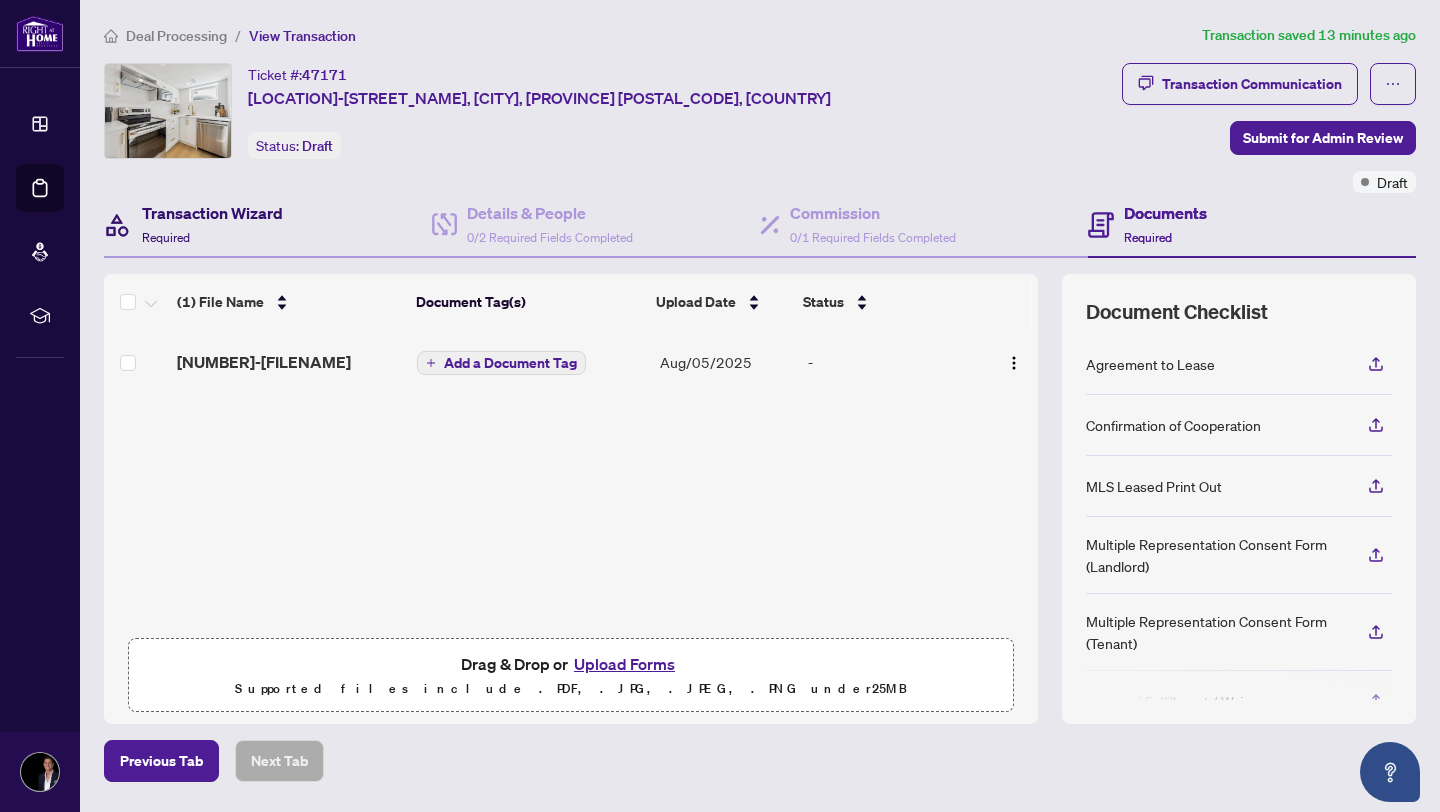 click on "Transaction Wizard Required" at bounding box center (212, 224) 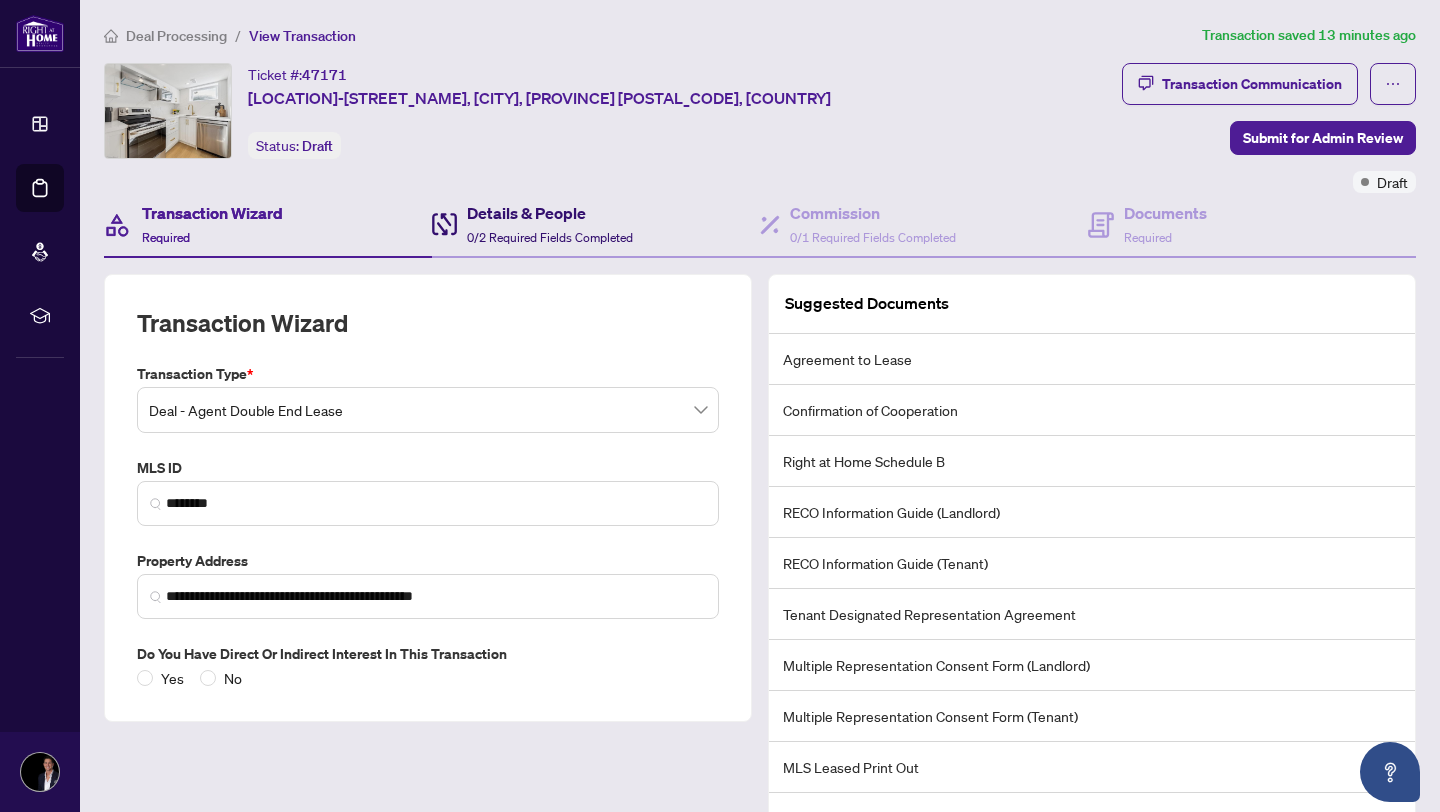 click on "0/2 Required Fields Completed" at bounding box center [550, 237] 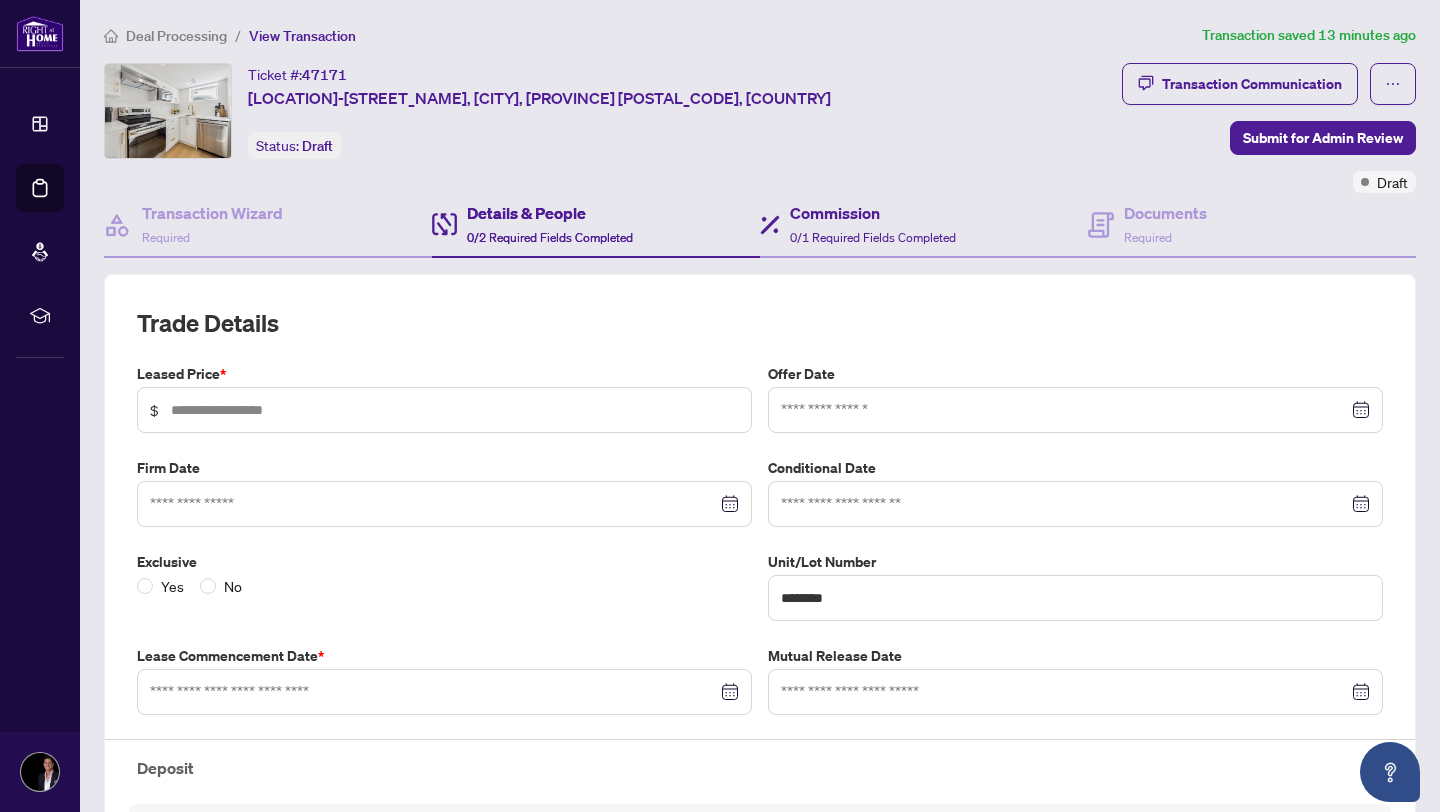 click on "Commission 0/1 Required Fields Completed" at bounding box center (924, 225) 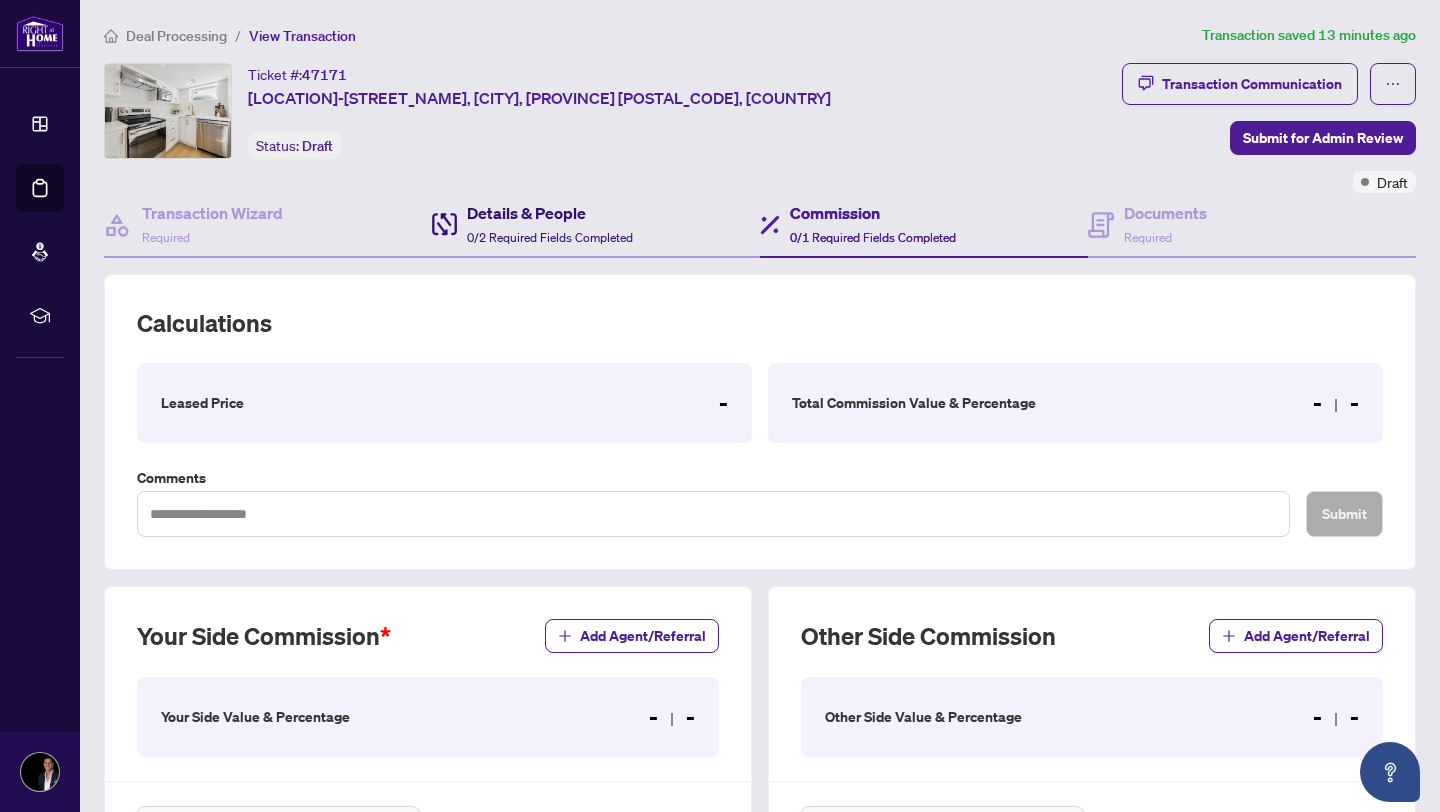 click on "Details & People 0/2 Required Fields Completed" at bounding box center [550, 224] 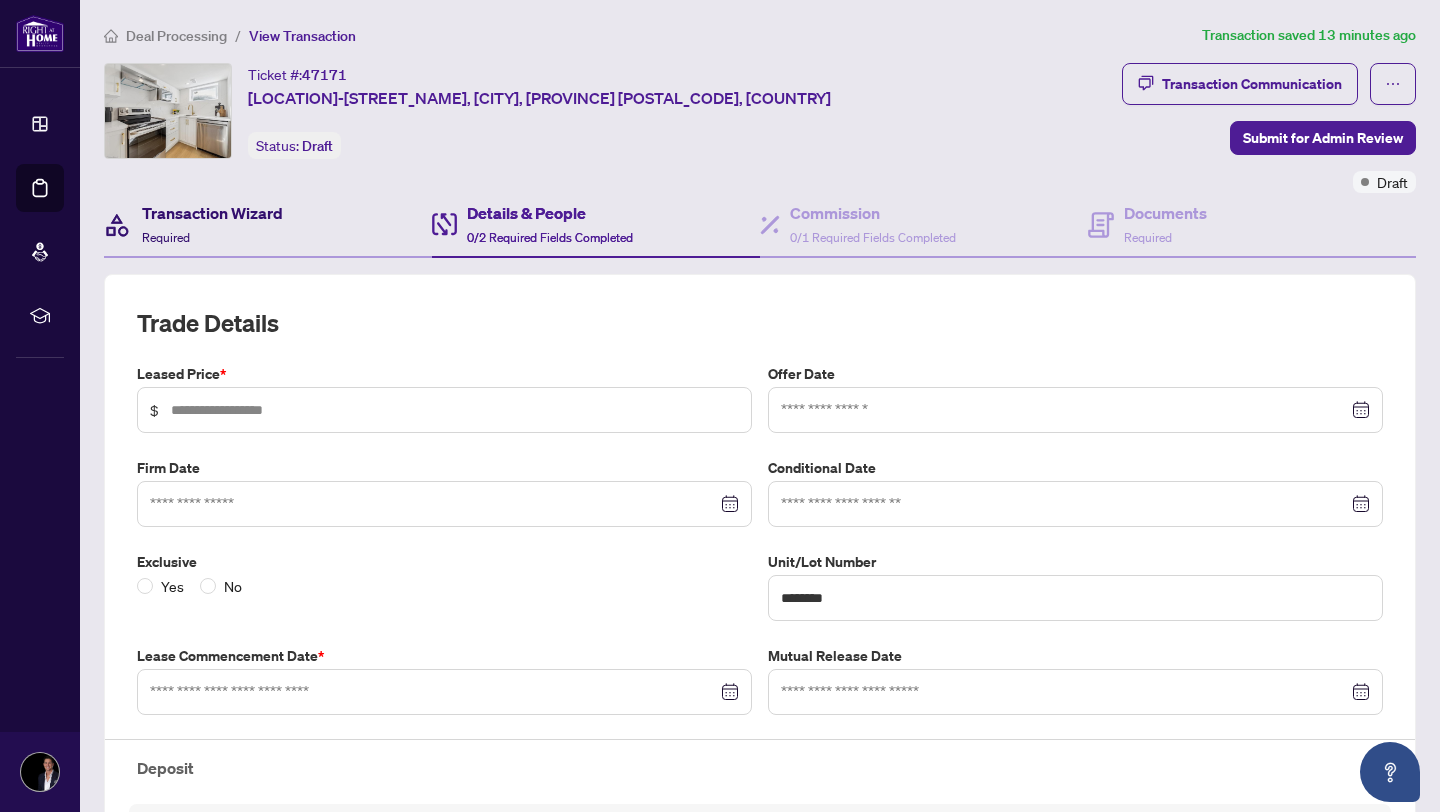 click on "Transaction Wizard" at bounding box center [212, 213] 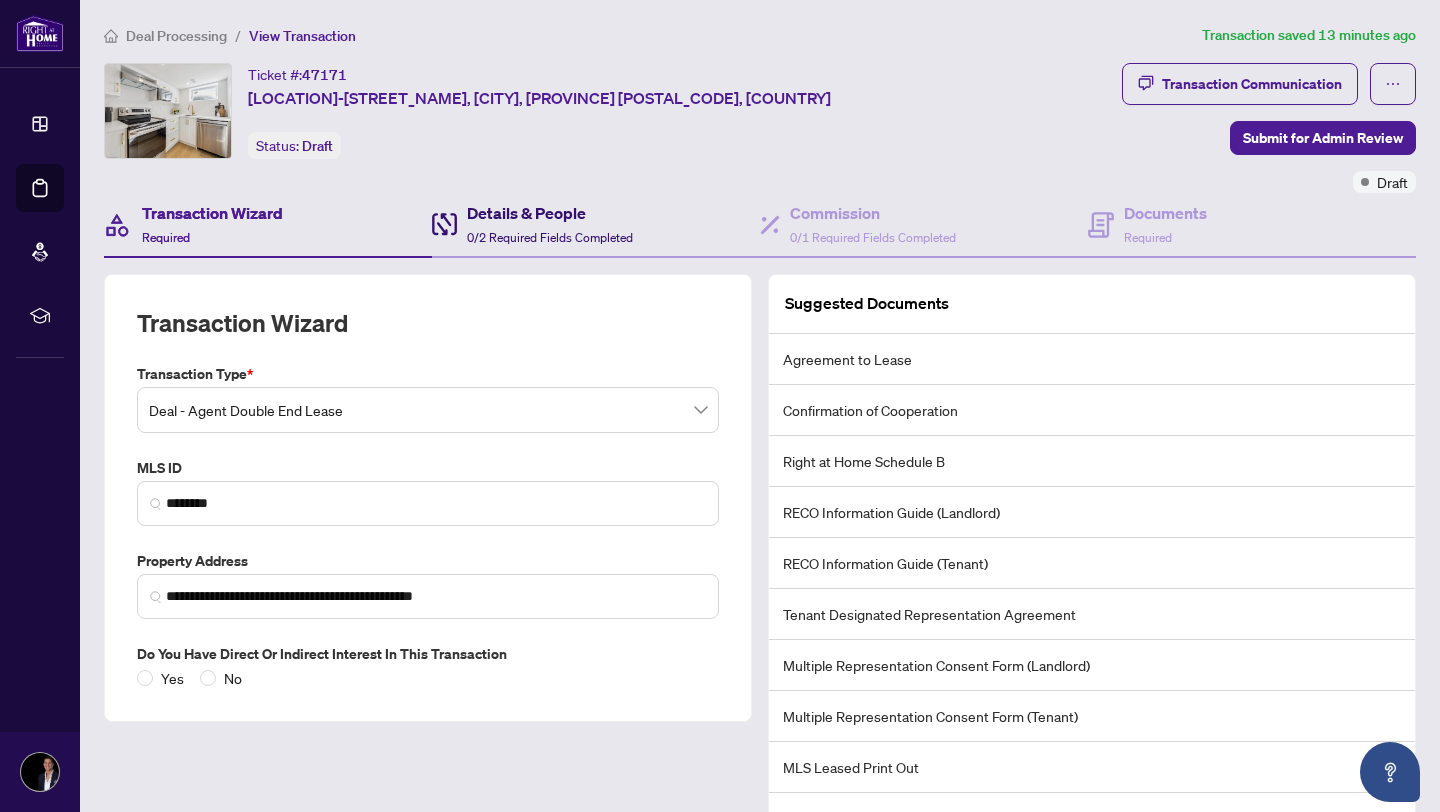 click on "0/2 Required Fields Completed" at bounding box center [550, 237] 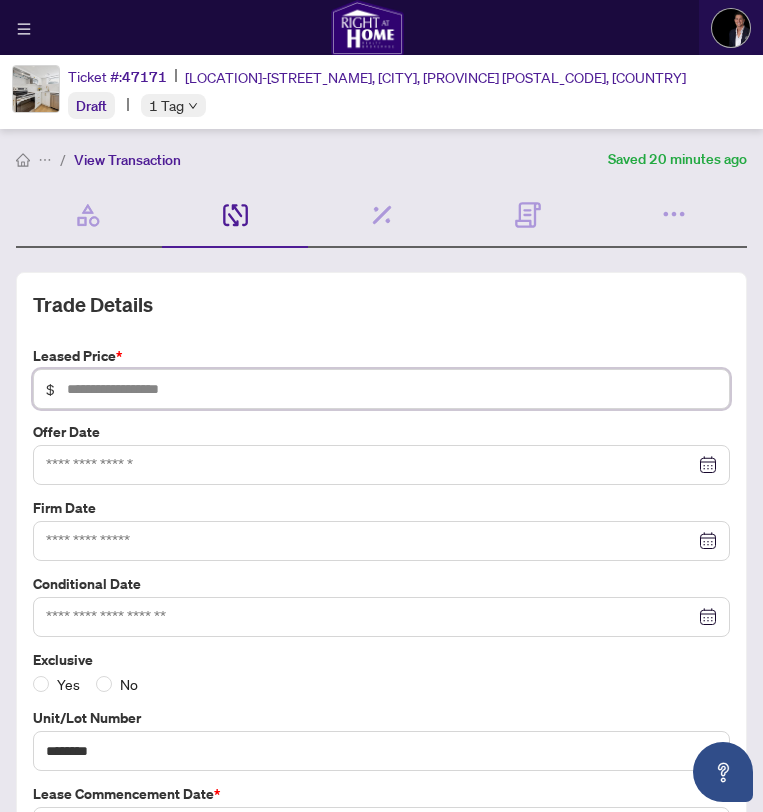 click at bounding box center (392, 389) 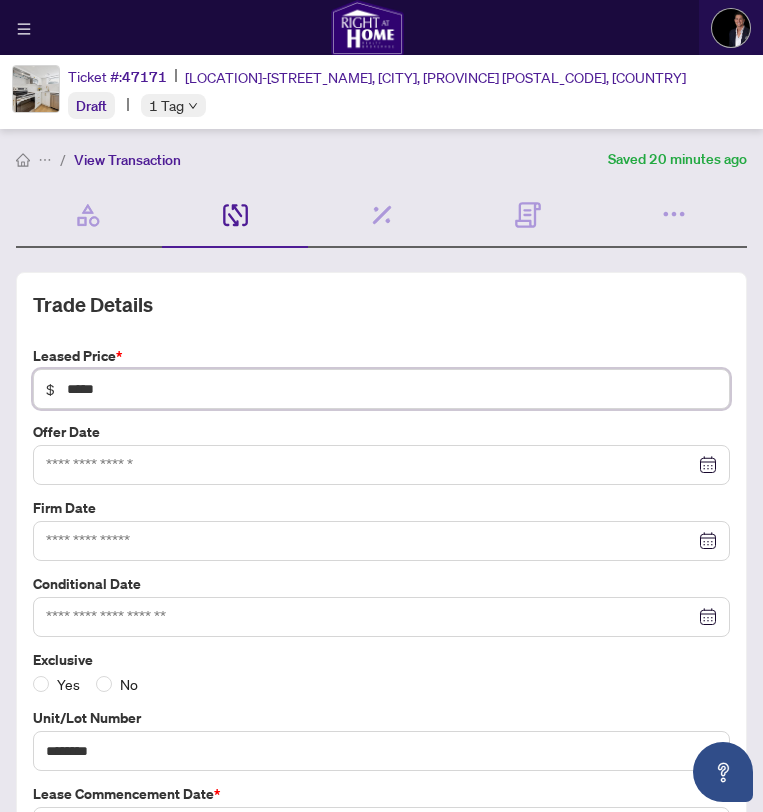 type on "*****" 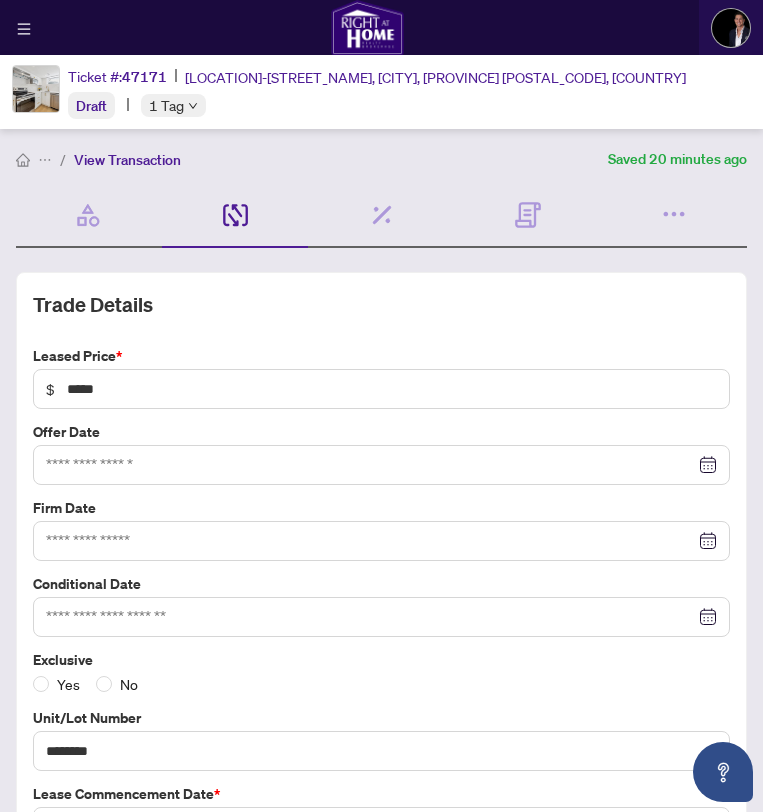 click on "Leased Price *" at bounding box center (381, 356) 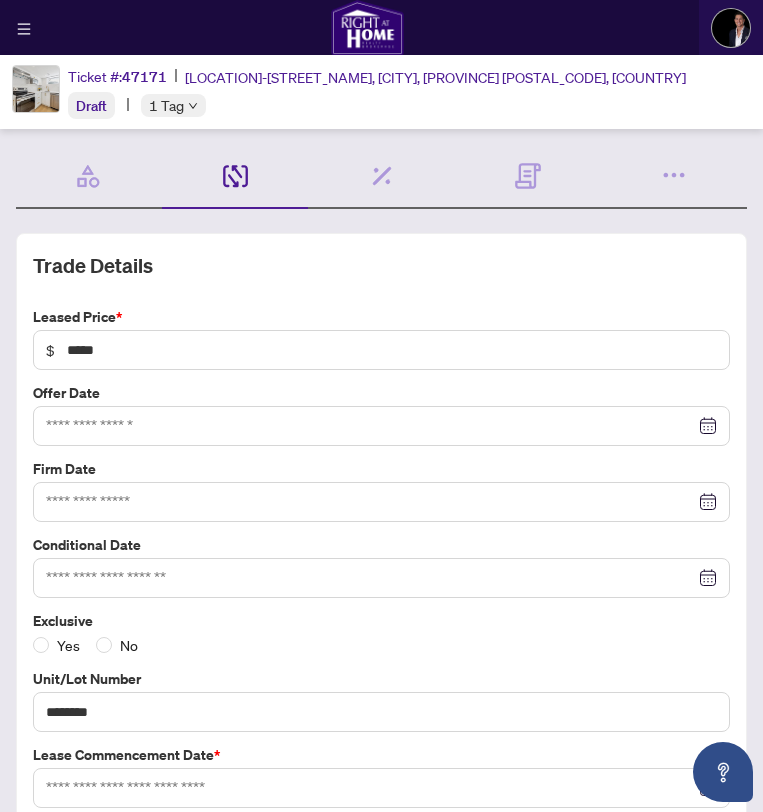 scroll, scrollTop: 40, scrollLeft: 0, axis: vertical 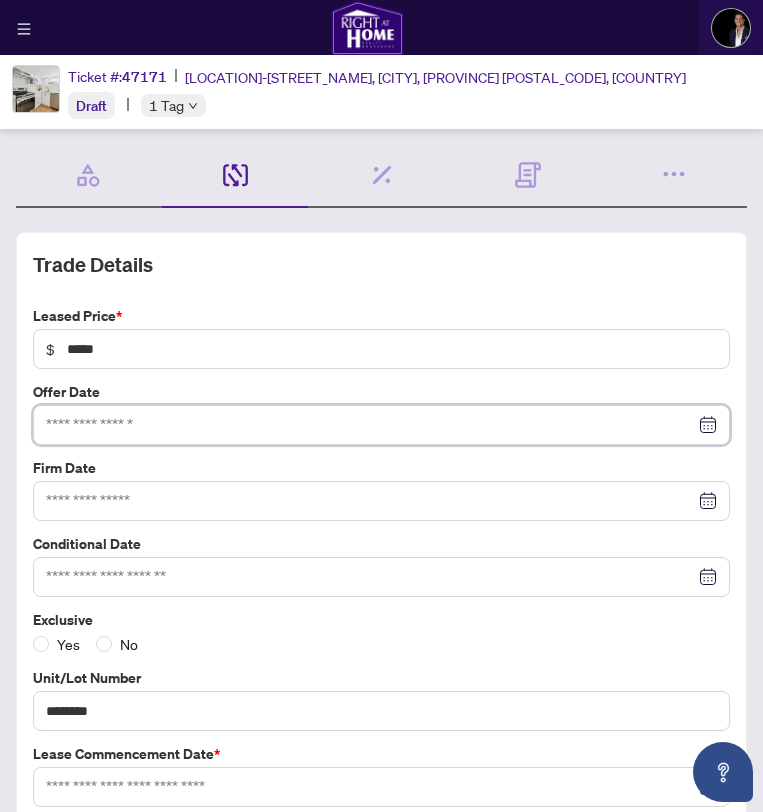 click at bounding box center (370, 425) 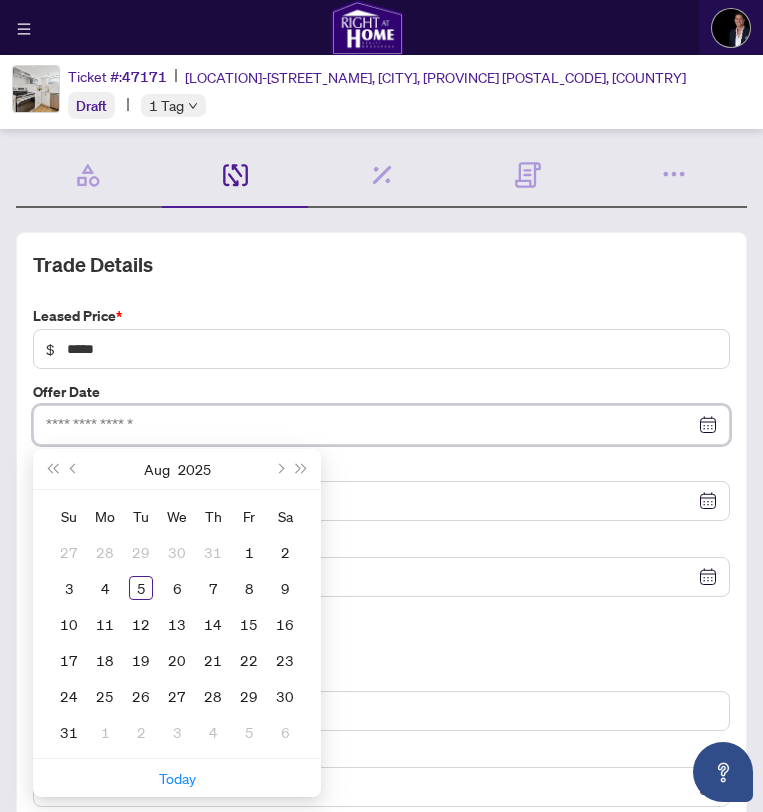 click at bounding box center (381, 425) 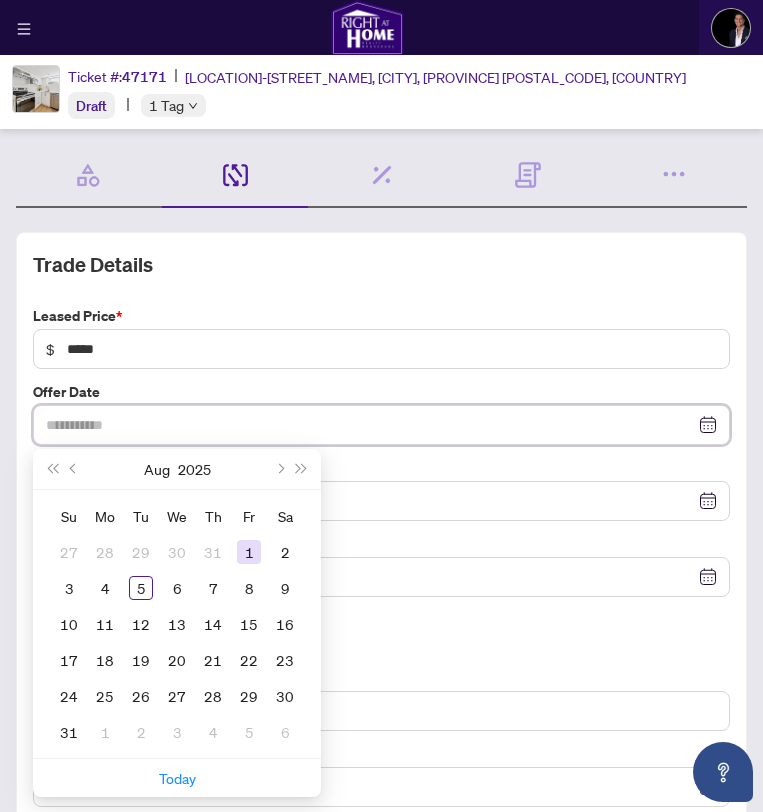 type on "**********" 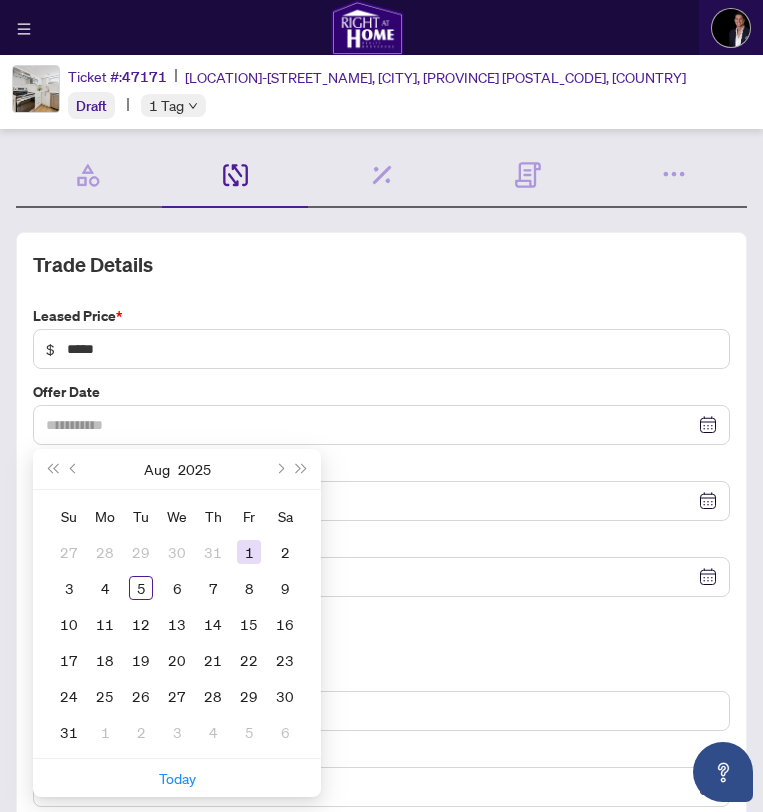 click on "1" at bounding box center (249, 552) 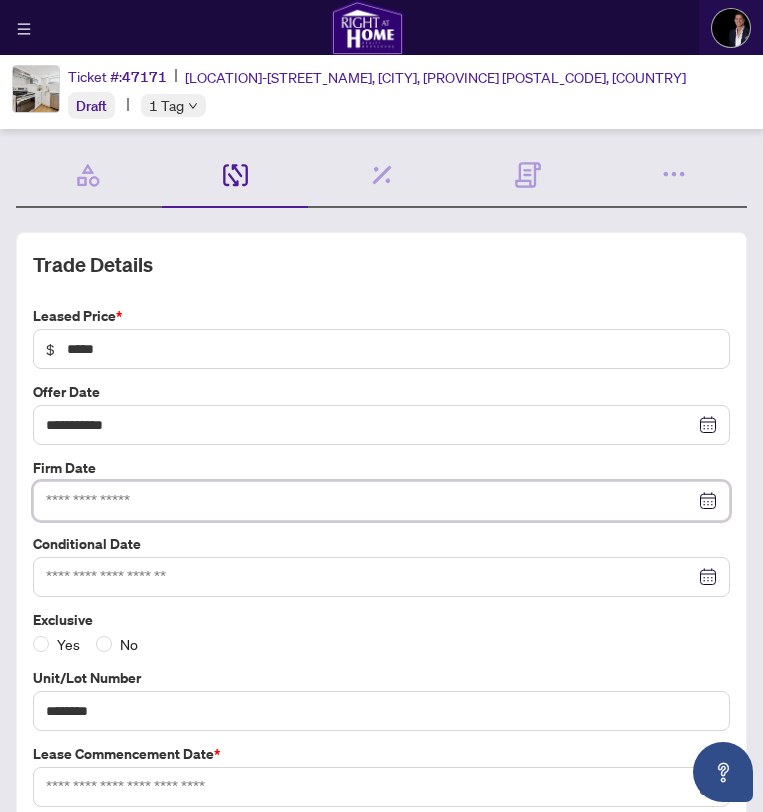 click at bounding box center (370, 501) 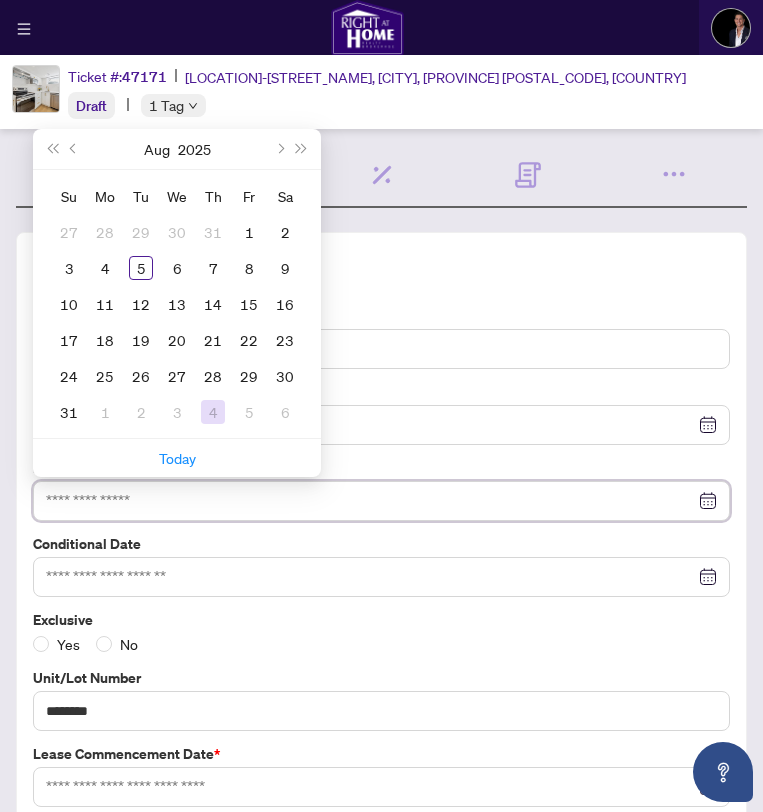 type on "**********" 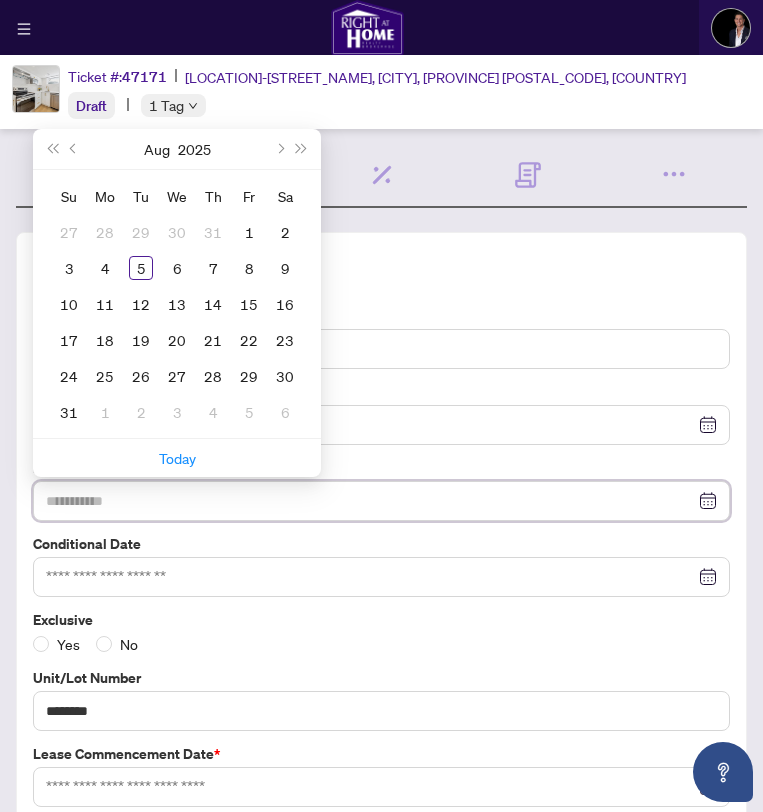 type on "**********" 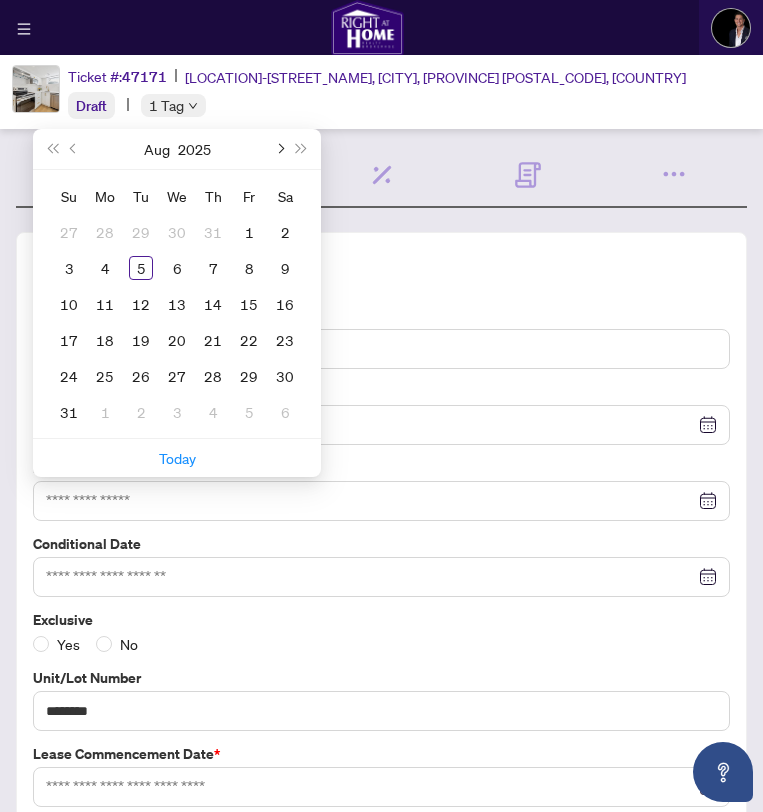 click at bounding box center [279, 149] 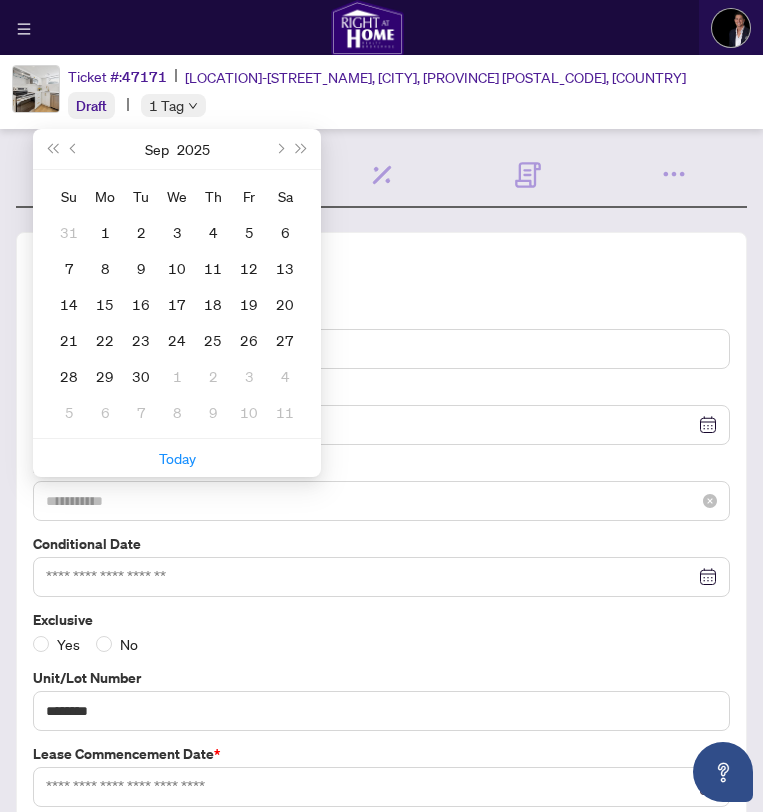 type on "**********" 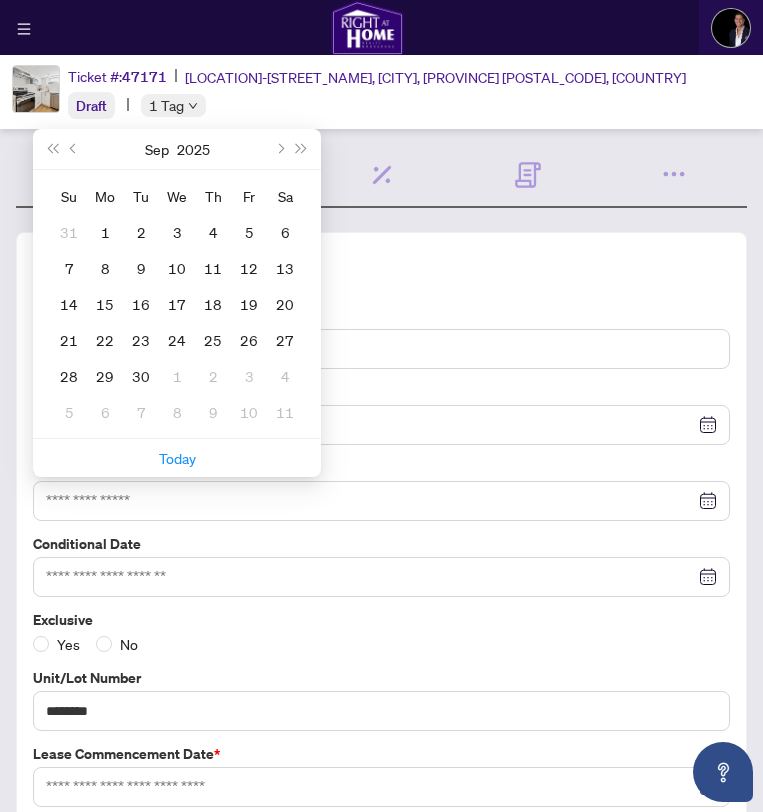 click on "Conditional Date" at bounding box center (381, 544) 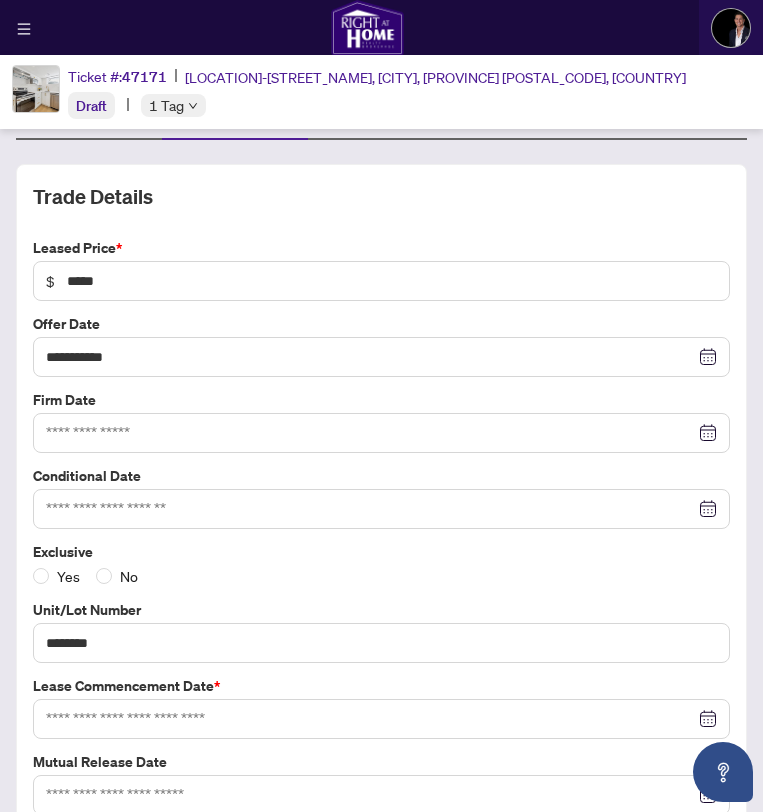 scroll, scrollTop: 109, scrollLeft: 0, axis: vertical 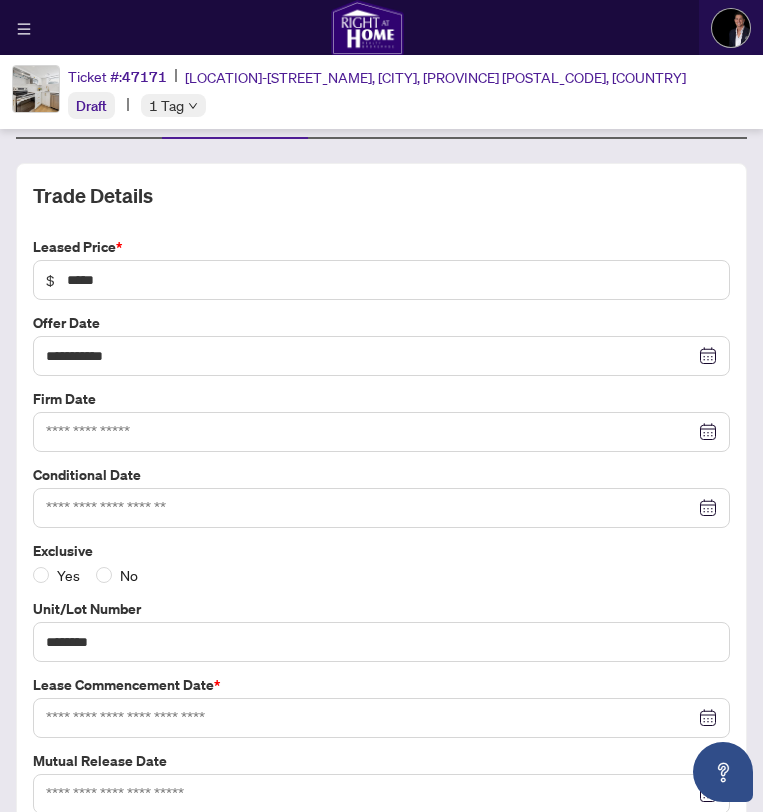 click at bounding box center (381, 432) 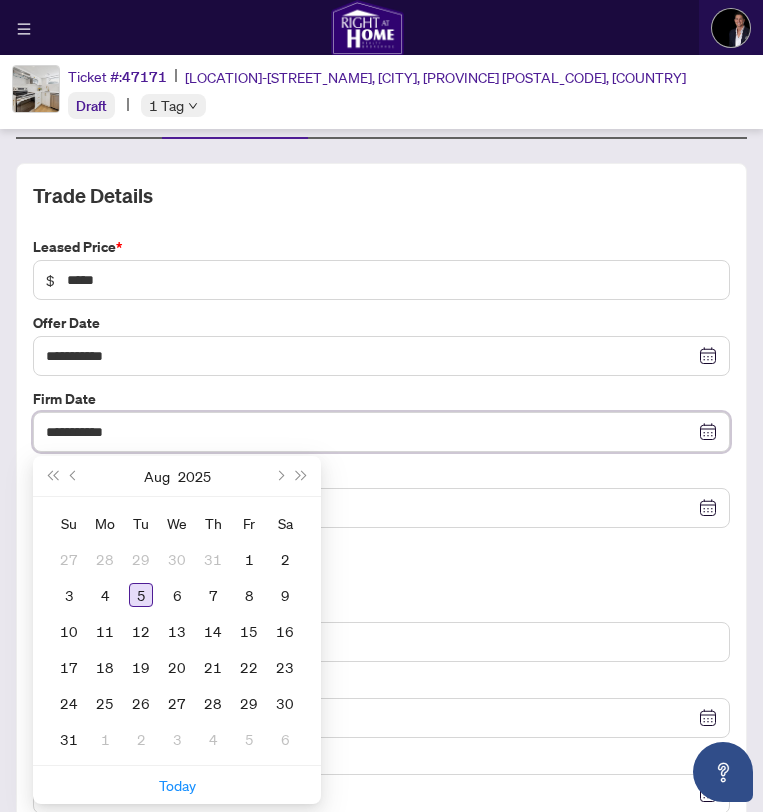 type on "**********" 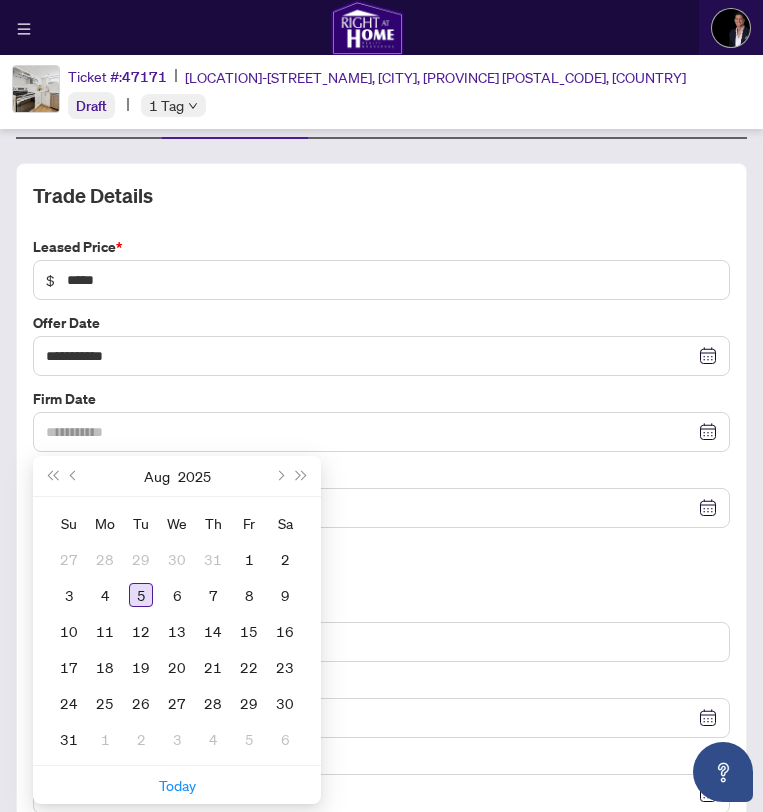 click on "5" at bounding box center [141, 595] 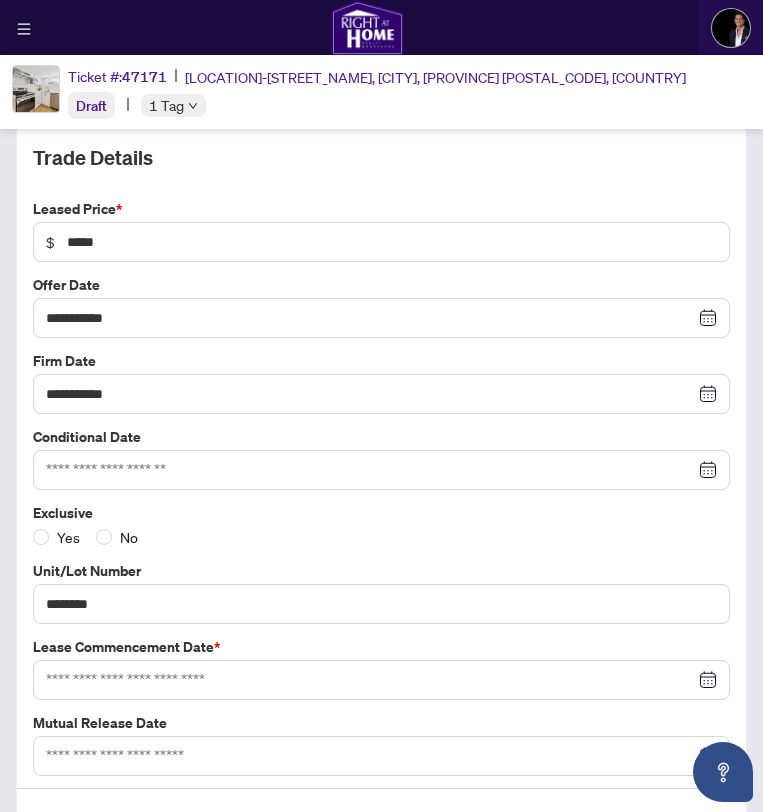 scroll, scrollTop: 149, scrollLeft: 0, axis: vertical 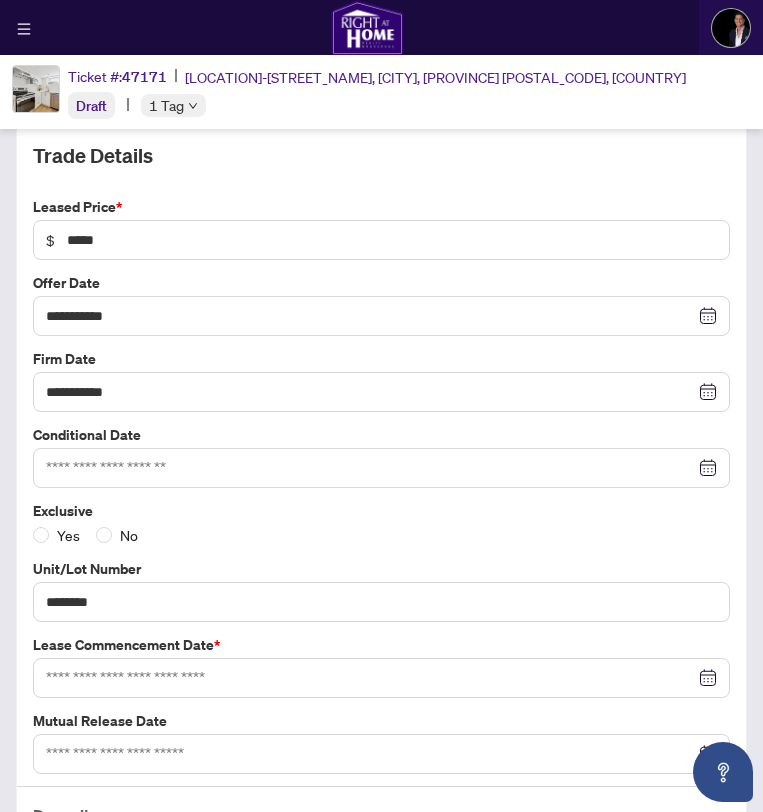 click on "Yes No" at bounding box center [381, 535] 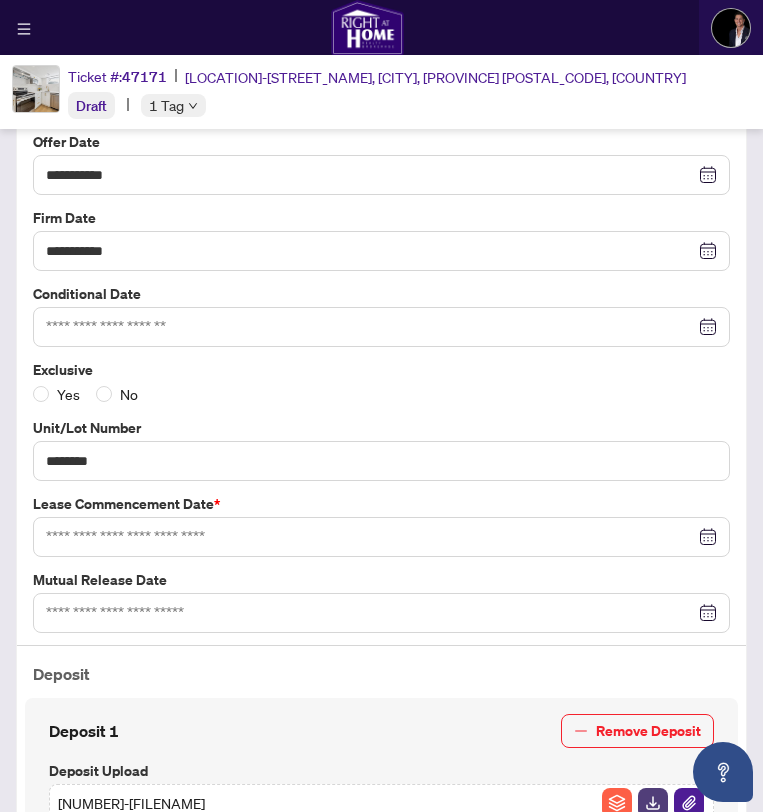 scroll, scrollTop: 290, scrollLeft: 0, axis: vertical 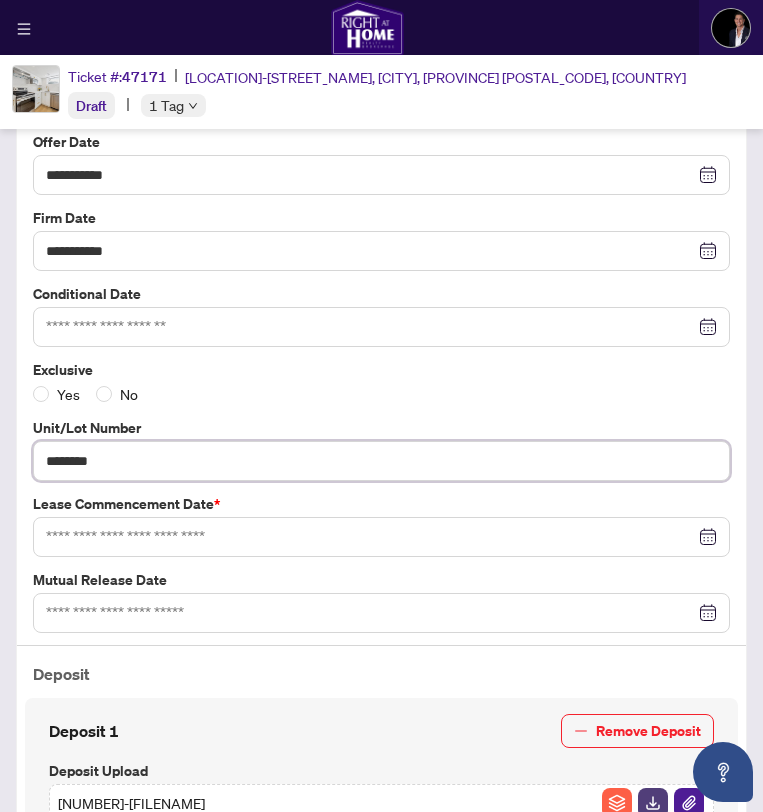 click on "********" at bounding box center [381, 461] 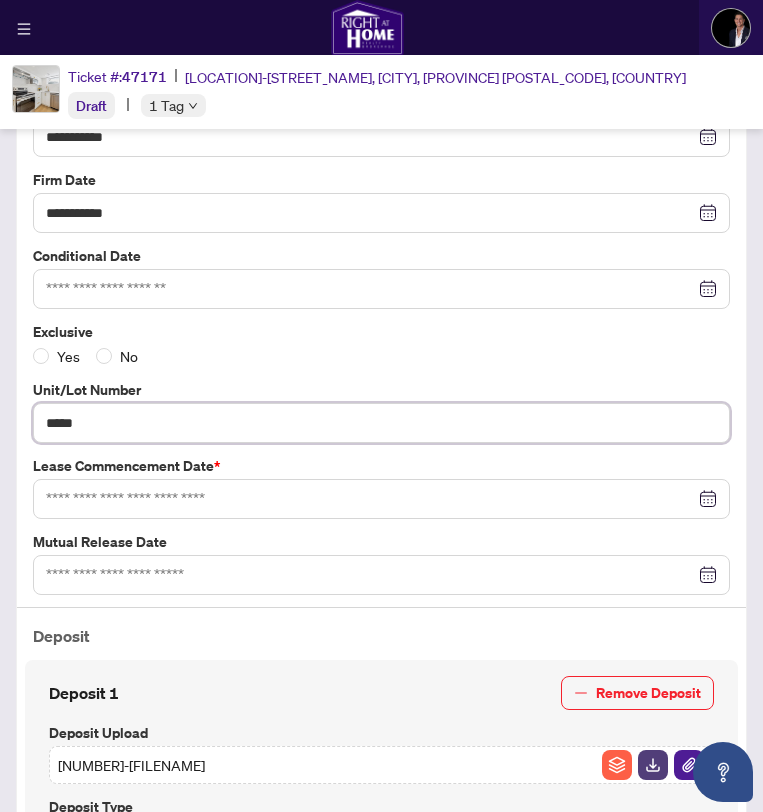 scroll, scrollTop: 333, scrollLeft: 0, axis: vertical 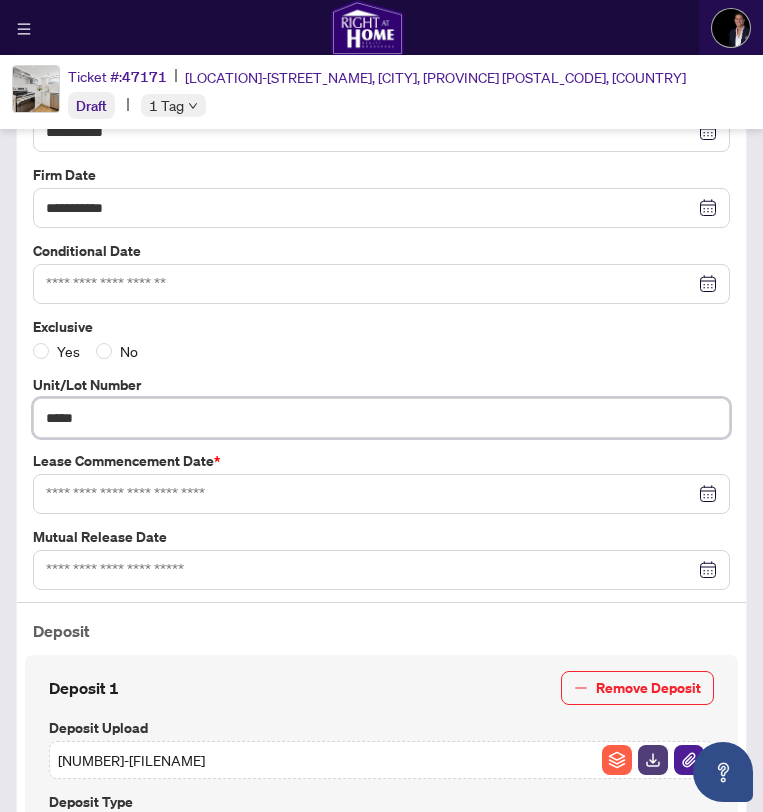 type on "*****" 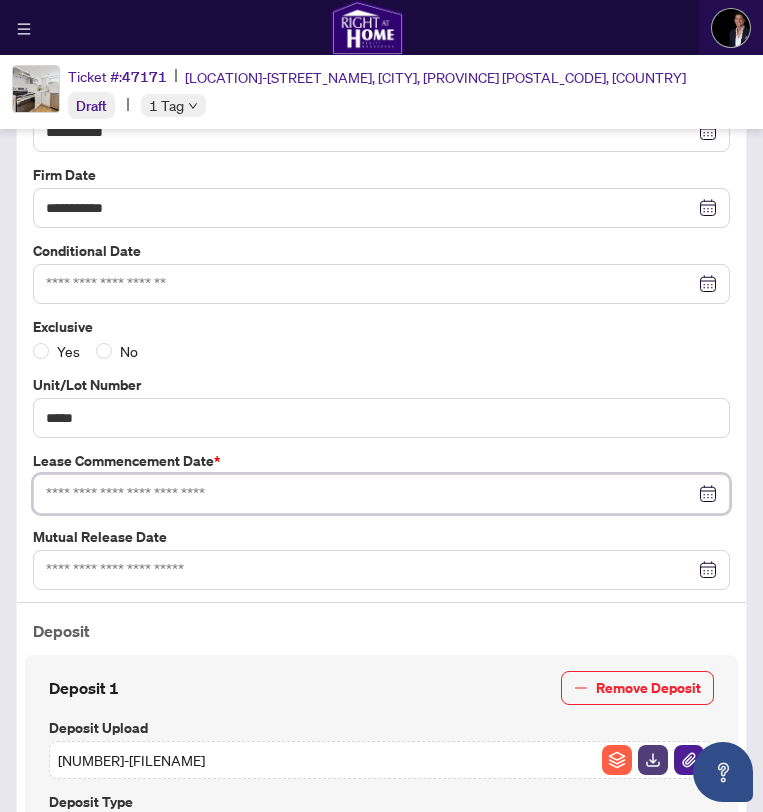 click at bounding box center [370, 494] 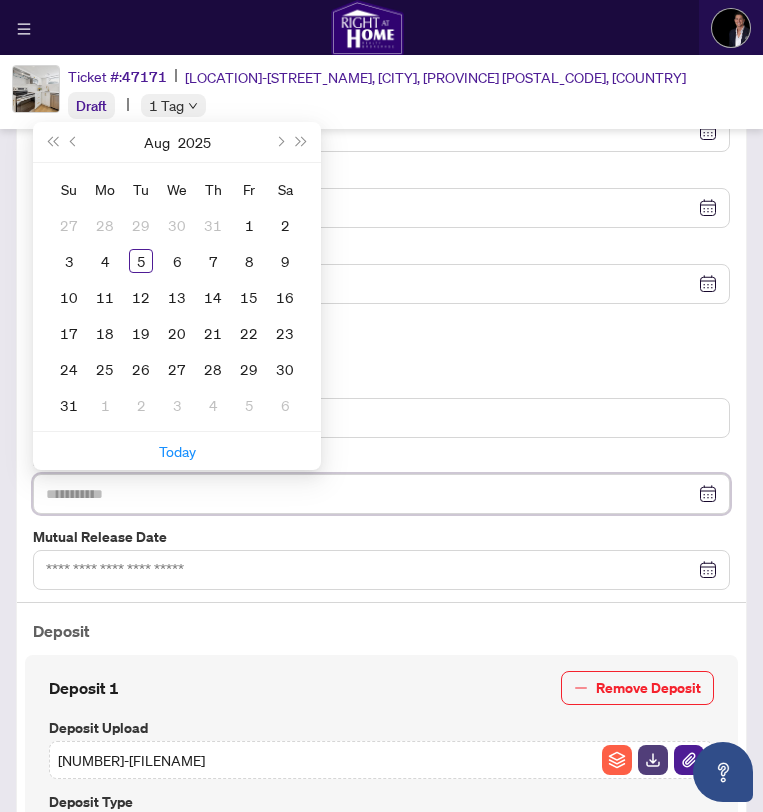 type on "**********" 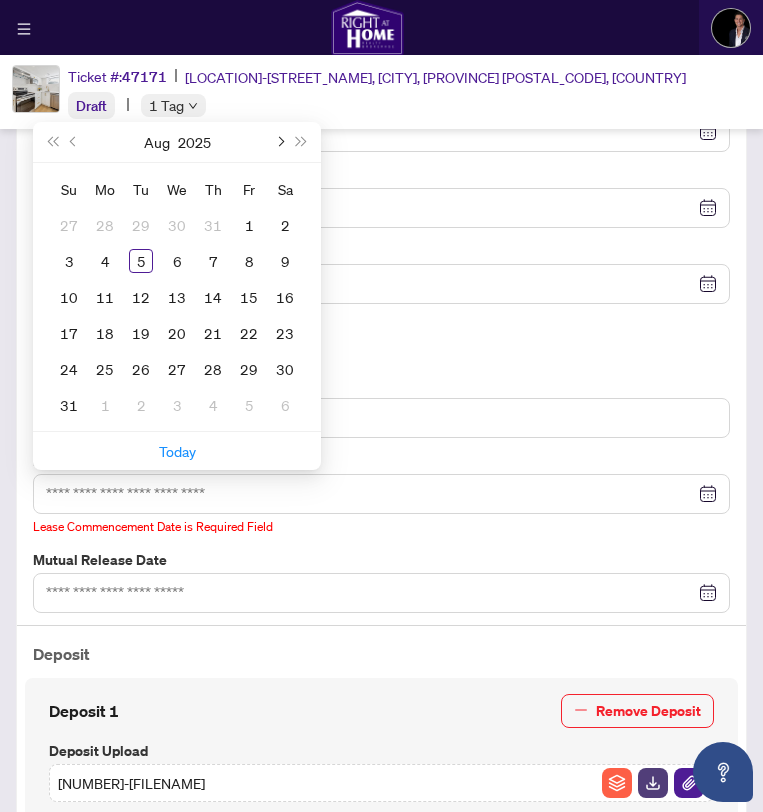 click at bounding box center (279, 142) 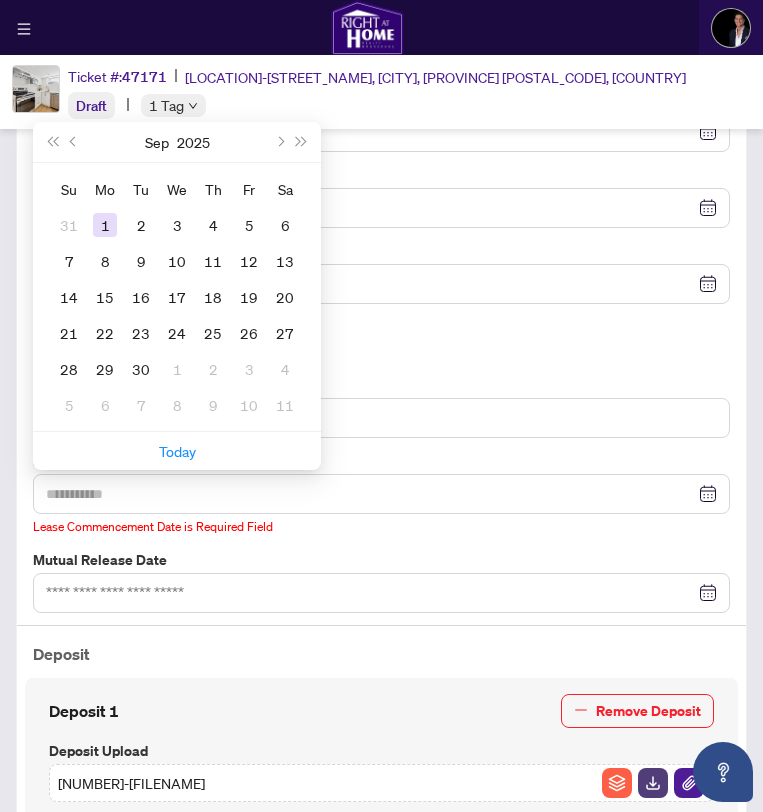 type on "**********" 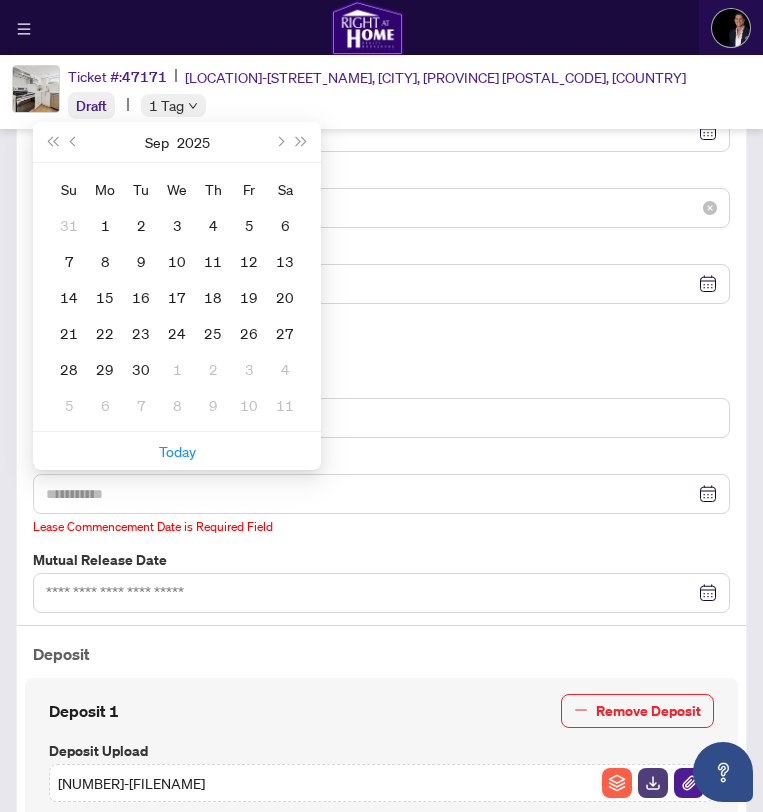 click on "1" at bounding box center [105, 225] 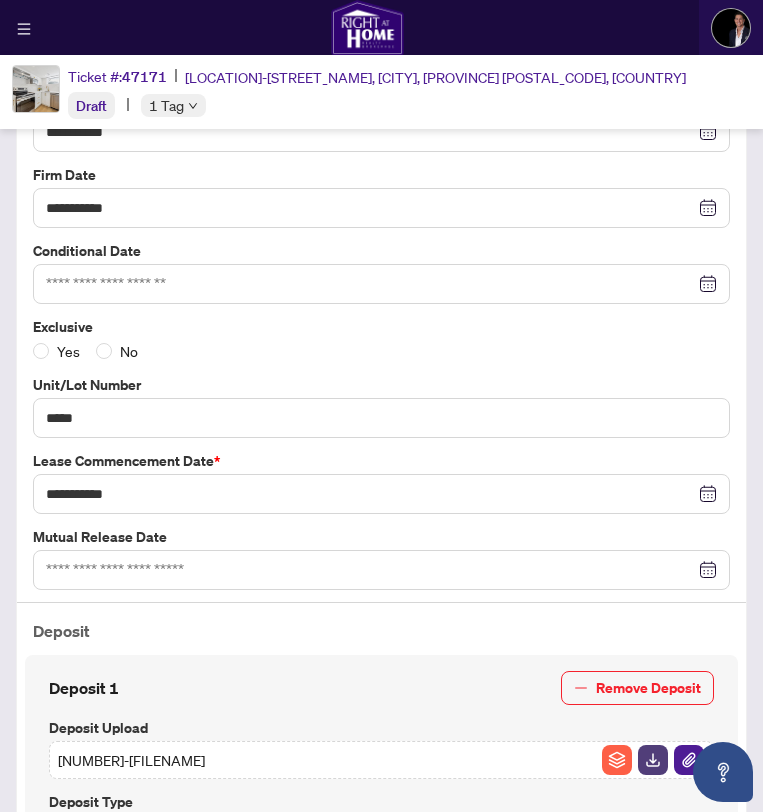 click on "Mutual Release Date" at bounding box center (381, 537) 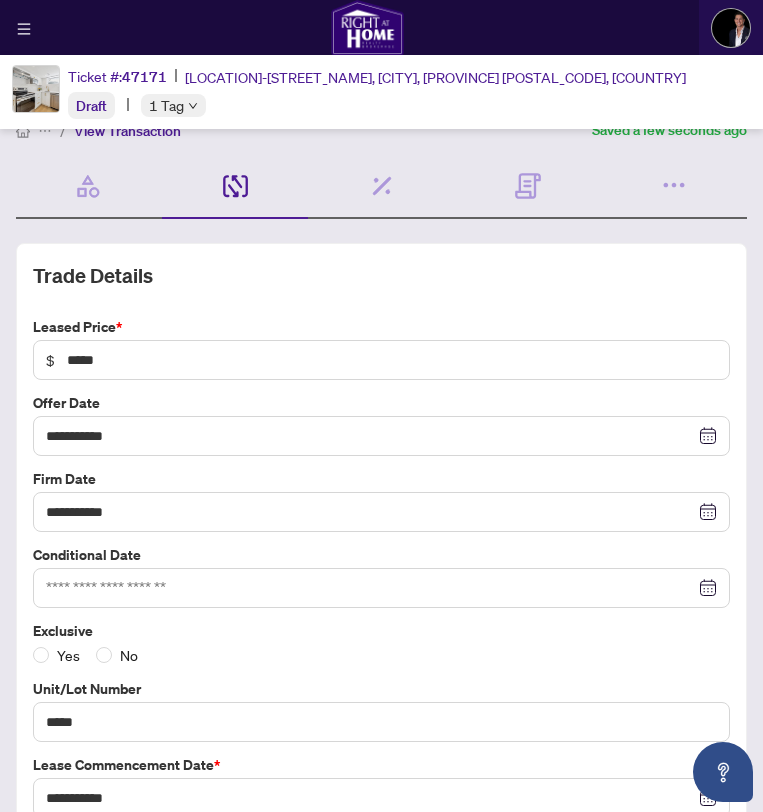 scroll, scrollTop: 0, scrollLeft: 0, axis: both 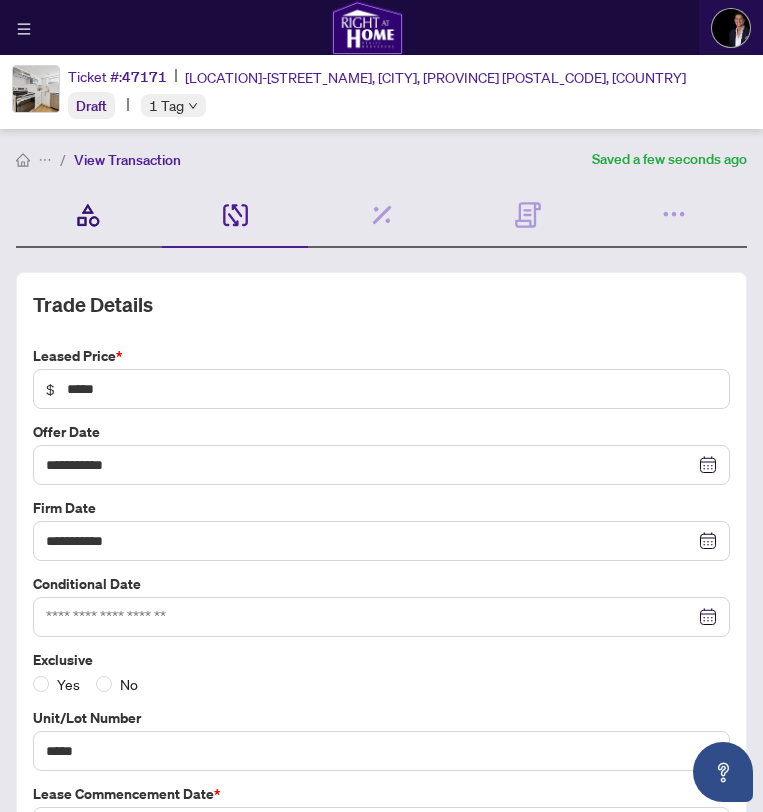 click 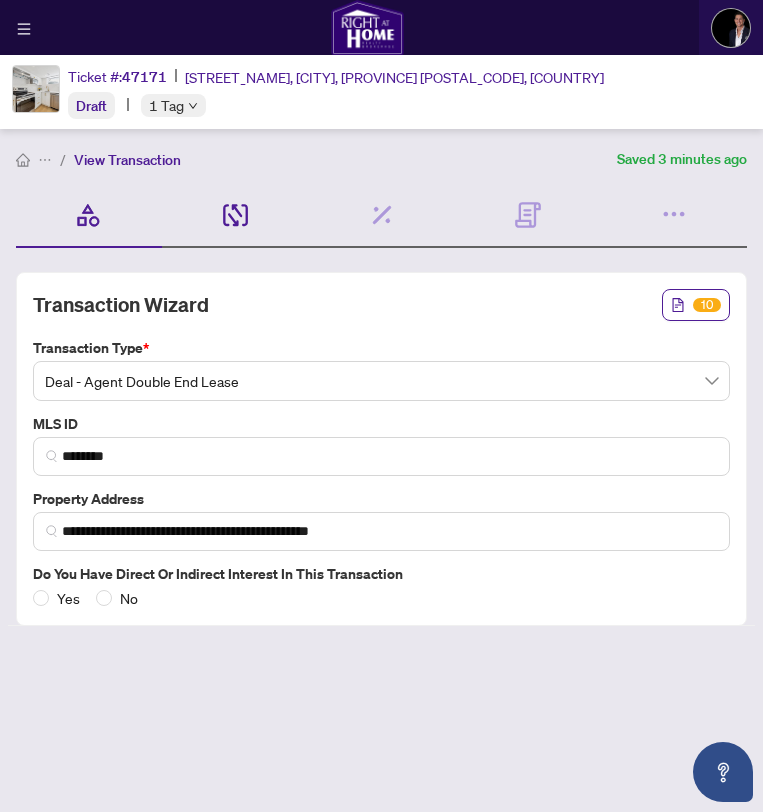 click on "Details & People 2/2 Required Fields Completed" at bounding box center (235, 216) 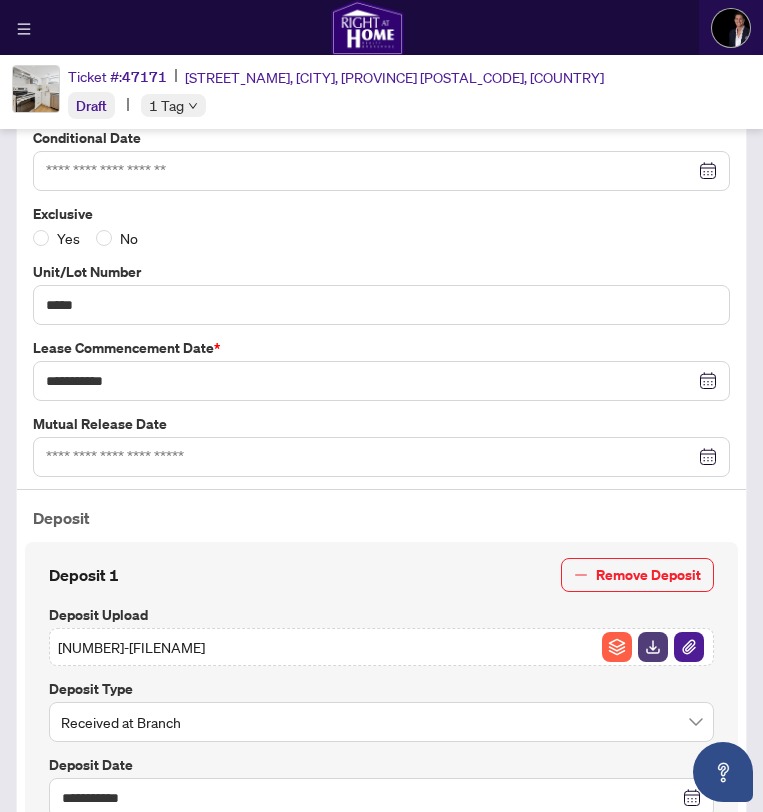 scroll, scrollTop: 410, scrollLeft: 0, axis: vertical 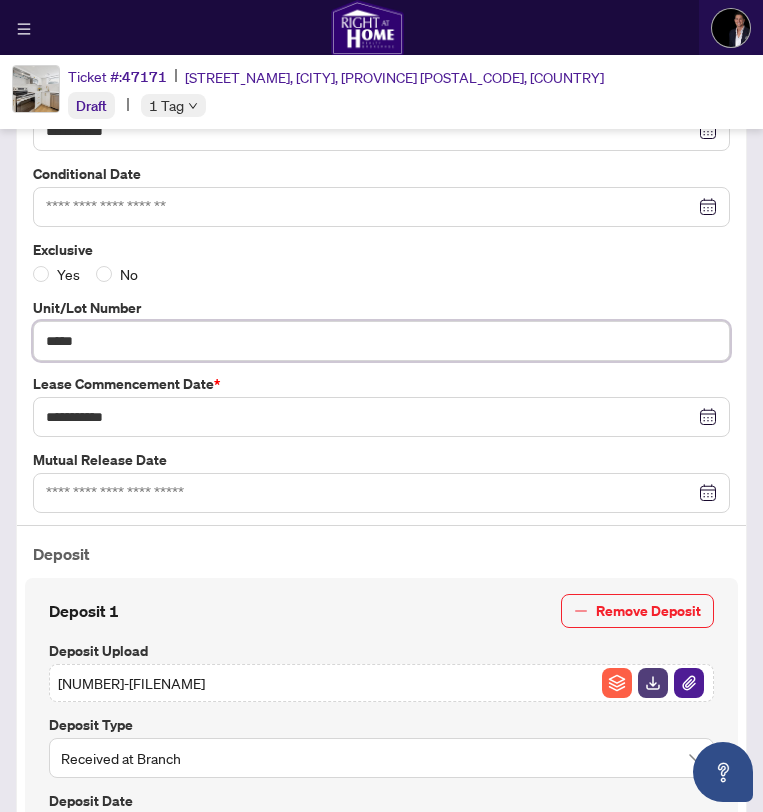 click on "*****" at bounding box center (381, 341) 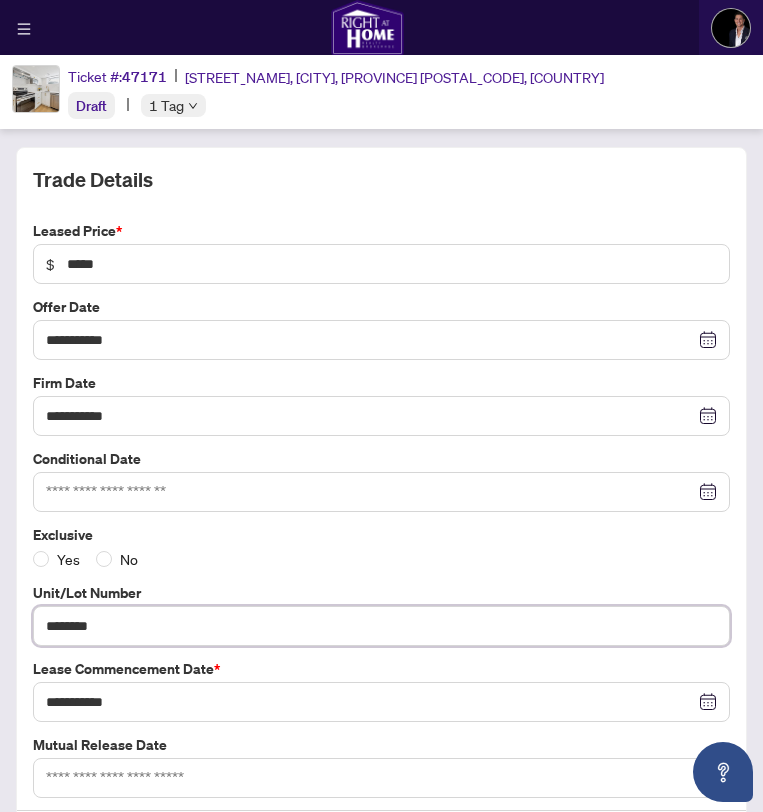 scroll, scrollTop: 0, scrollLeft: 0, axis: both 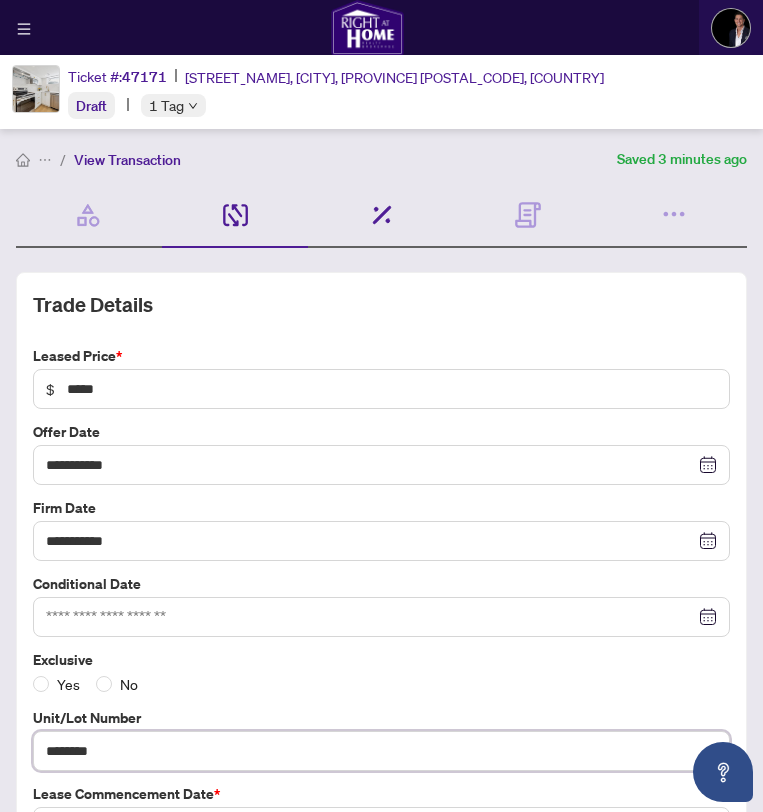 type on "********" 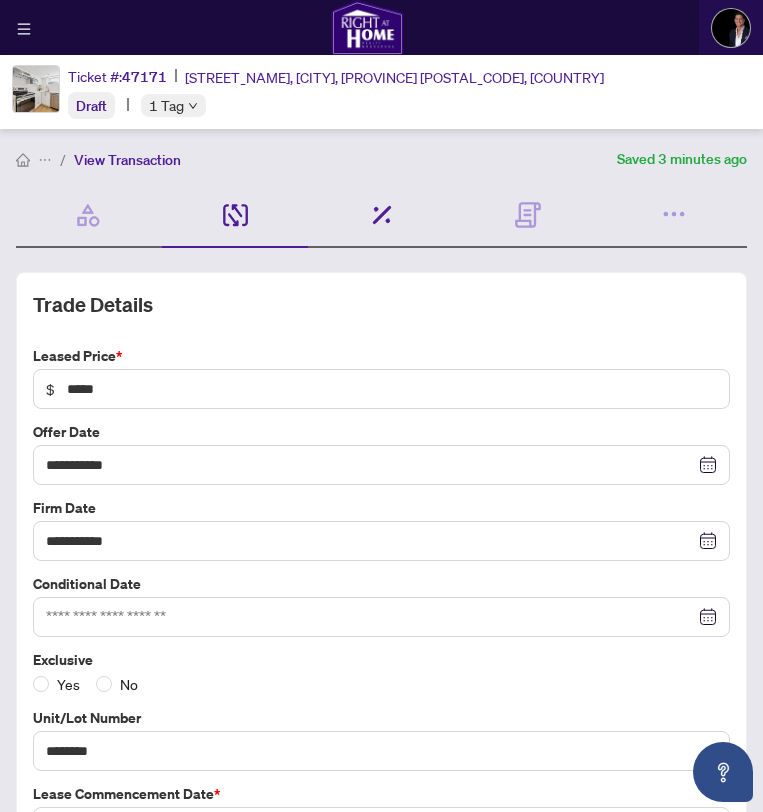 click on "Commission 0/1 Required Fields Completed" at bounding box center [381, 216] 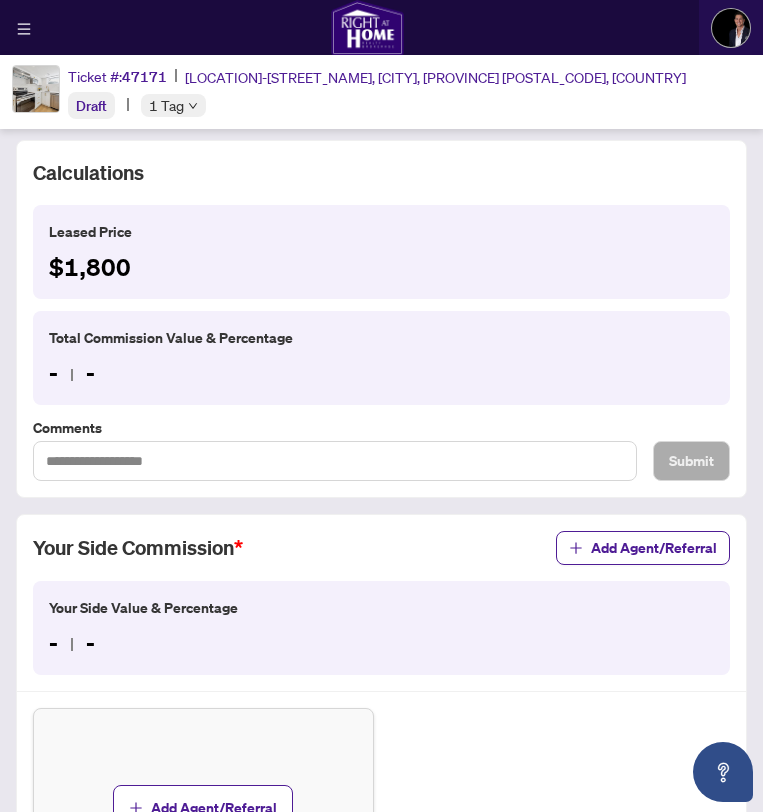 scroll, scrollTop: 123, scrollLeft: 0, axis: vertical 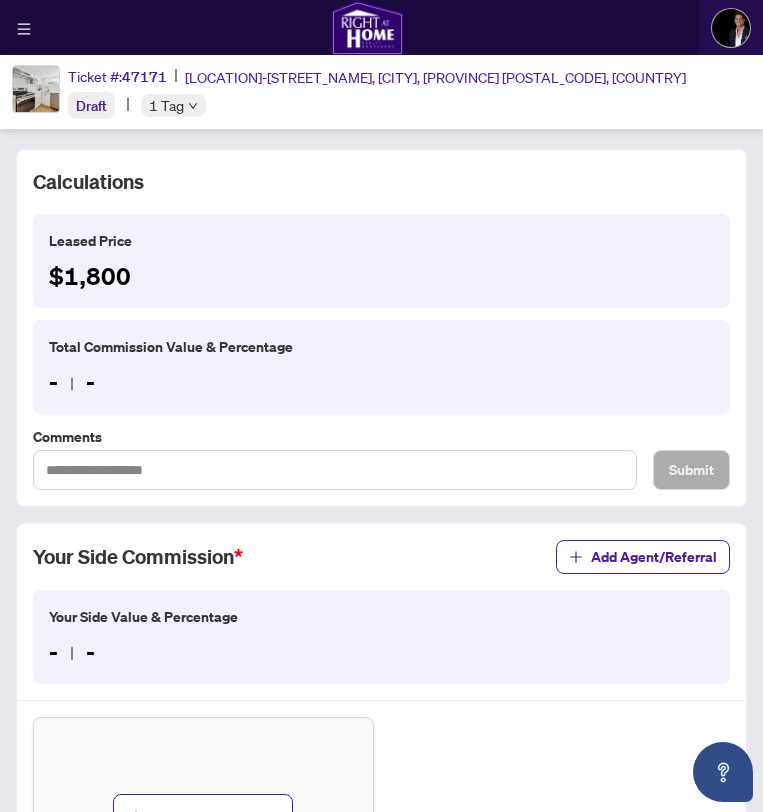 click on "-     -" at bounding box center (381, 382) 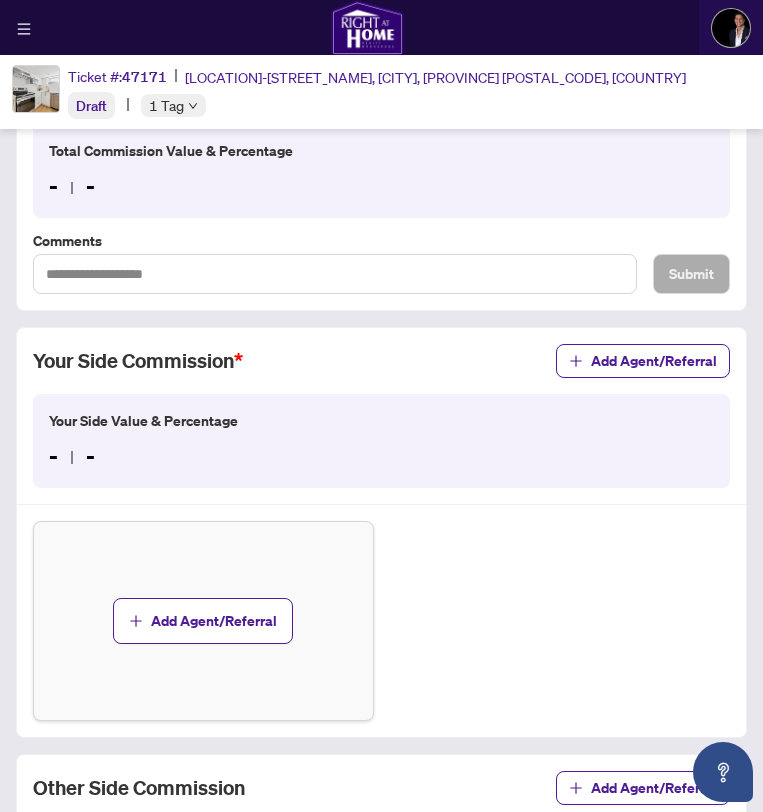 scroll, scrollTop: 316, scrollLeft: 0, axis: vertical 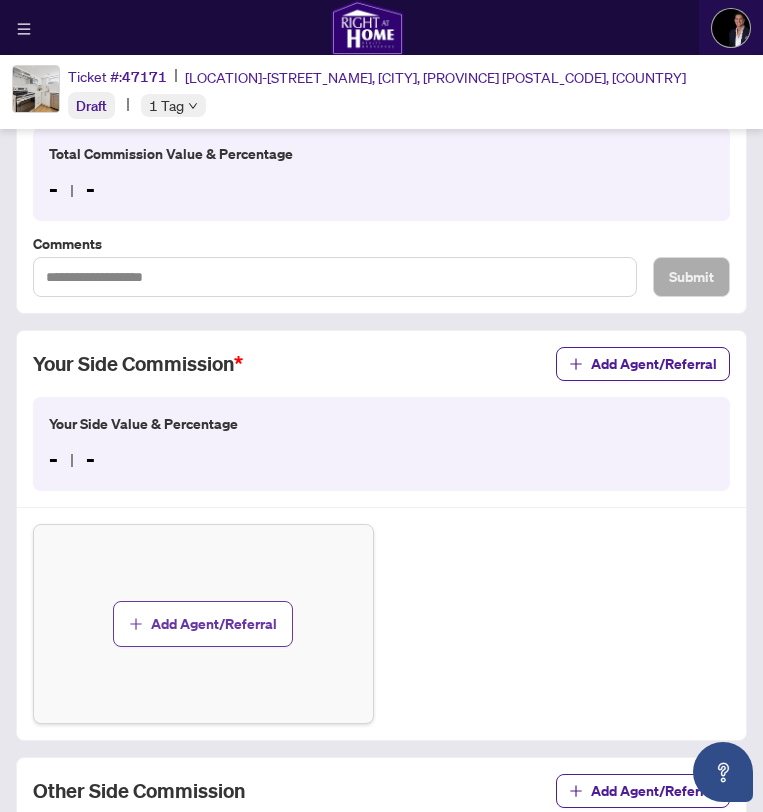 click on "Add Agent/Referral" at bounding box center (214, 624) 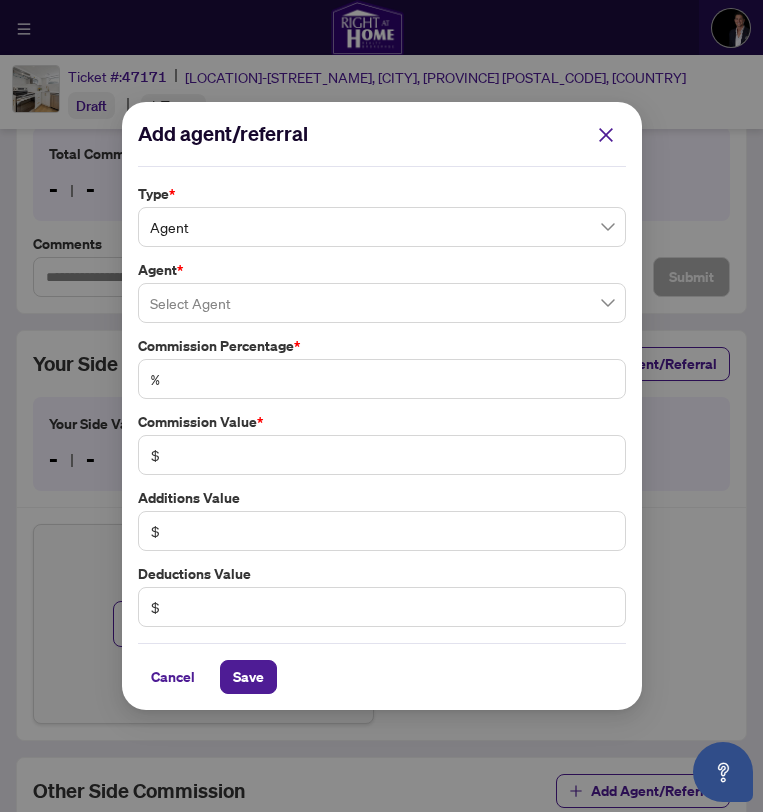click at bounding box center [382, 303] 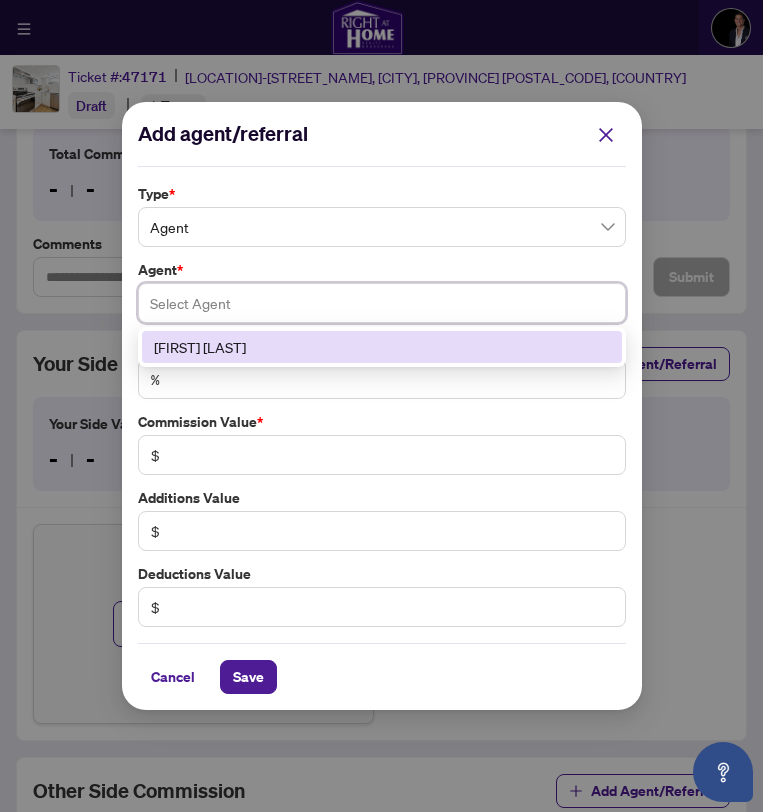 click on "[FIRST] [LAST]" at bounding box center [382, 347] 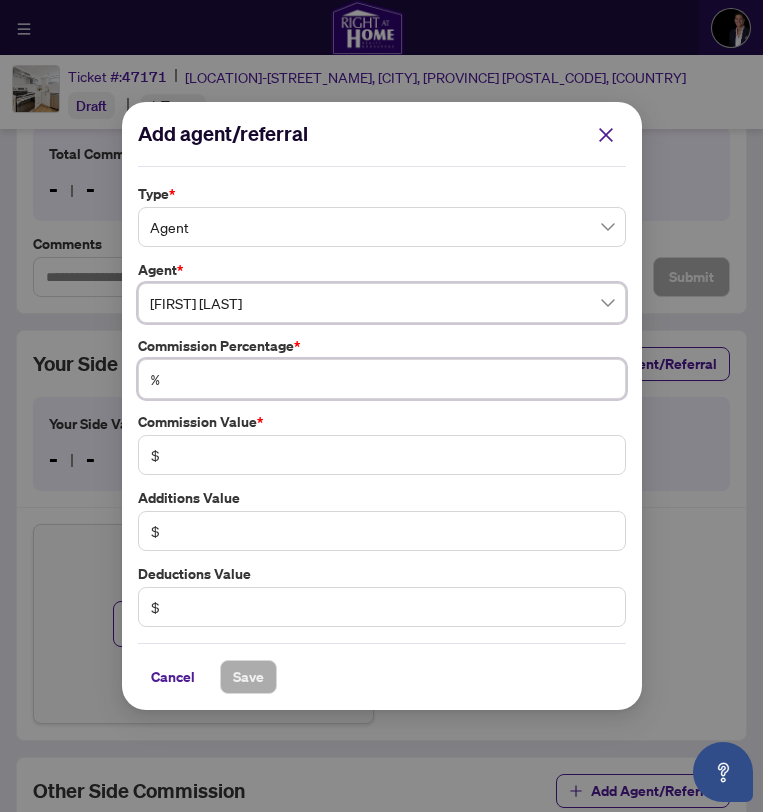 click at bounding box center (392, 379) 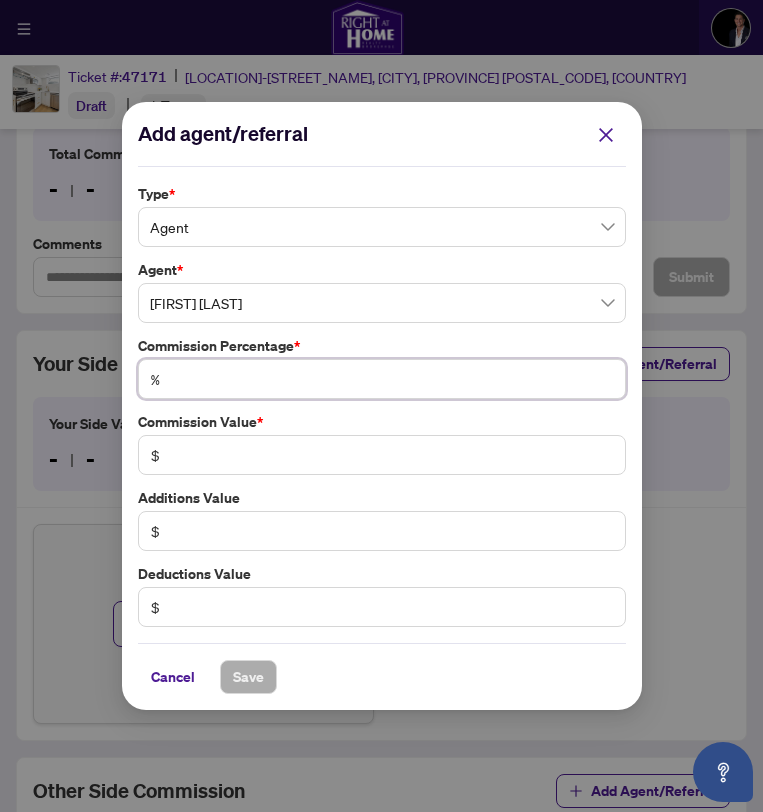 type on "*" 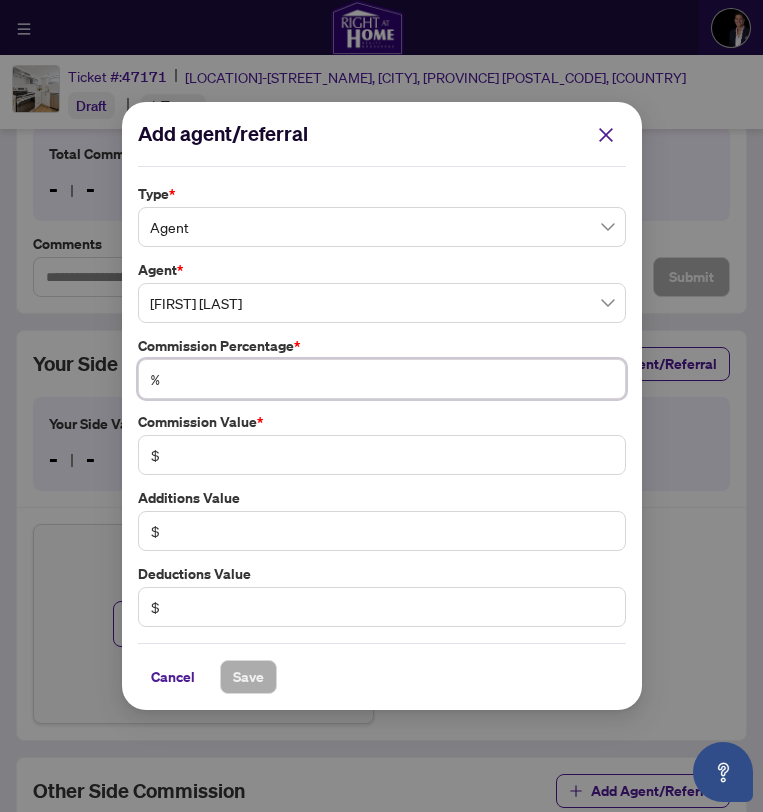 type on "**" 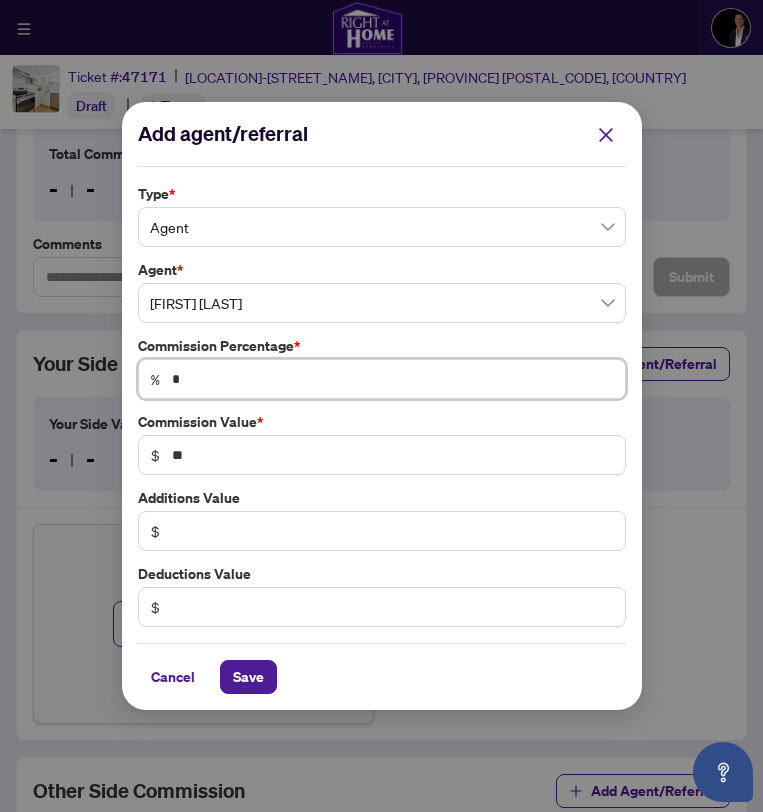 type on "**" 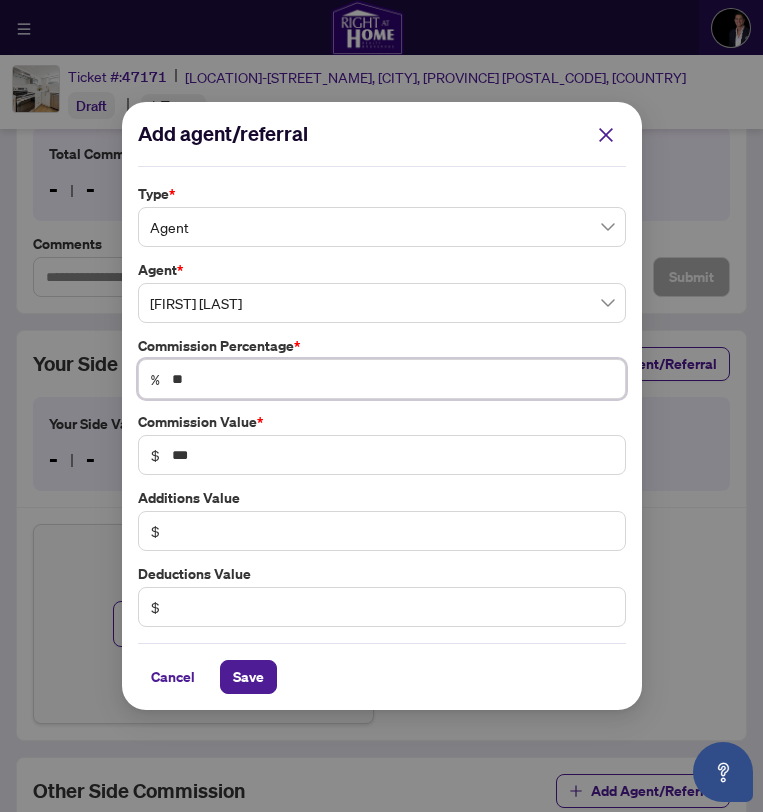 type on "***" 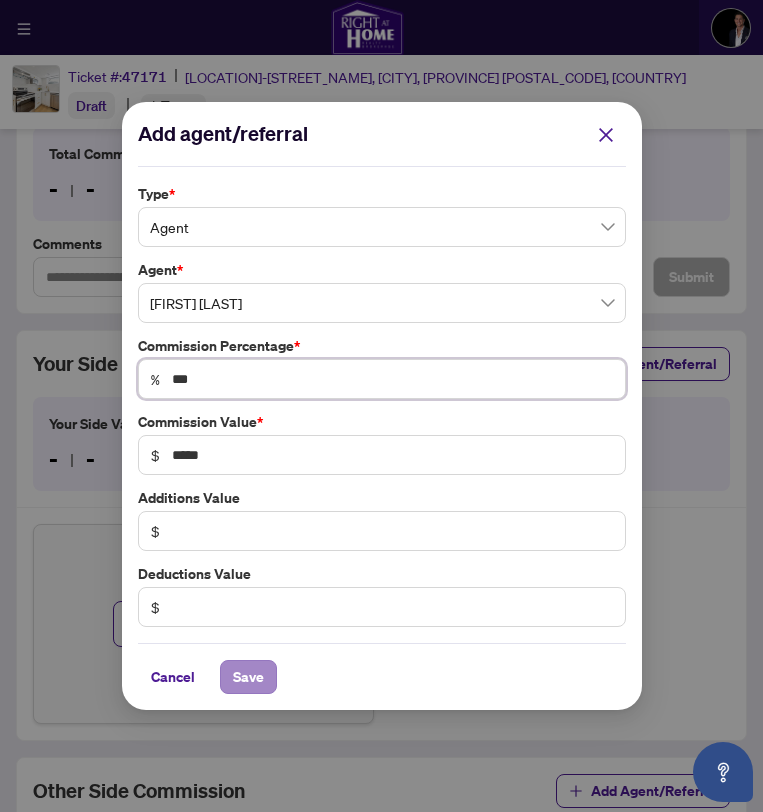 type on "***" 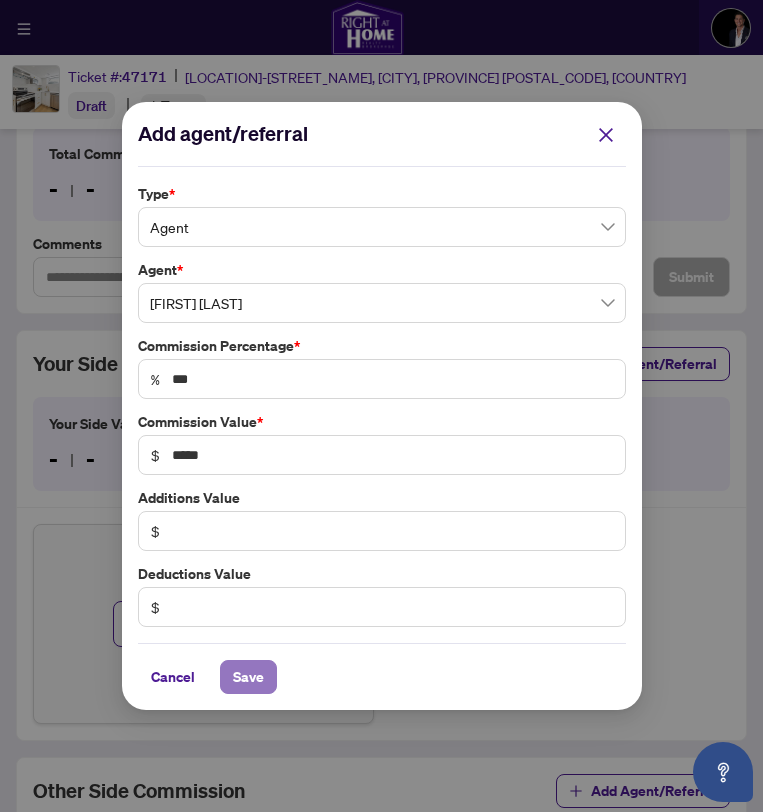 click on "Save" at bounding box center (248, 677) 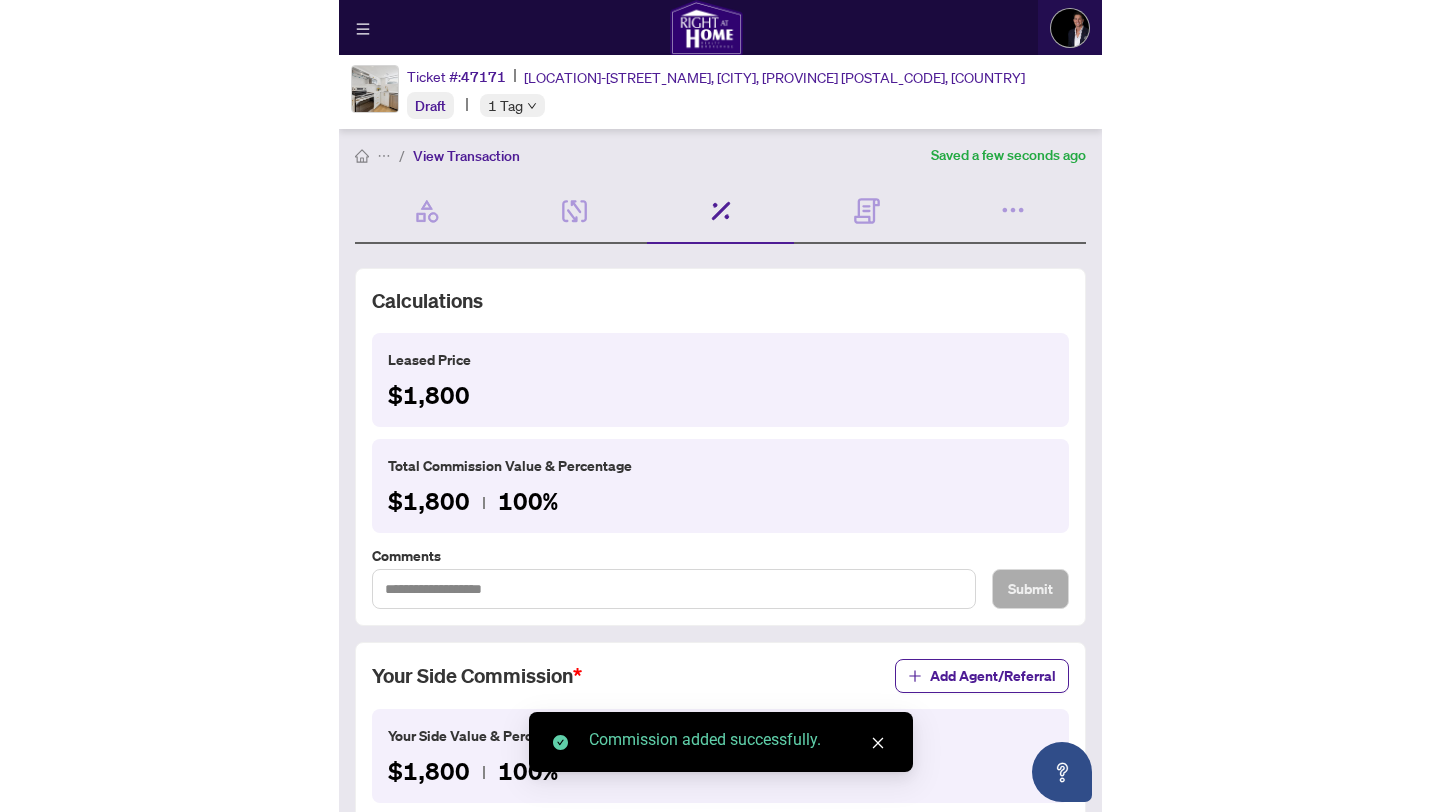 scroll, scrollTop: 0, scrollLeft: 0, axis: both 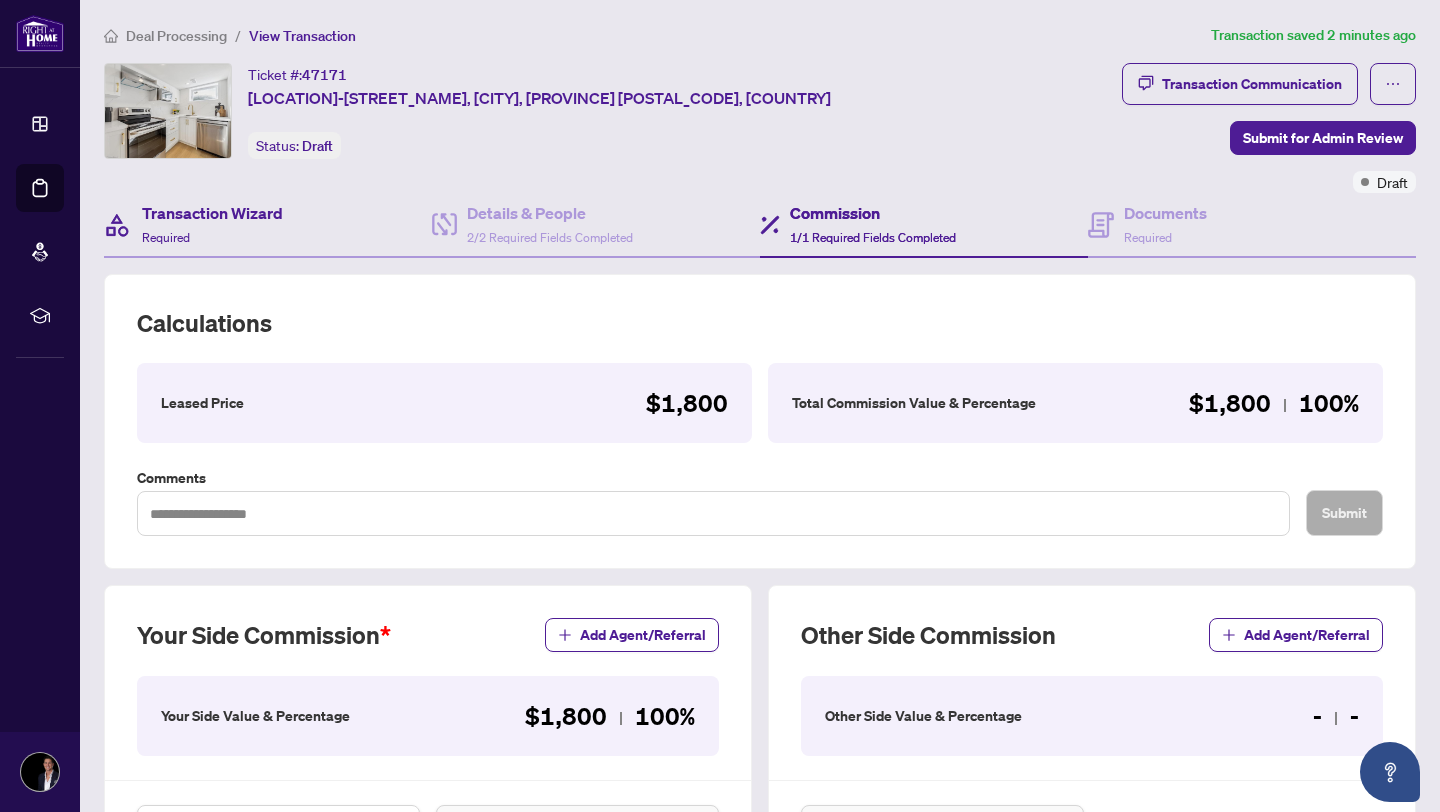 click on "Transaction Wizard Required" at bounding box center (268, 225) 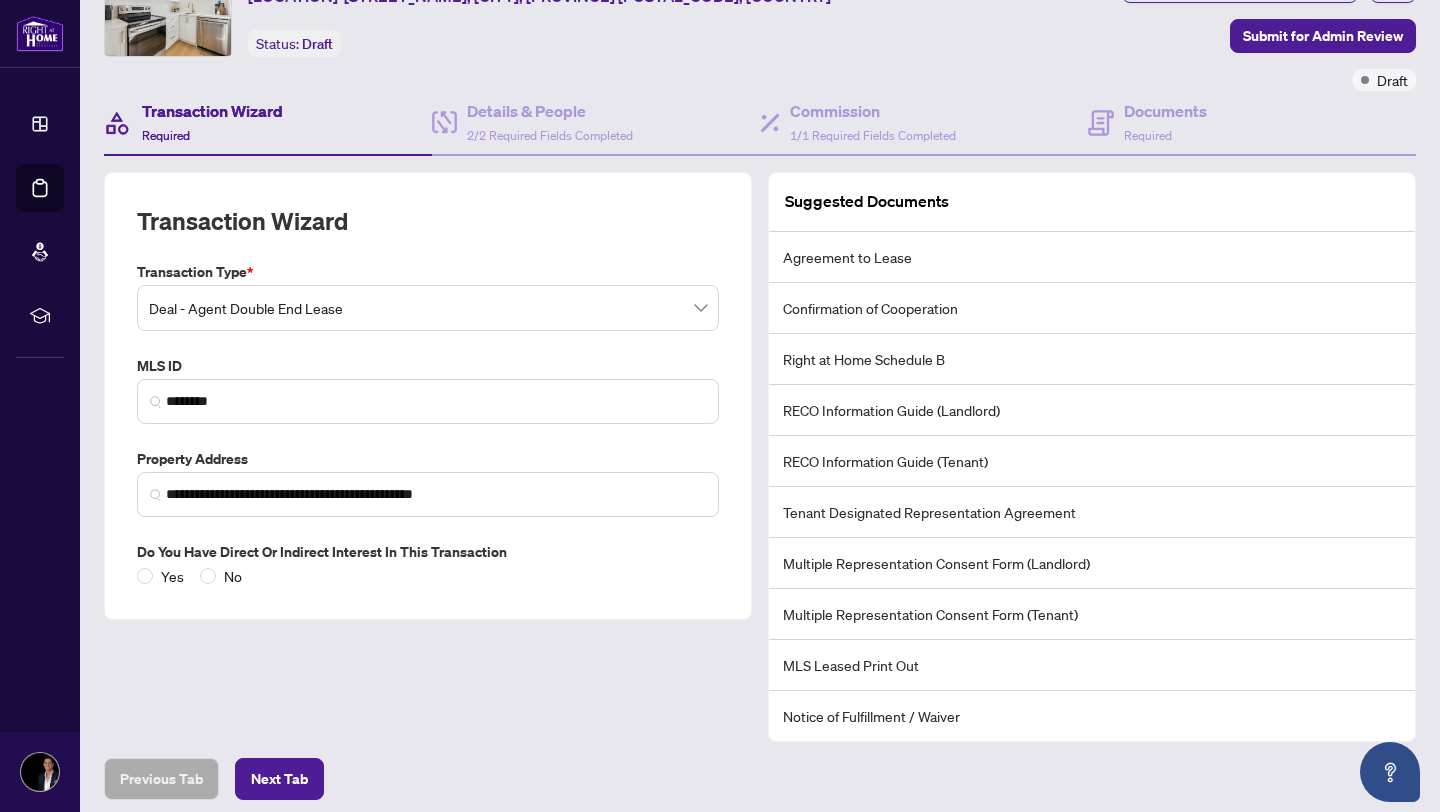 scroll, scrollTop: 100, scrollLeft: 0, axis: vertical 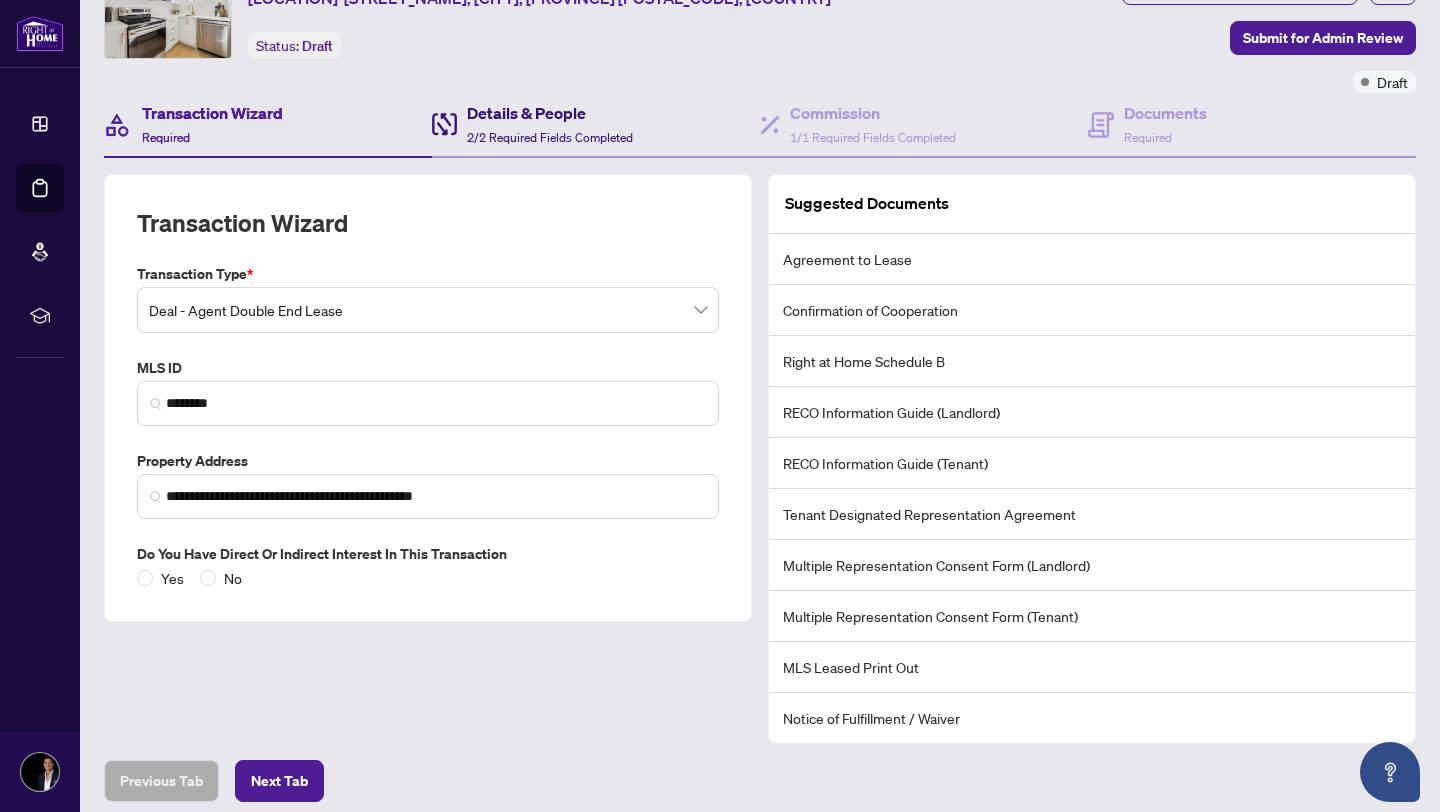 click on "Details & People" at bounding box center [550, 113] 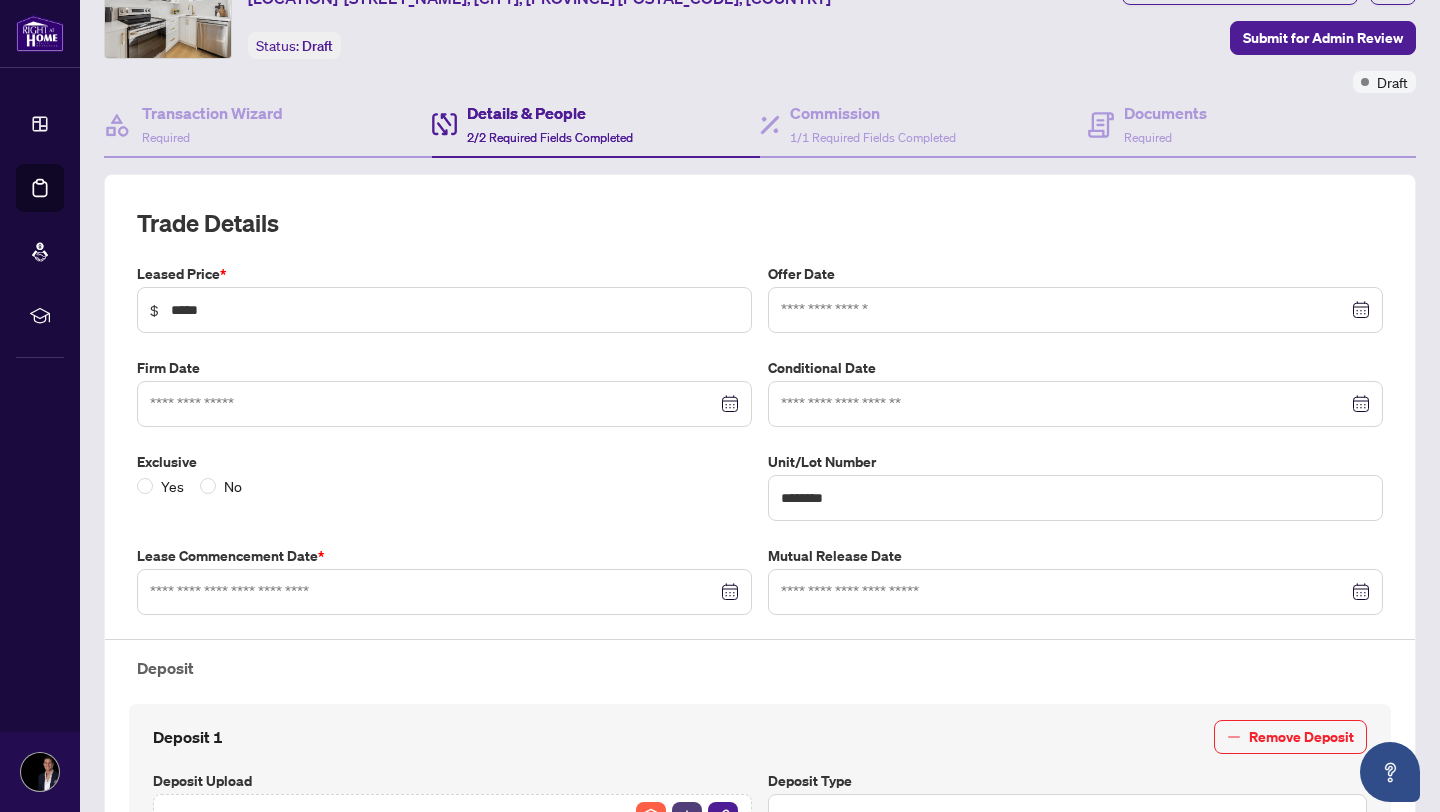type on "**********" 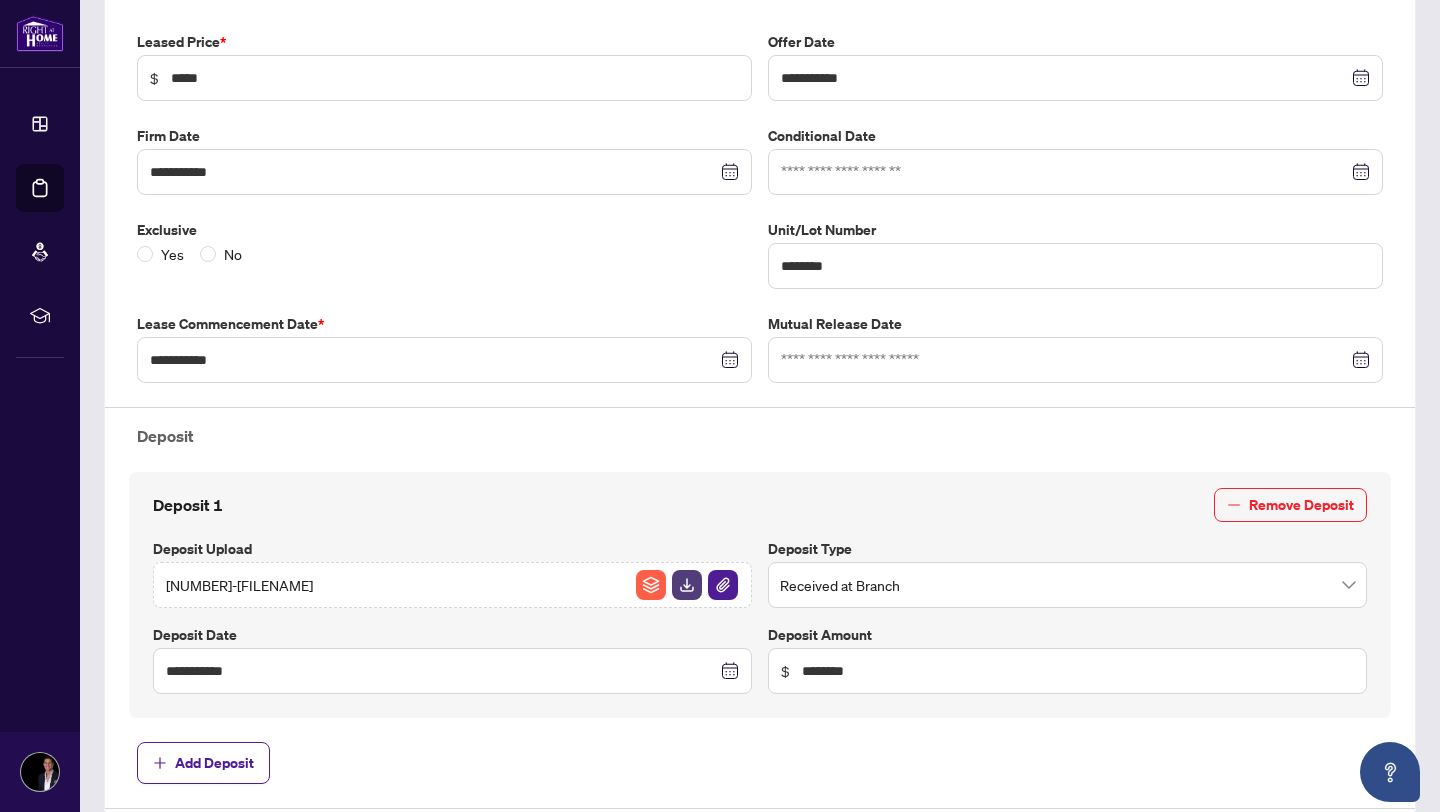scroll, scrollTop: 0, scrollLeft: 0, axis: both 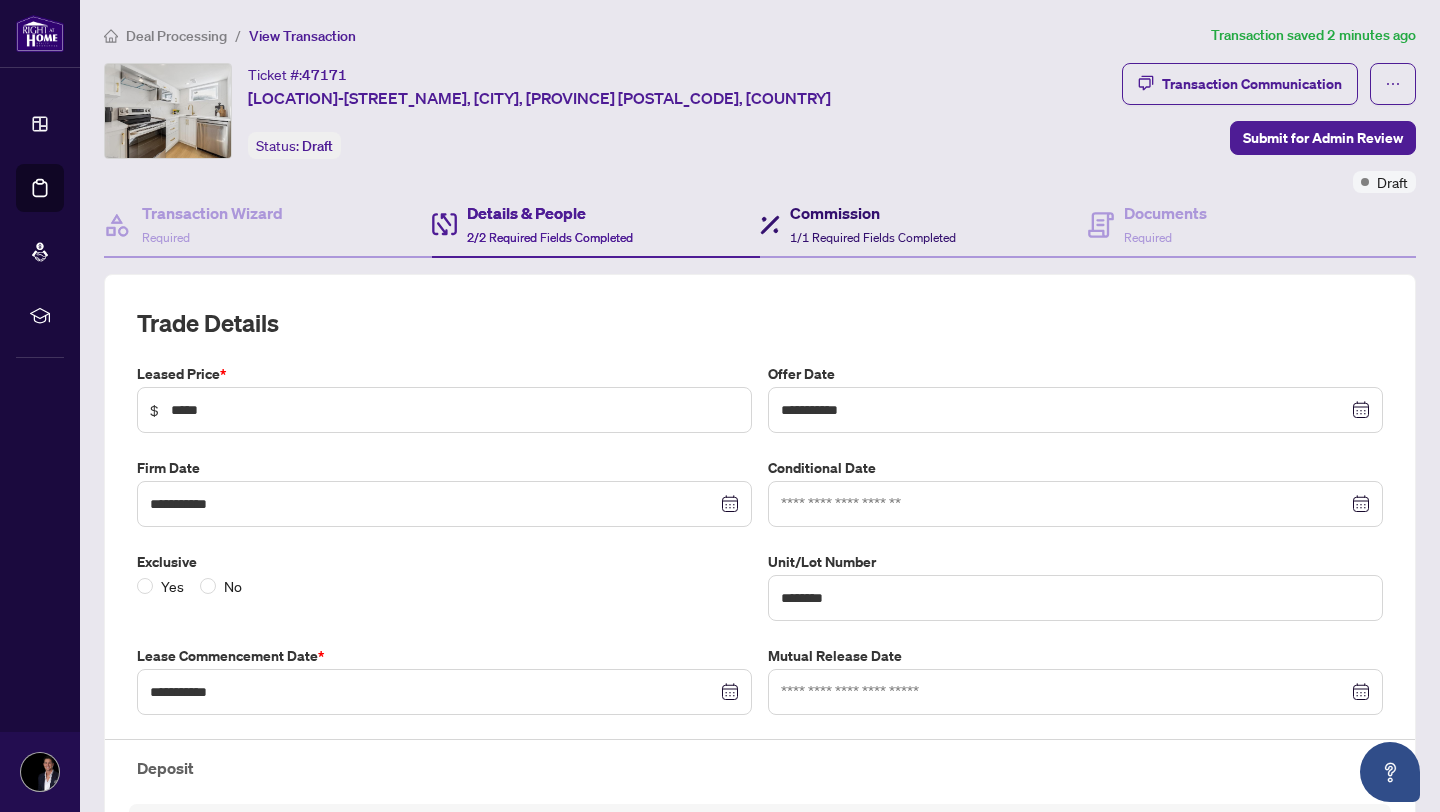 click on "Commission 1/1 Required Fields Completed" at bounding box center [858, 224] 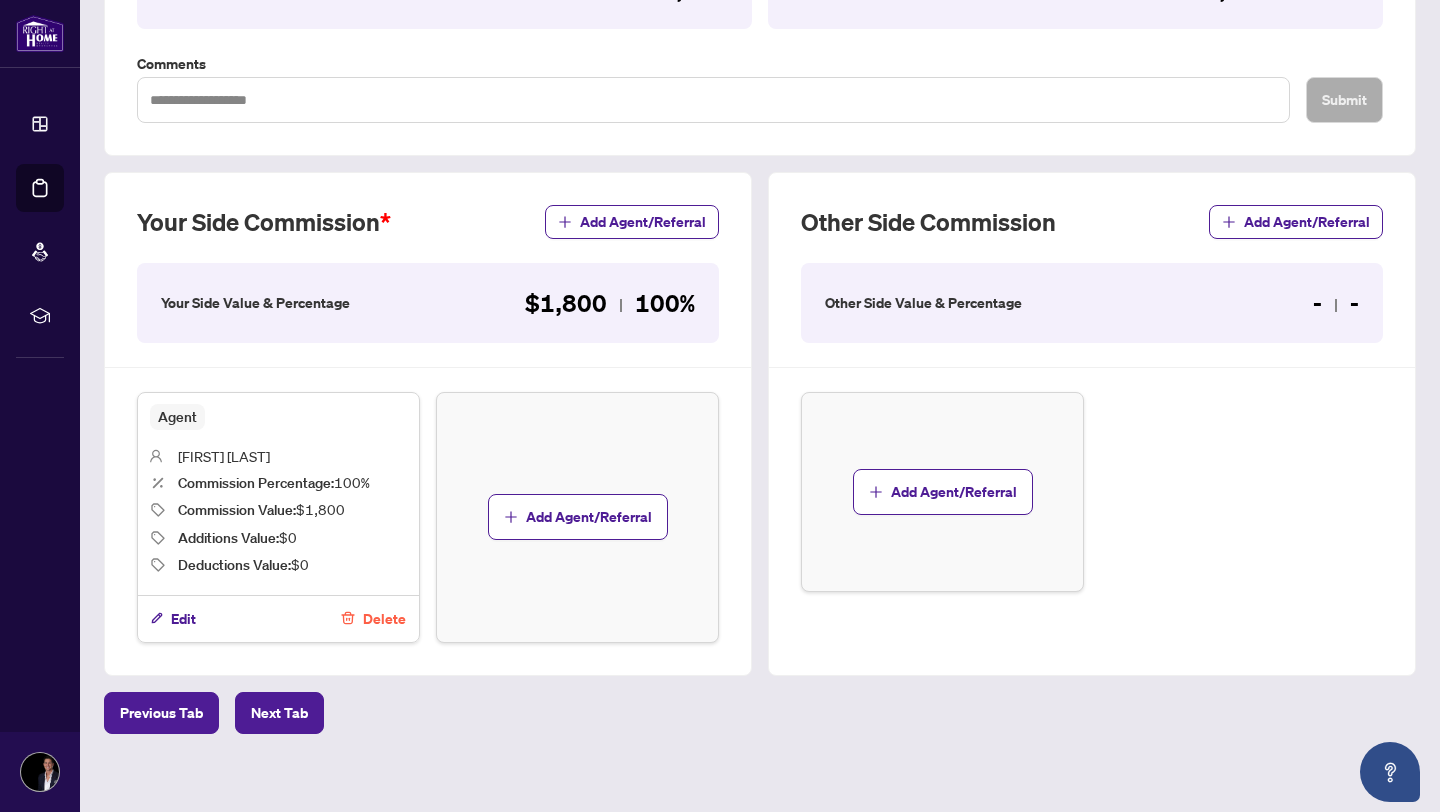 scroll, scrollTop: 0, scrollLeft: 0, axis: both 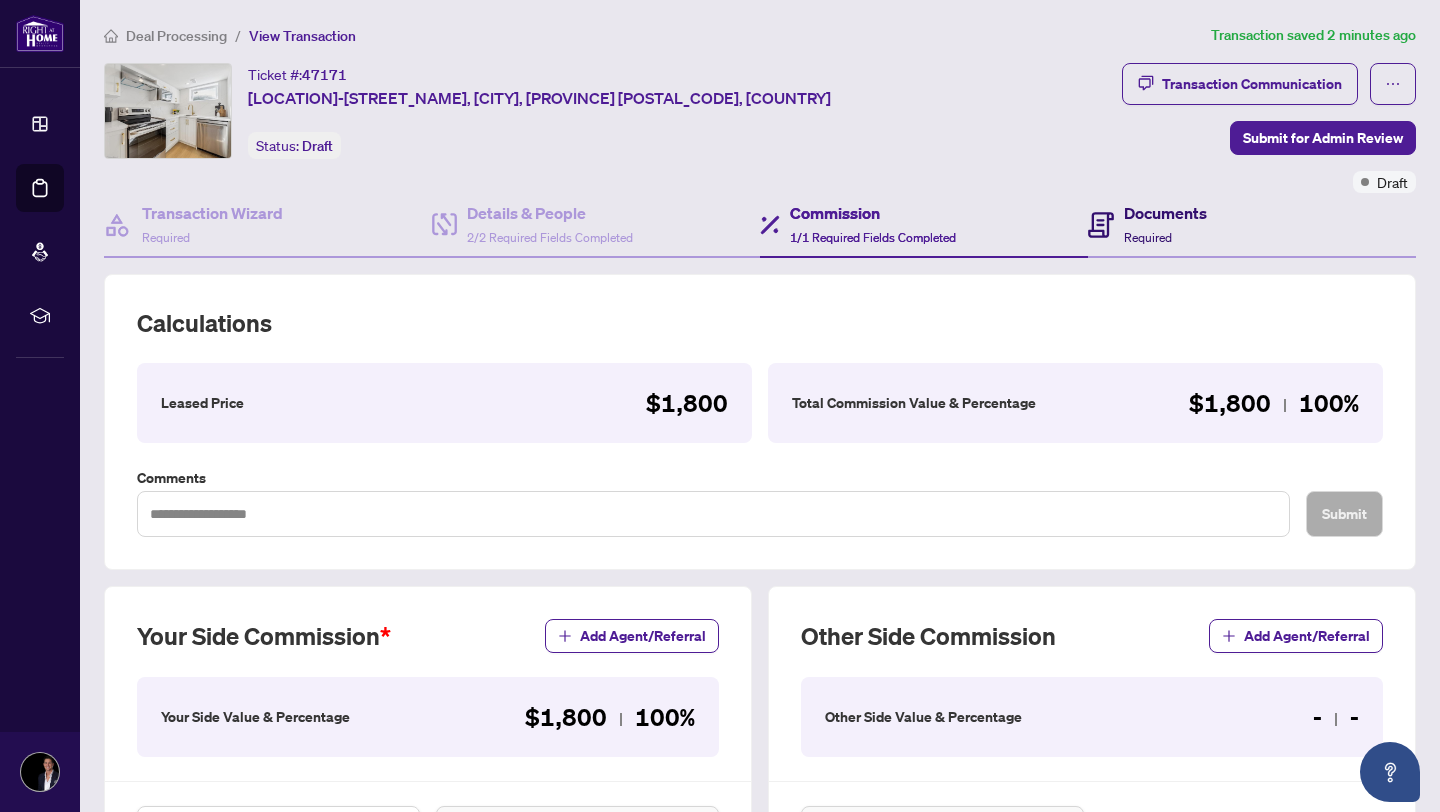 click on "Documents" at bounding box center [1165, 213] 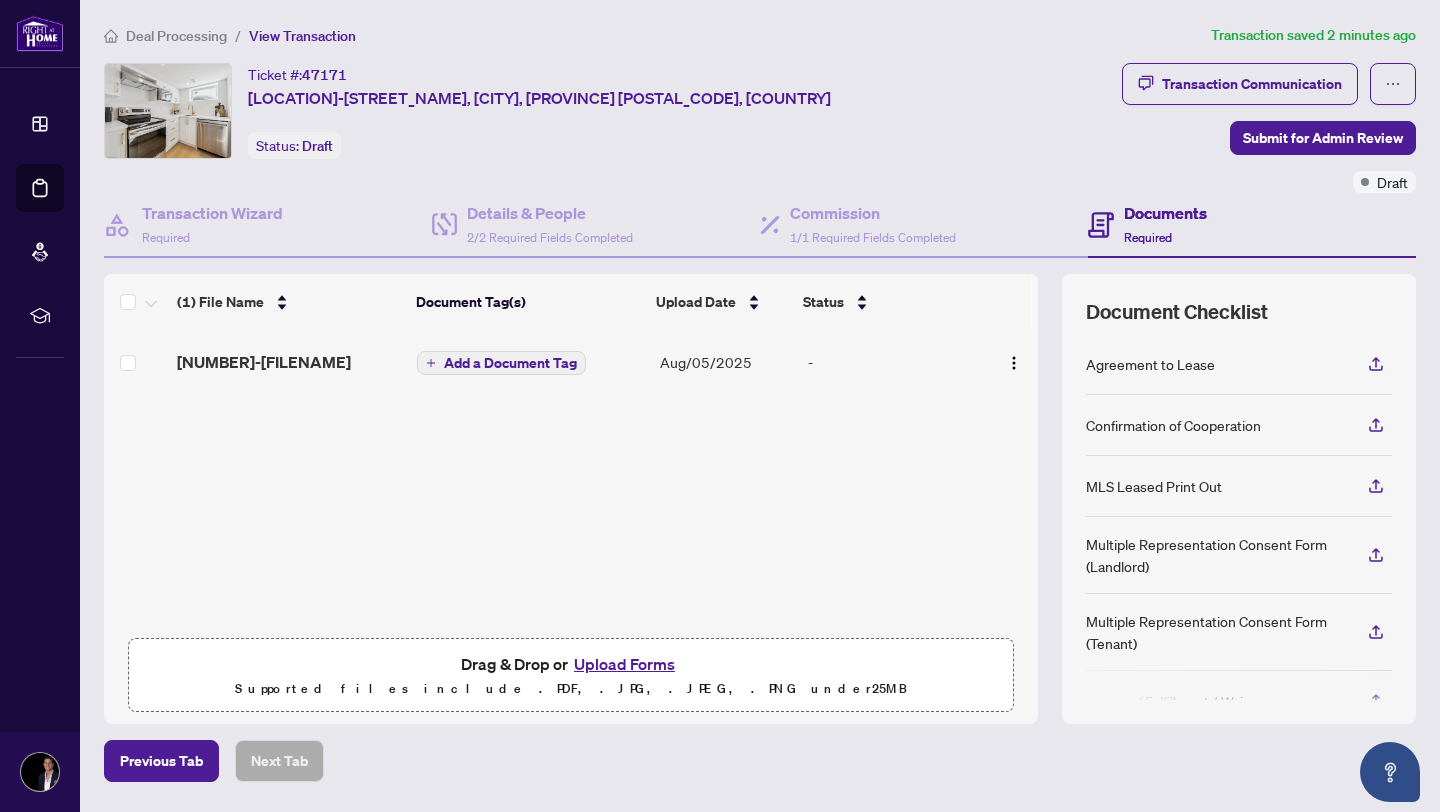 click on "Upload Forms" at bounding box center (624, 664) 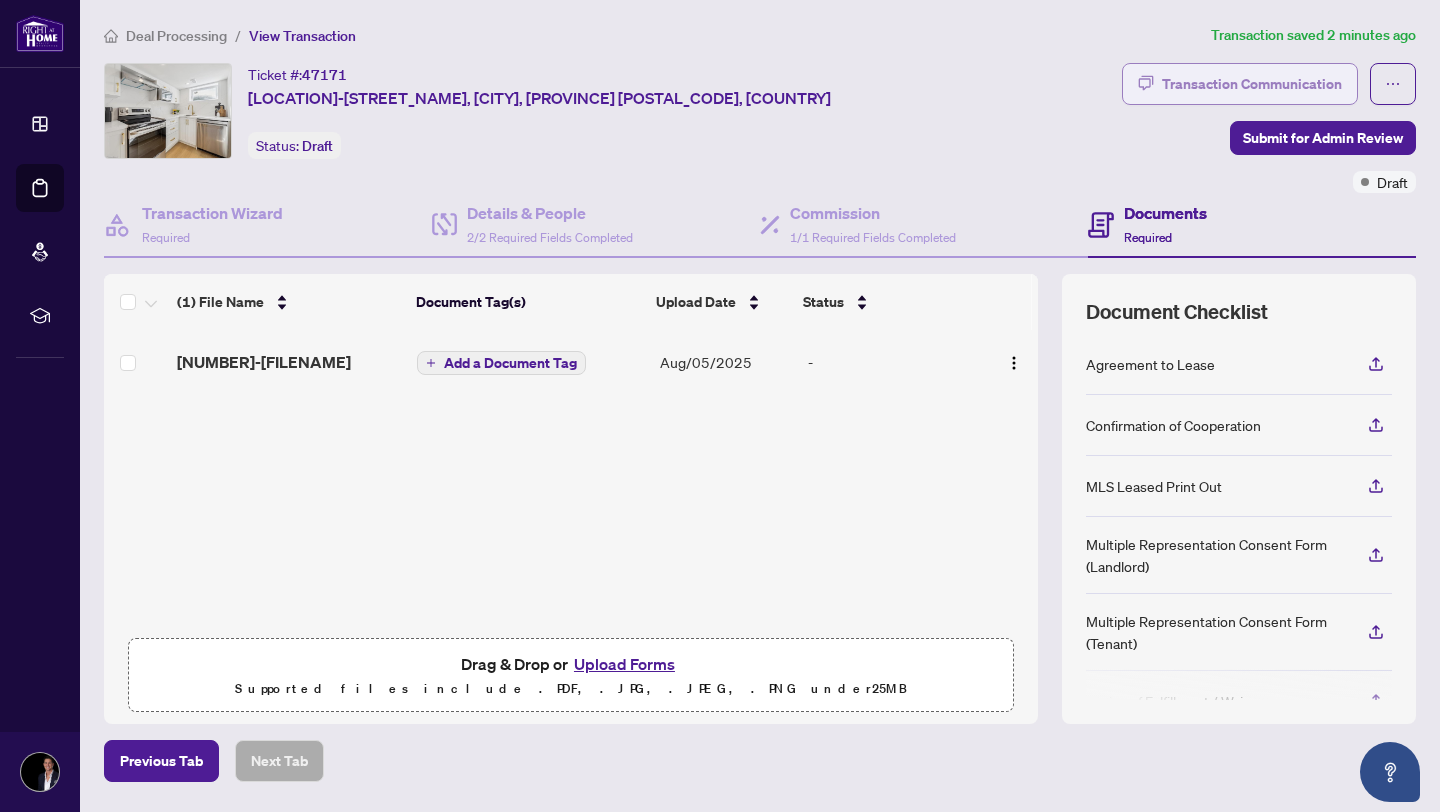 click on "Transaction Communication" at bounding box center [1240, 84] 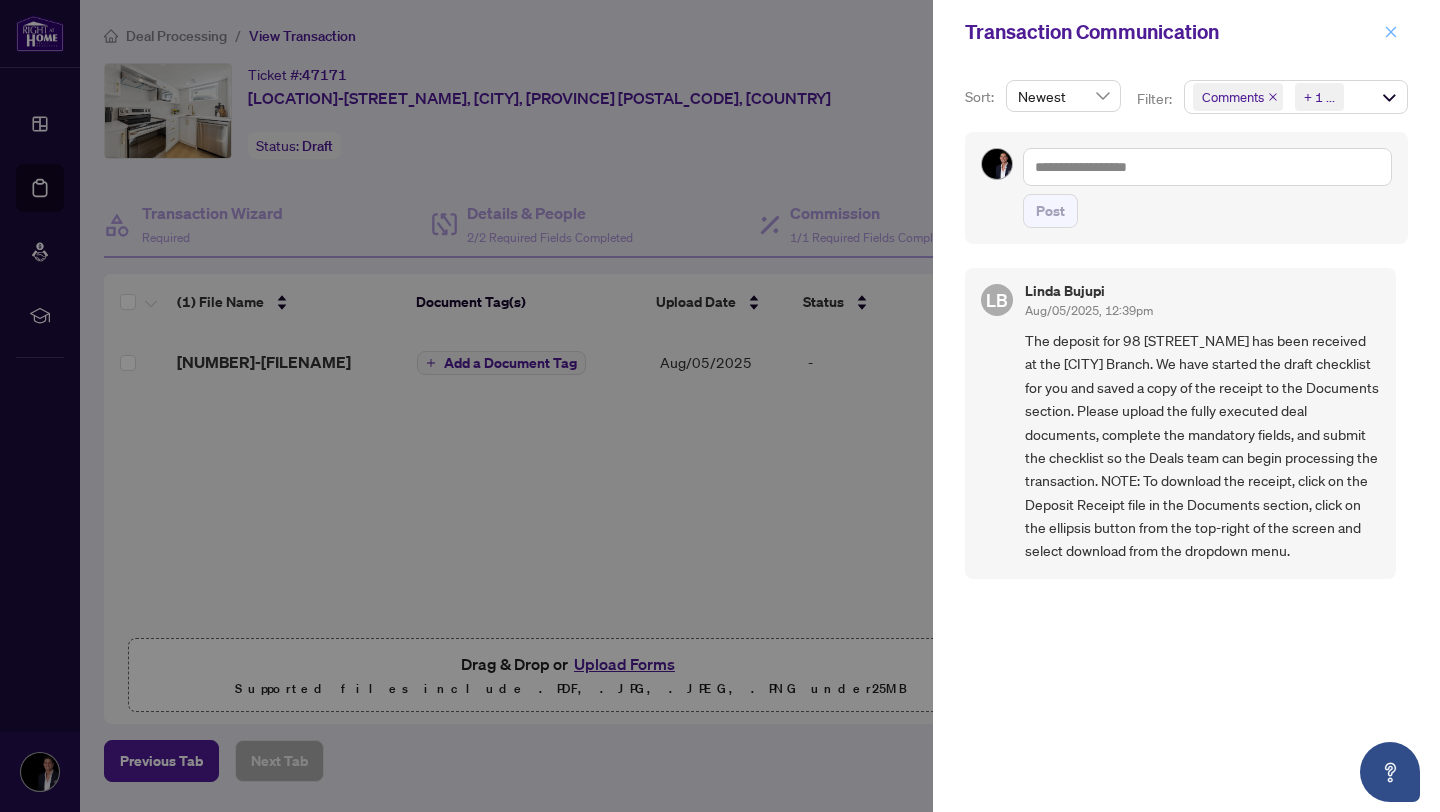 click 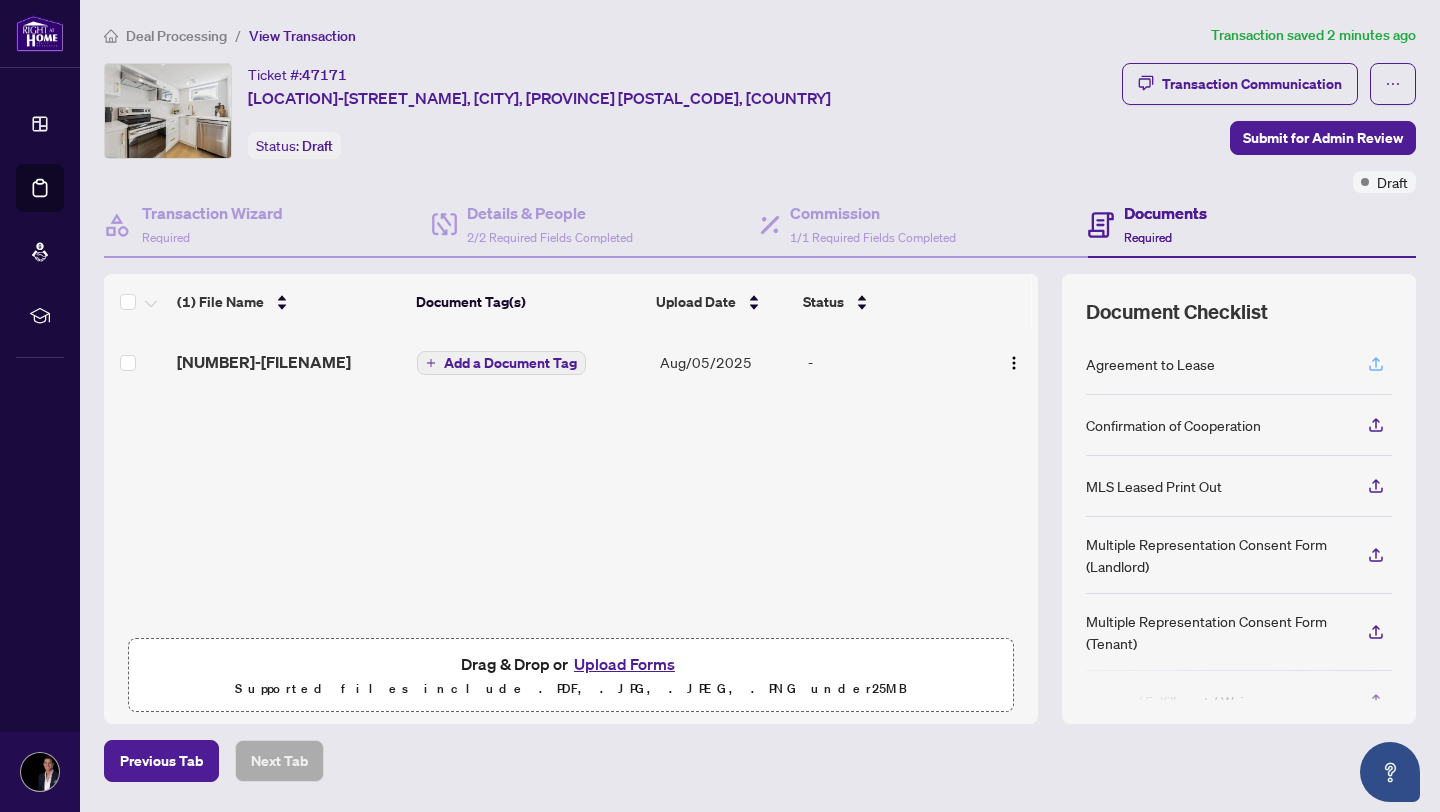 click 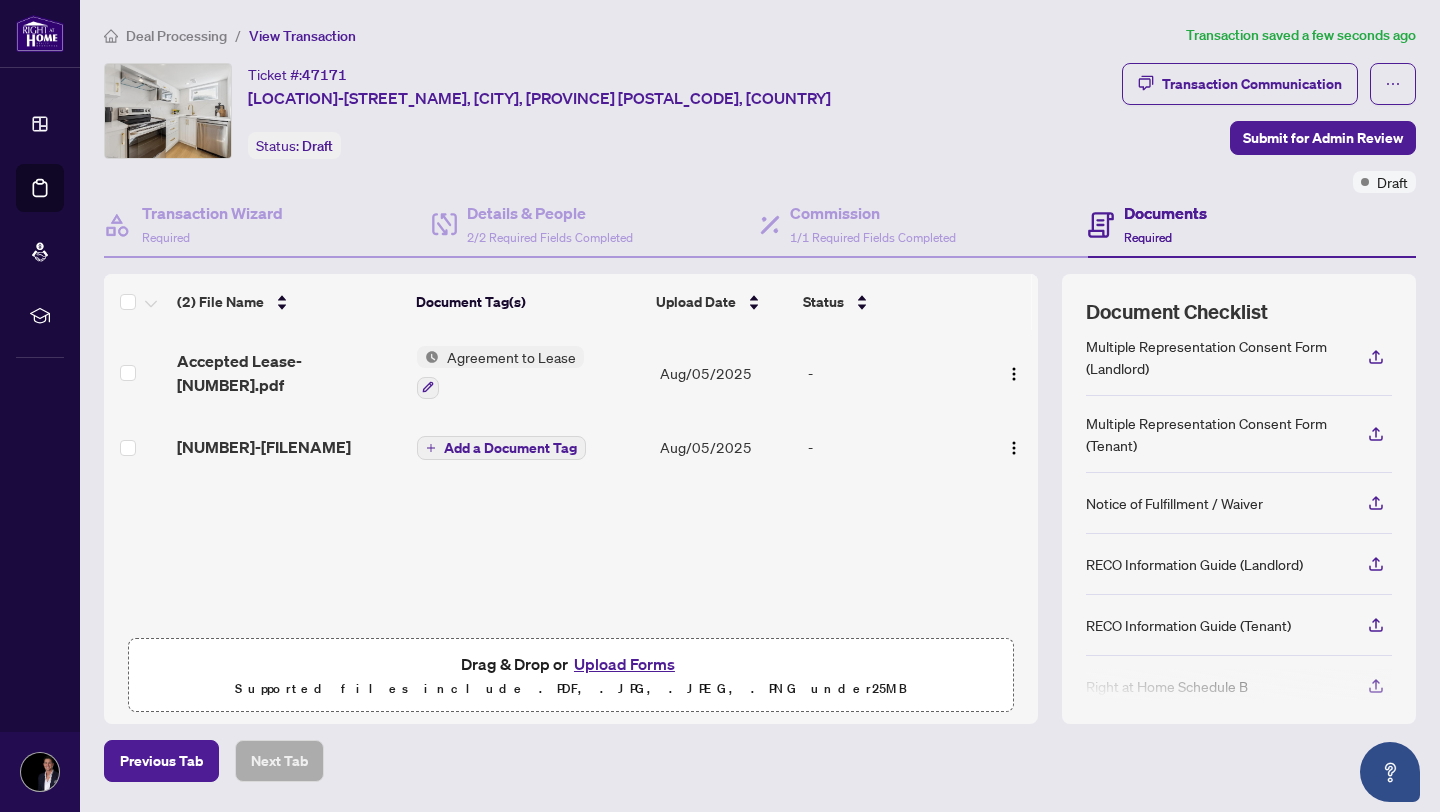 scroll, scrollTop: 293, scrollLeft: 0, axis: vertical 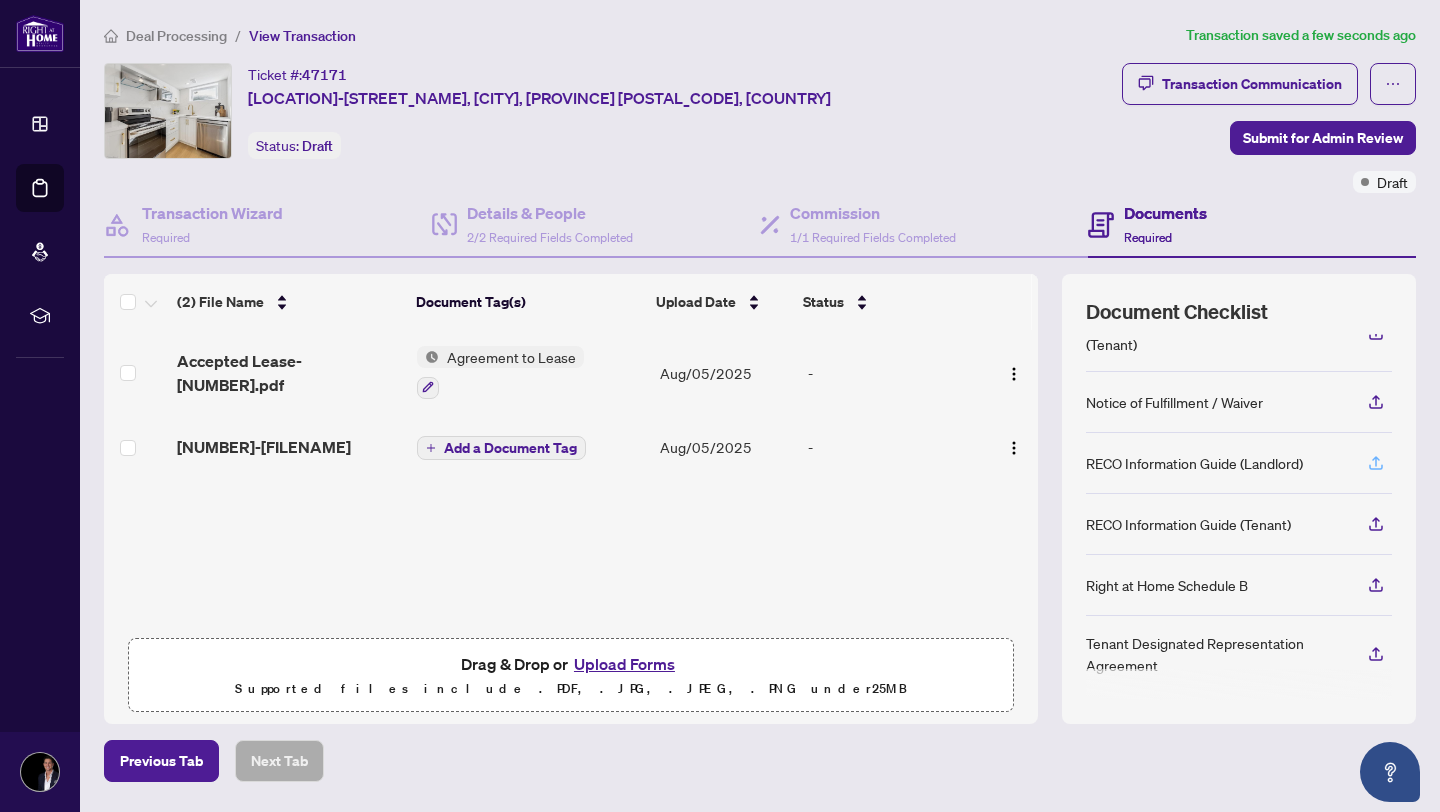 click 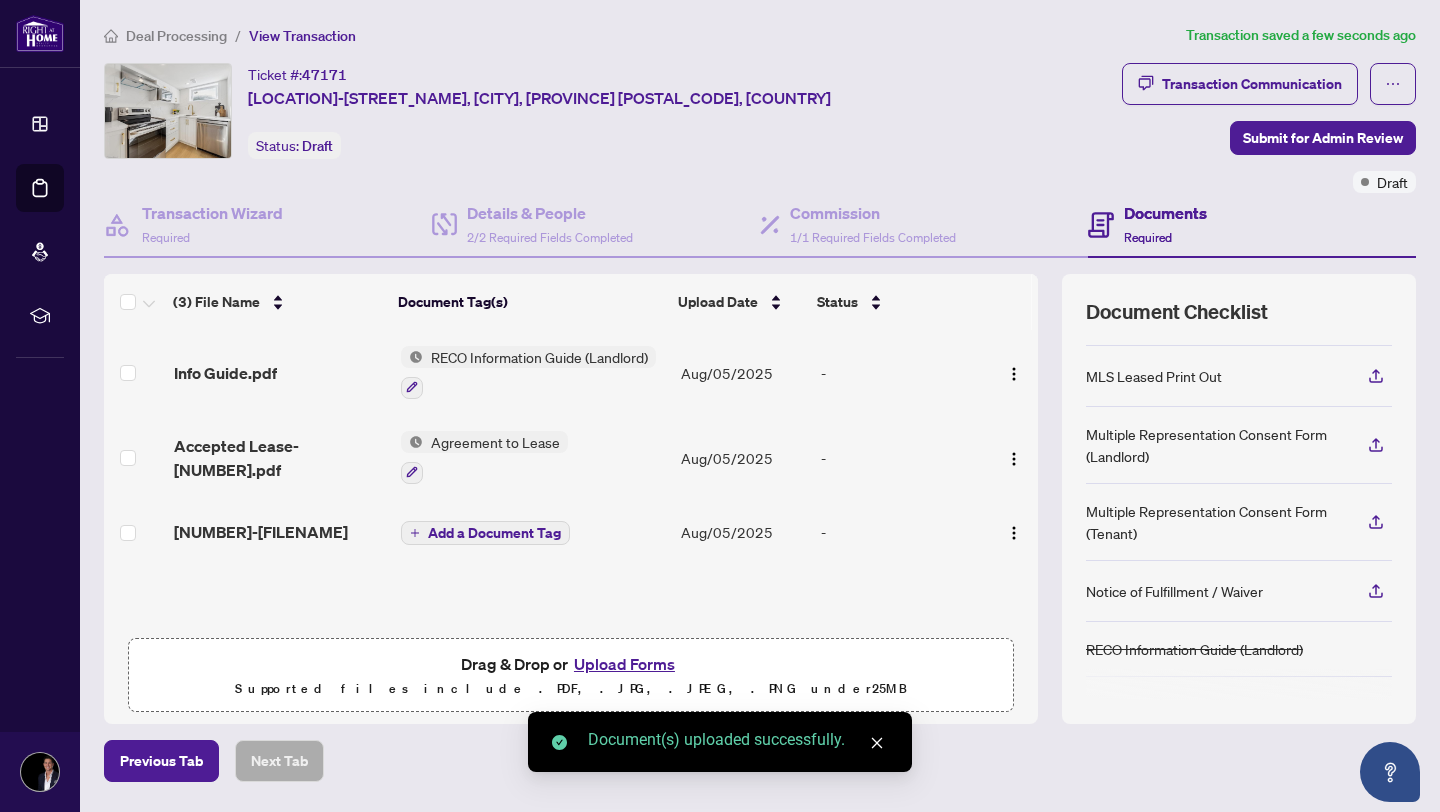 scroll, scrollTop: 287, scrollLeft: 0, axis: vertical 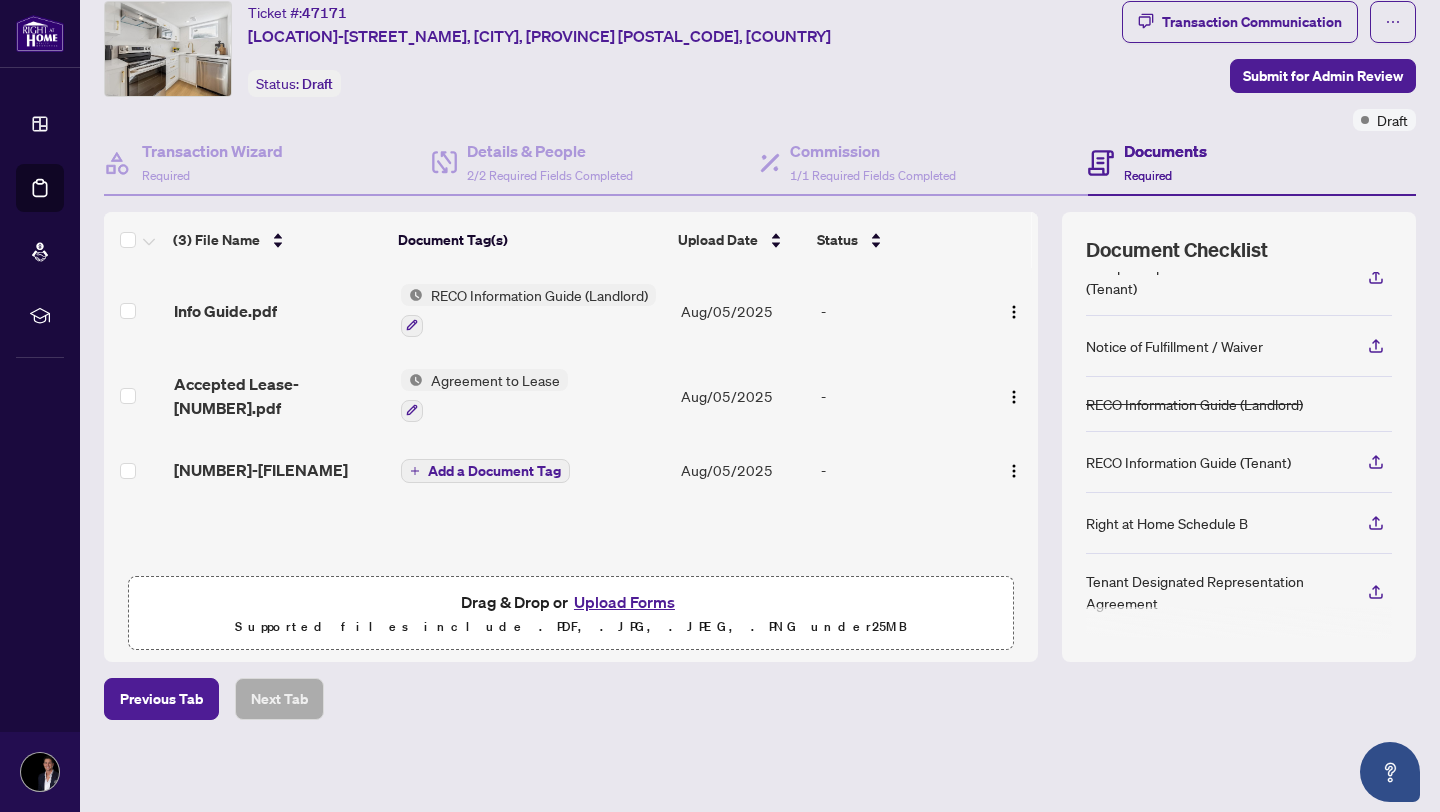 click on "Document Checklist Agreement to Lease Confirmation of Cooperation MLS Leased Print Out Multiple Representation Consent Form (Landlord) Multiple Representation Consent Form (Tenant) Notice of Fulfillment / Waiver RECO Information Guide (Landlord) RECO Information Guide (Tenant) Right at Home Schedule B Tenant Designated Representation Agreement" at bounding box center (1239, 437) 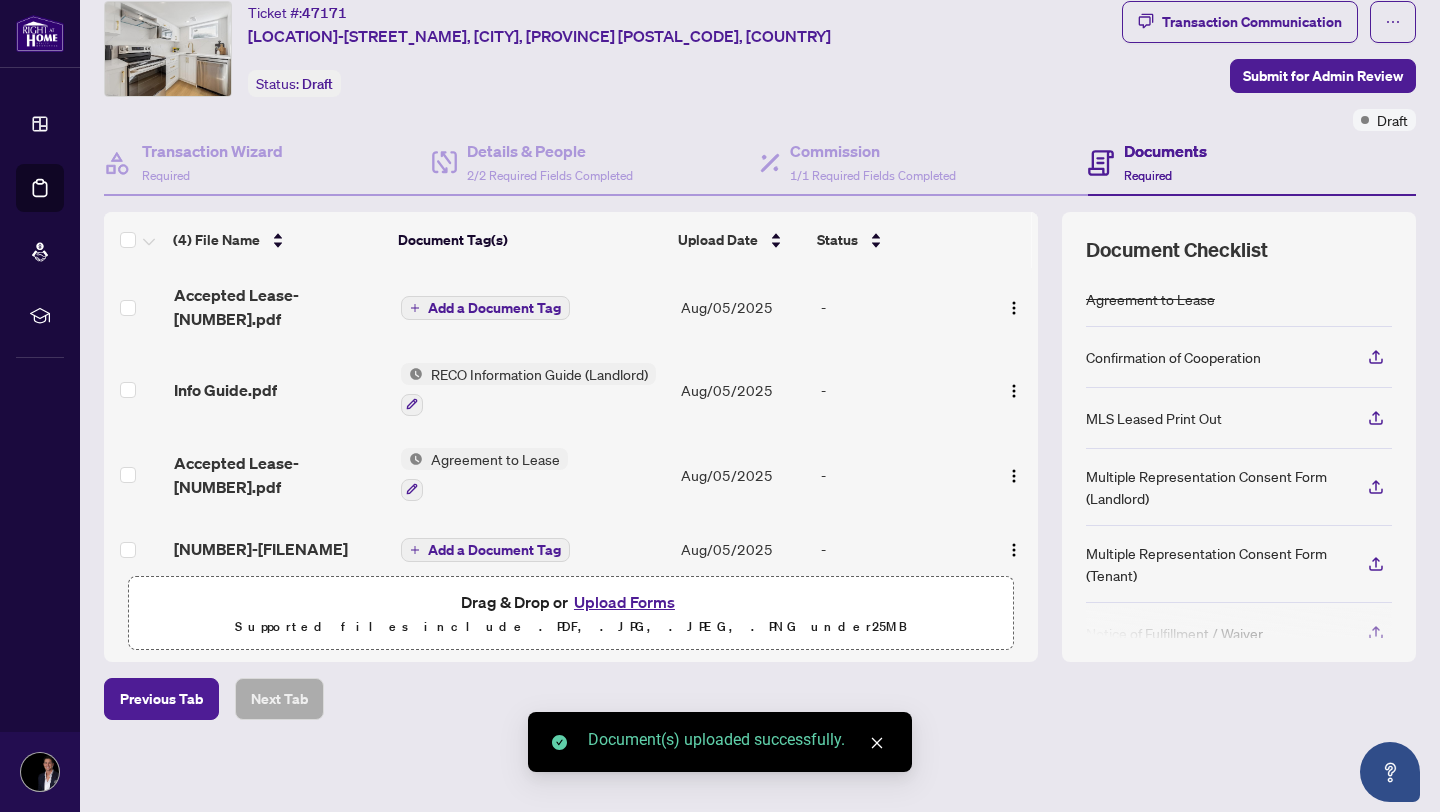 scroll, scrollTop: 21, scrollLeft: 0, axis: vertical 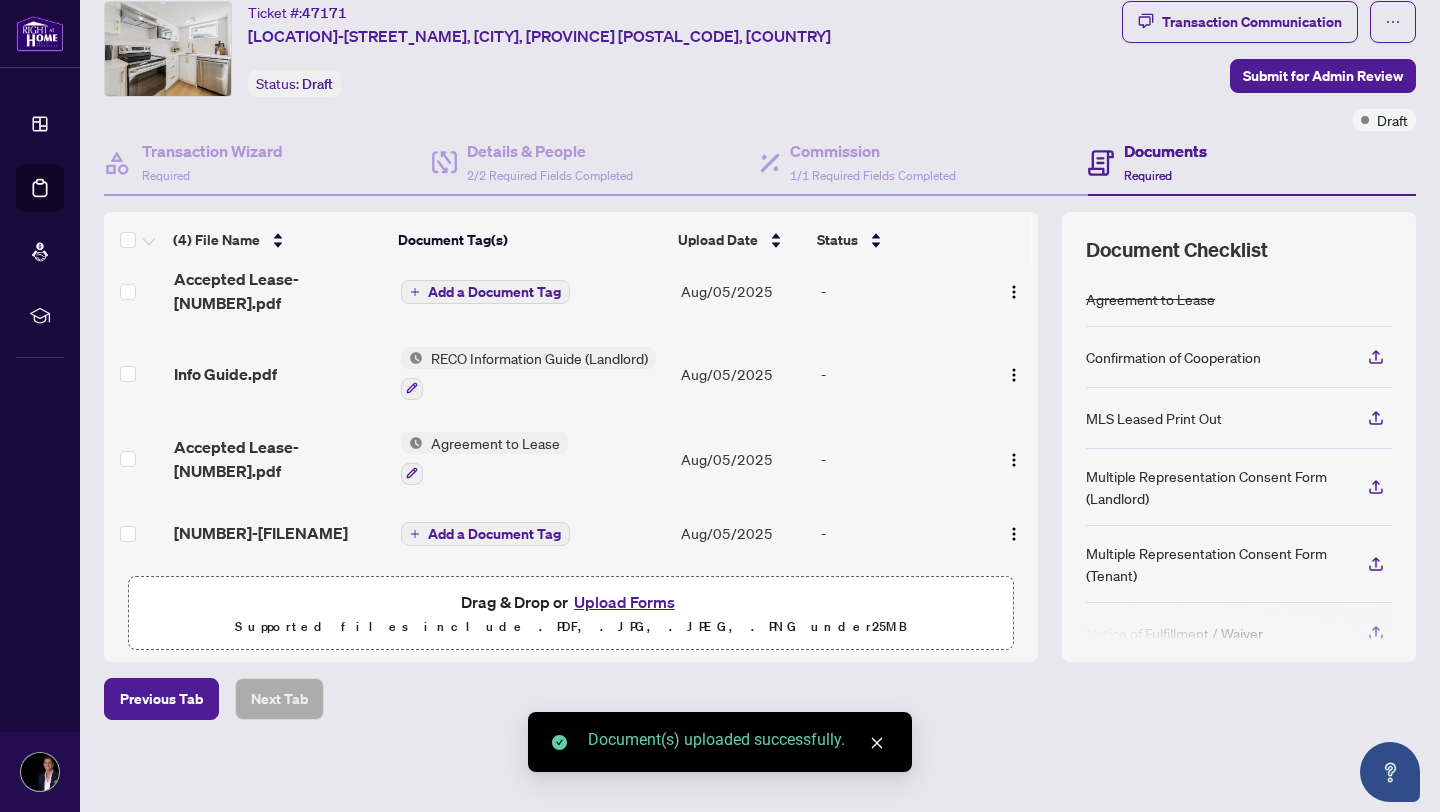 click on "Add a Document Tag" at bounding box center [494, 534] 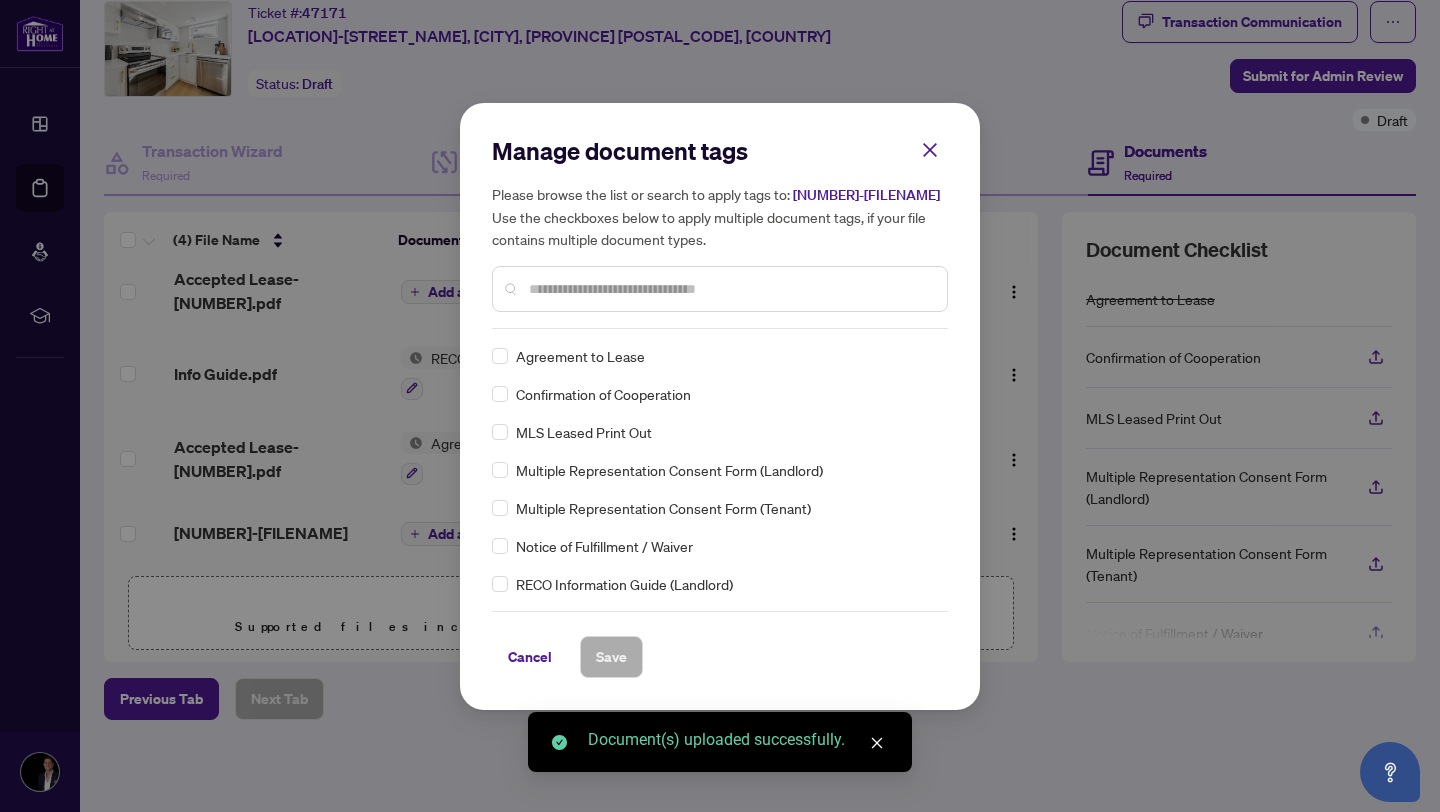 click at bounding box center [720, 289] 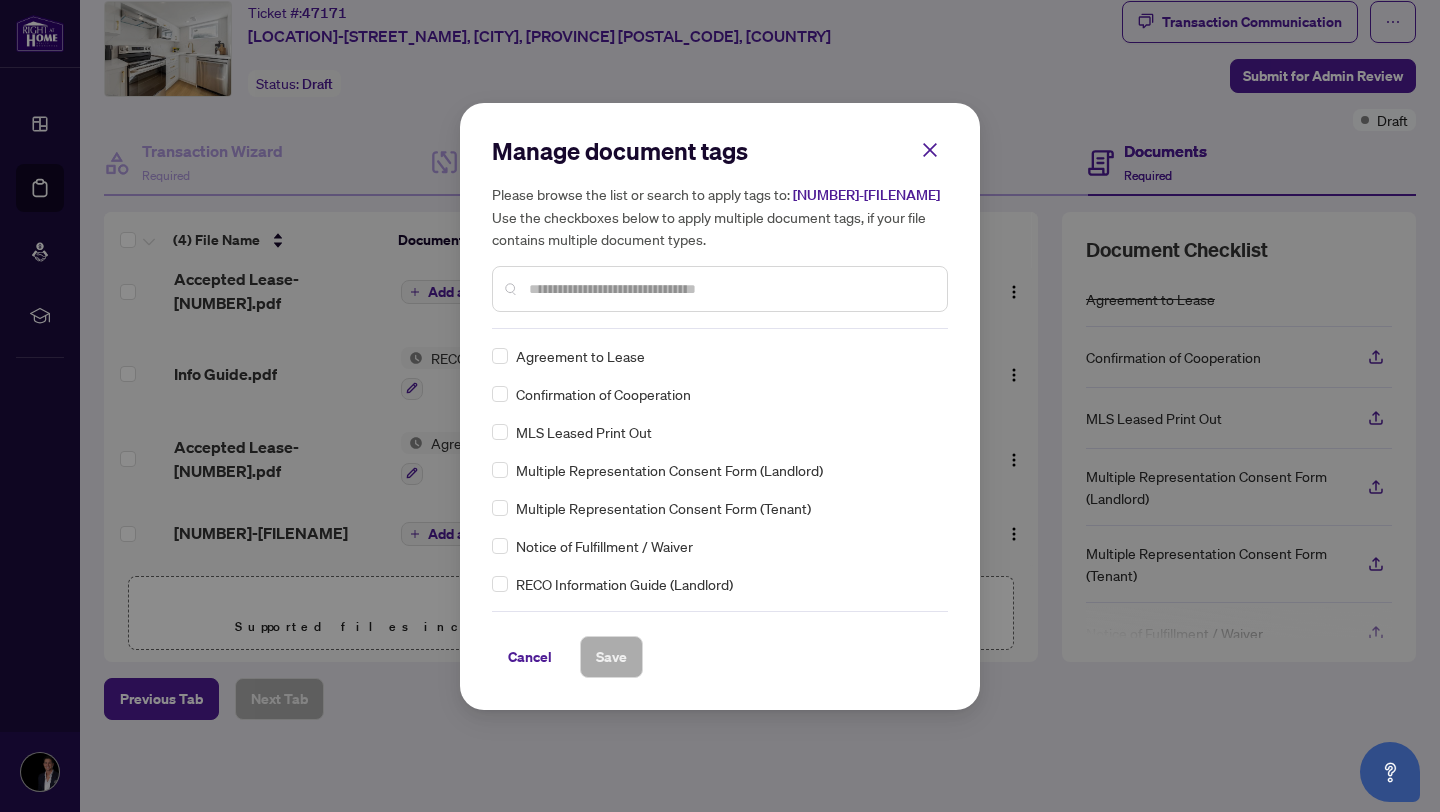 click at bounding box center [730, 289] 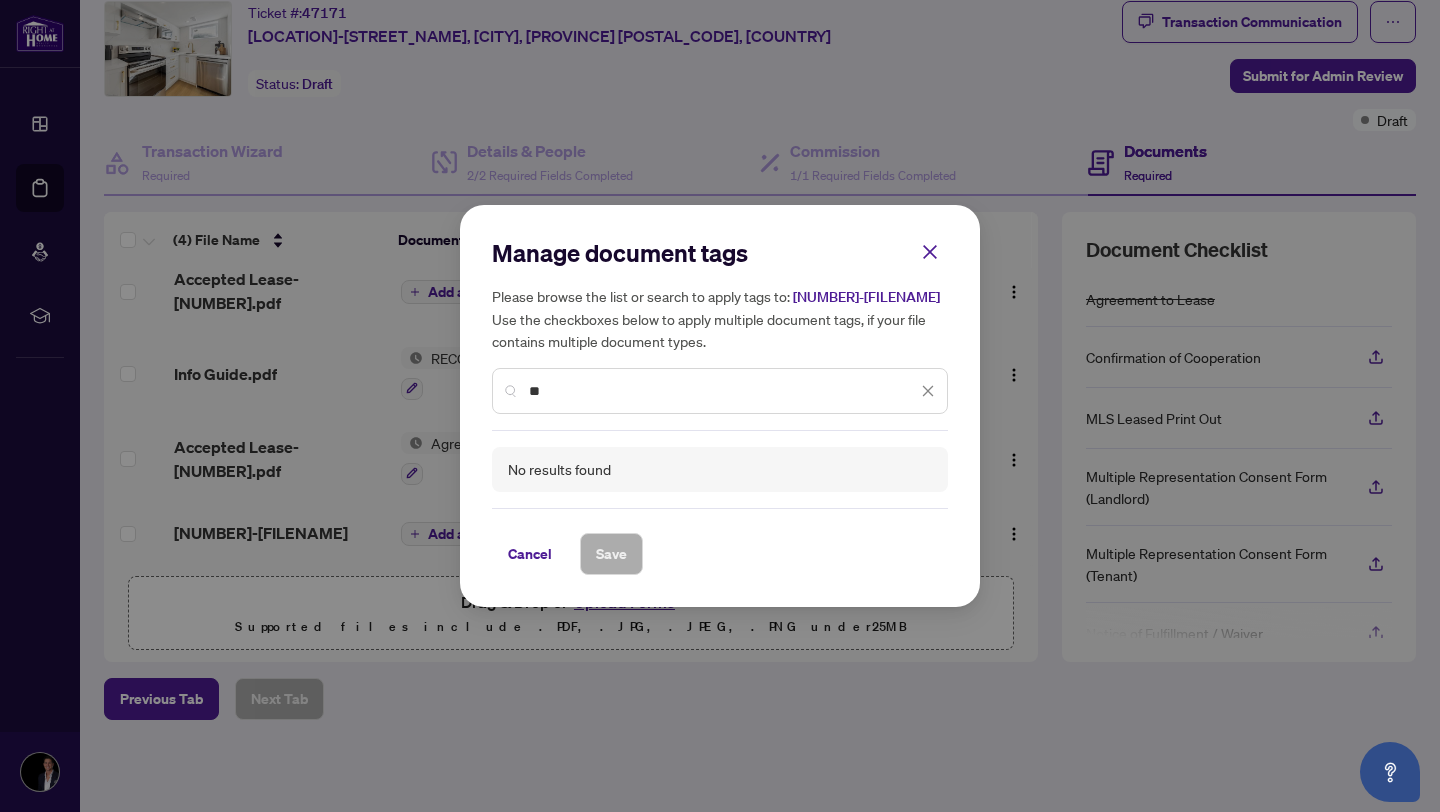 type on "*" 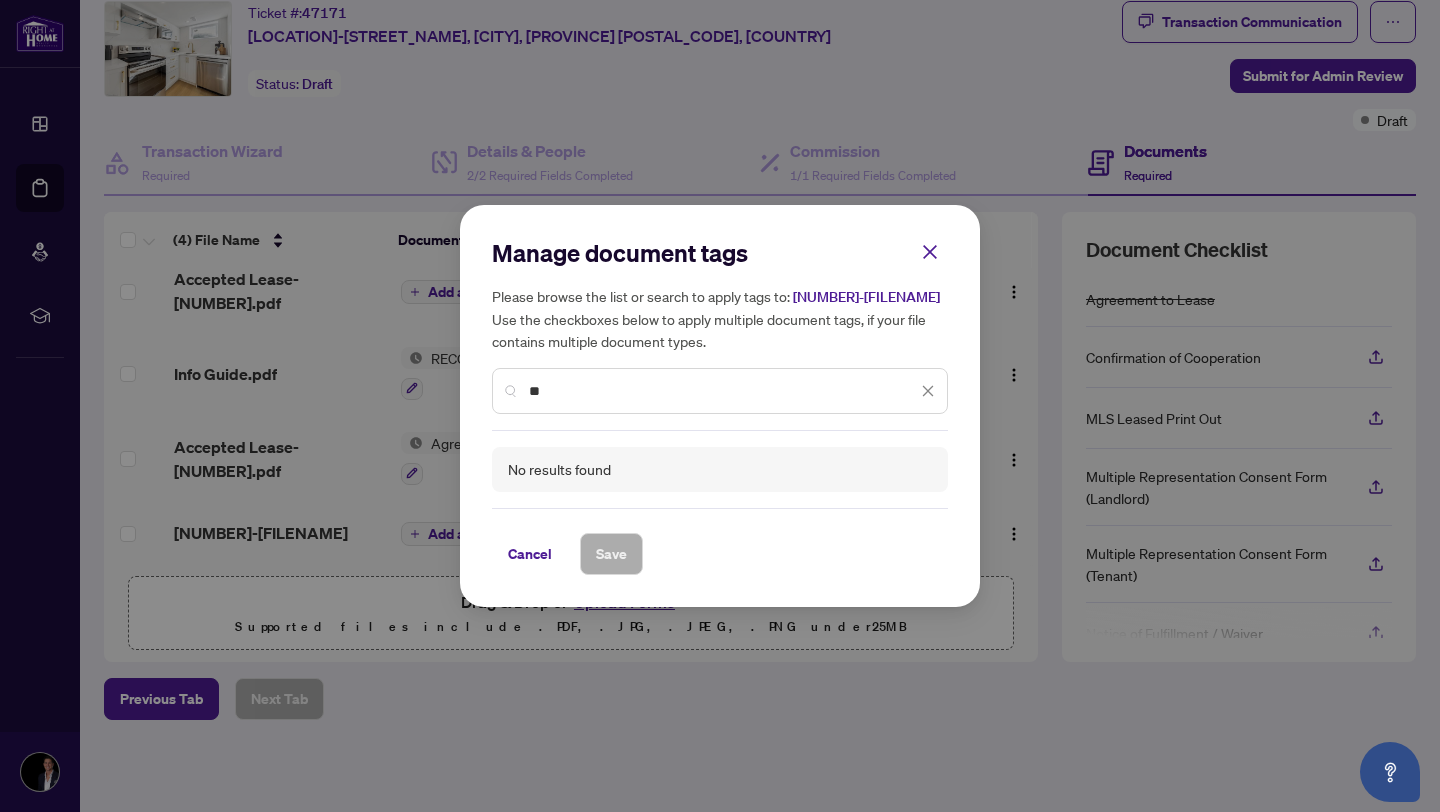 type on "*" 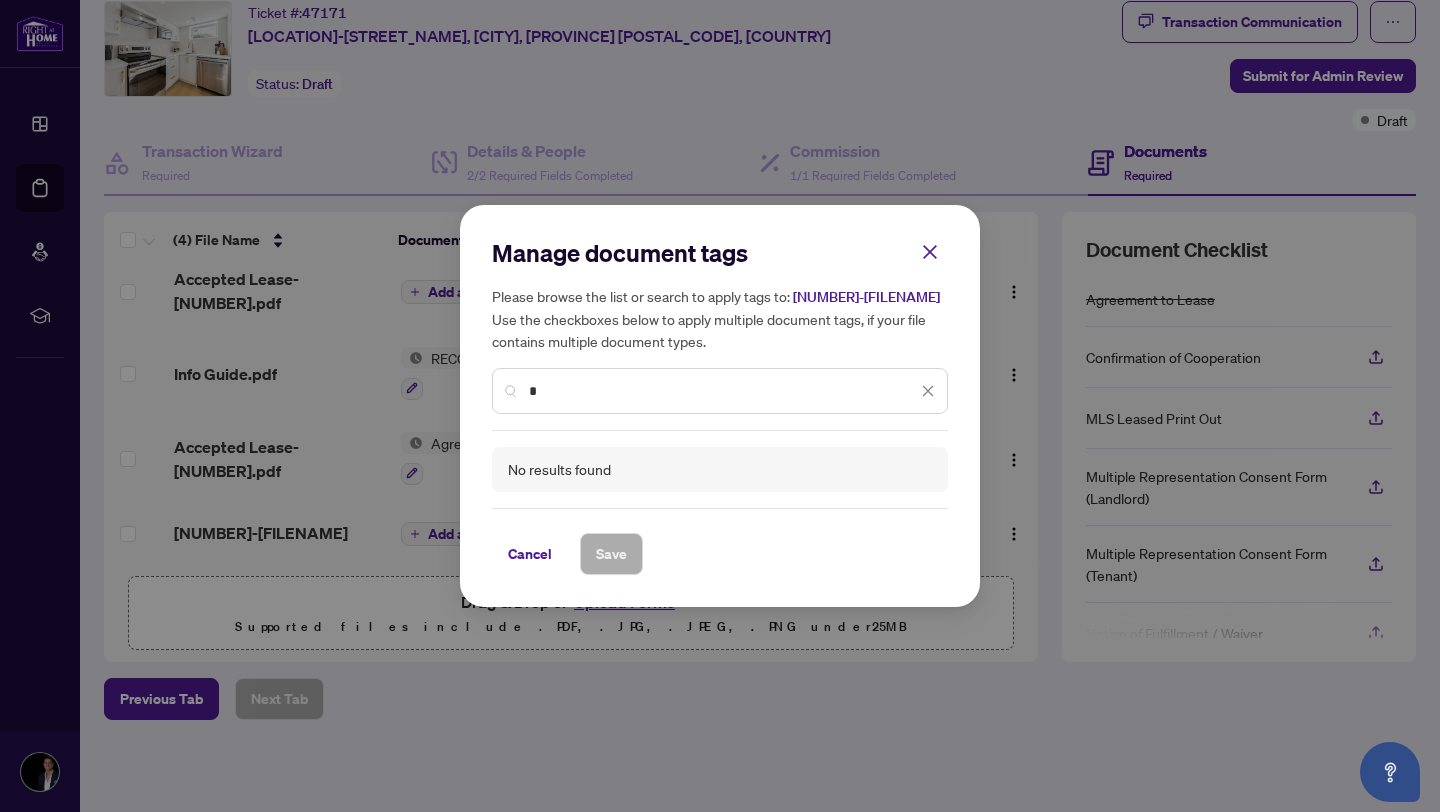 type 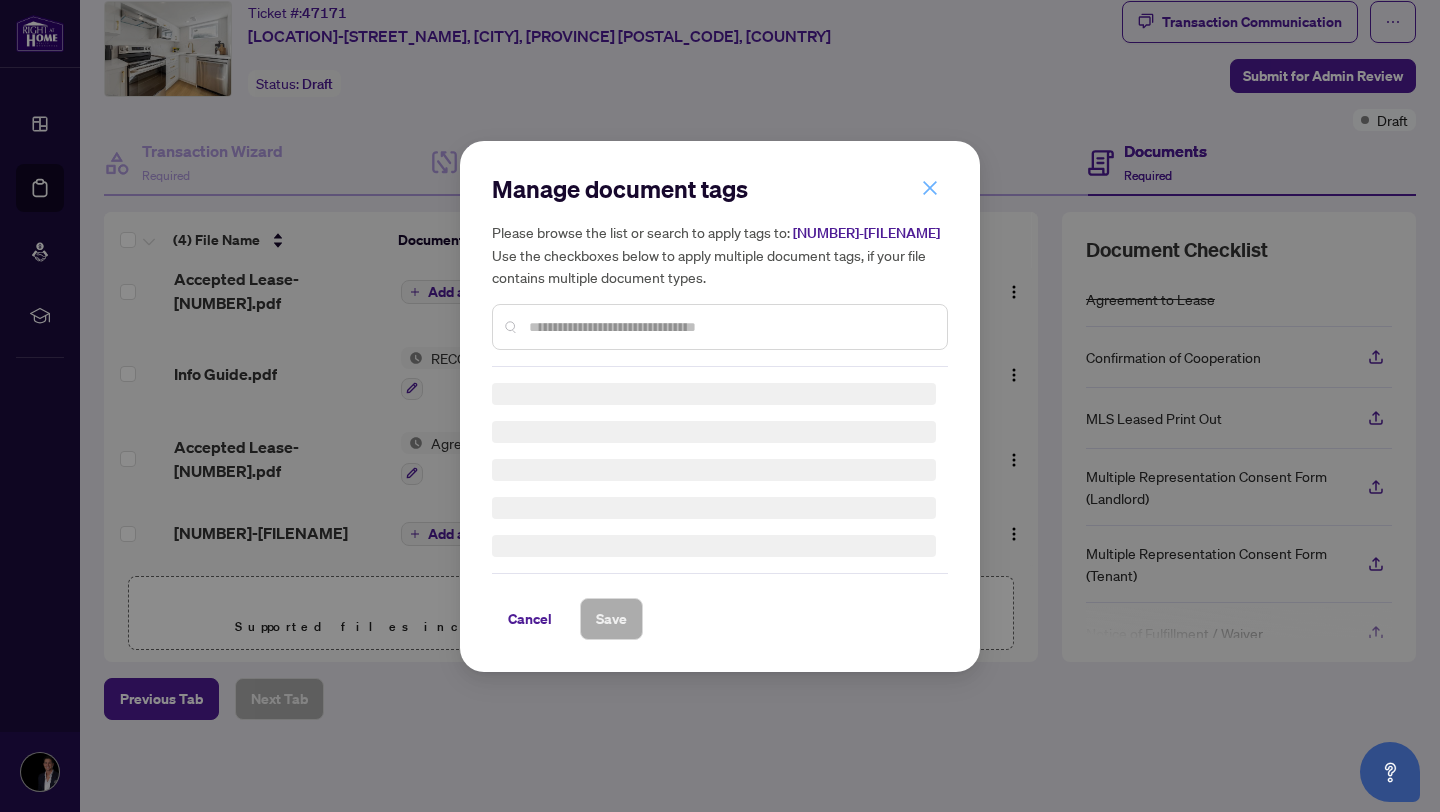 click 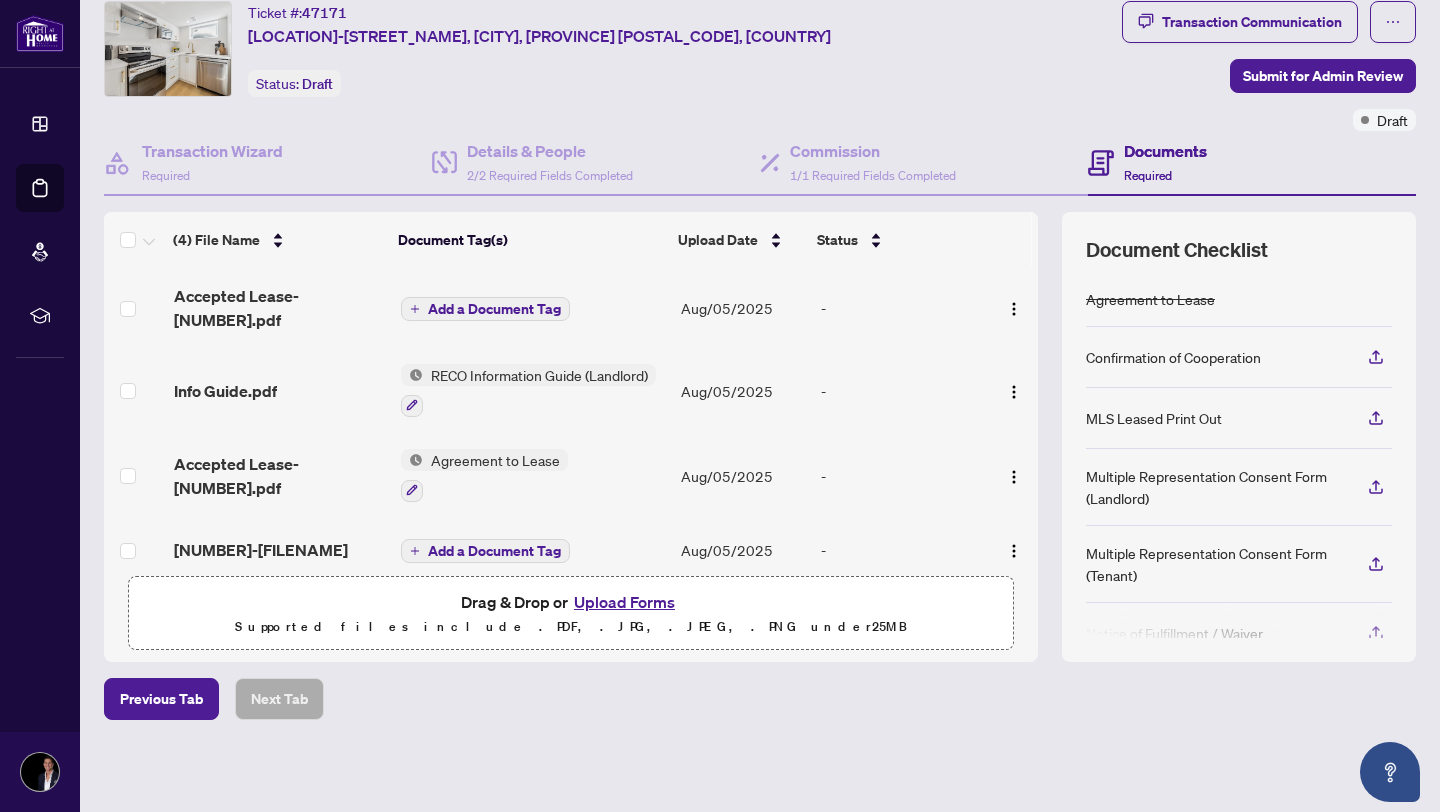 scroll, scrollTop: 1, scrollLeft: 0, axis: vertical 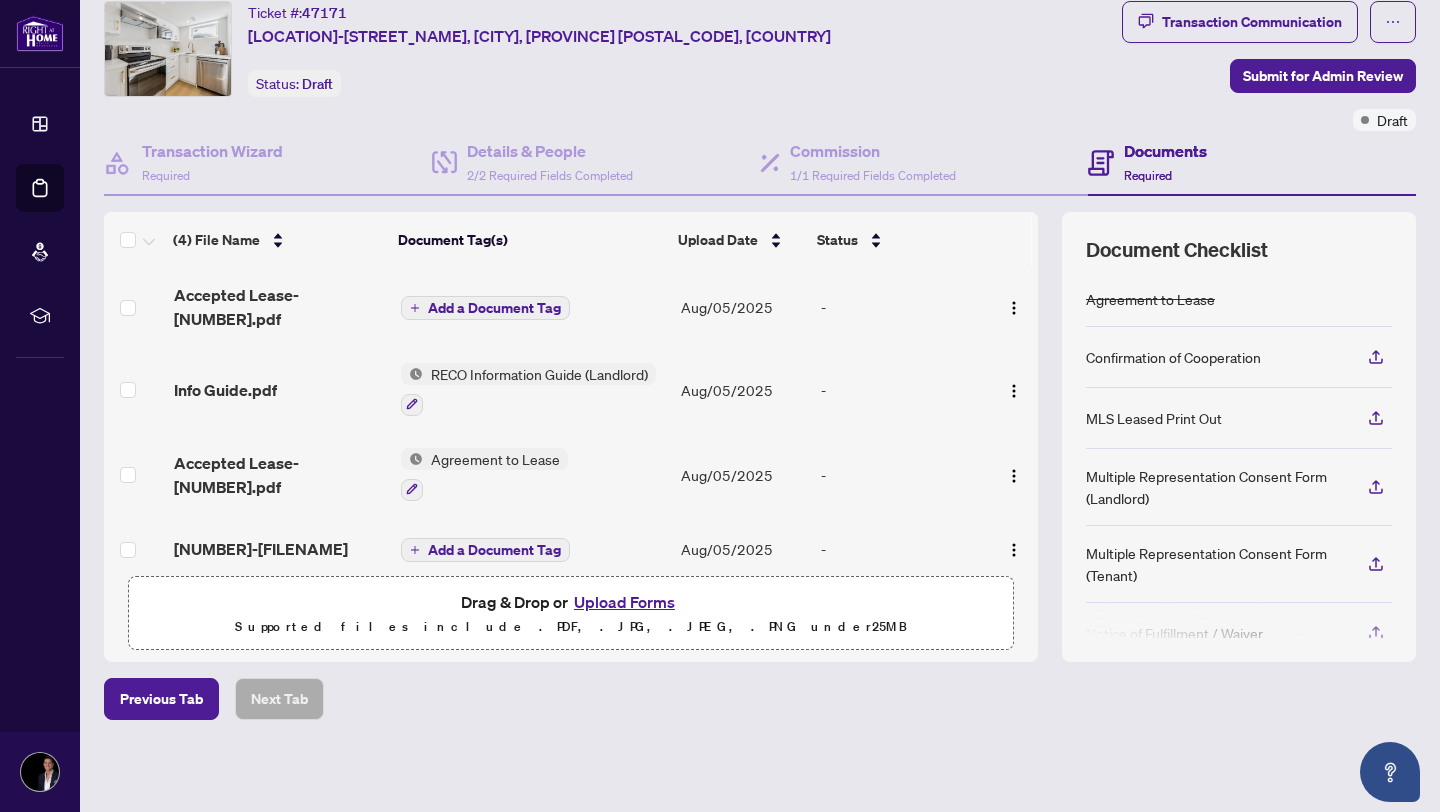 click on "Add a Document Tag" at bounding box center [494, 308] 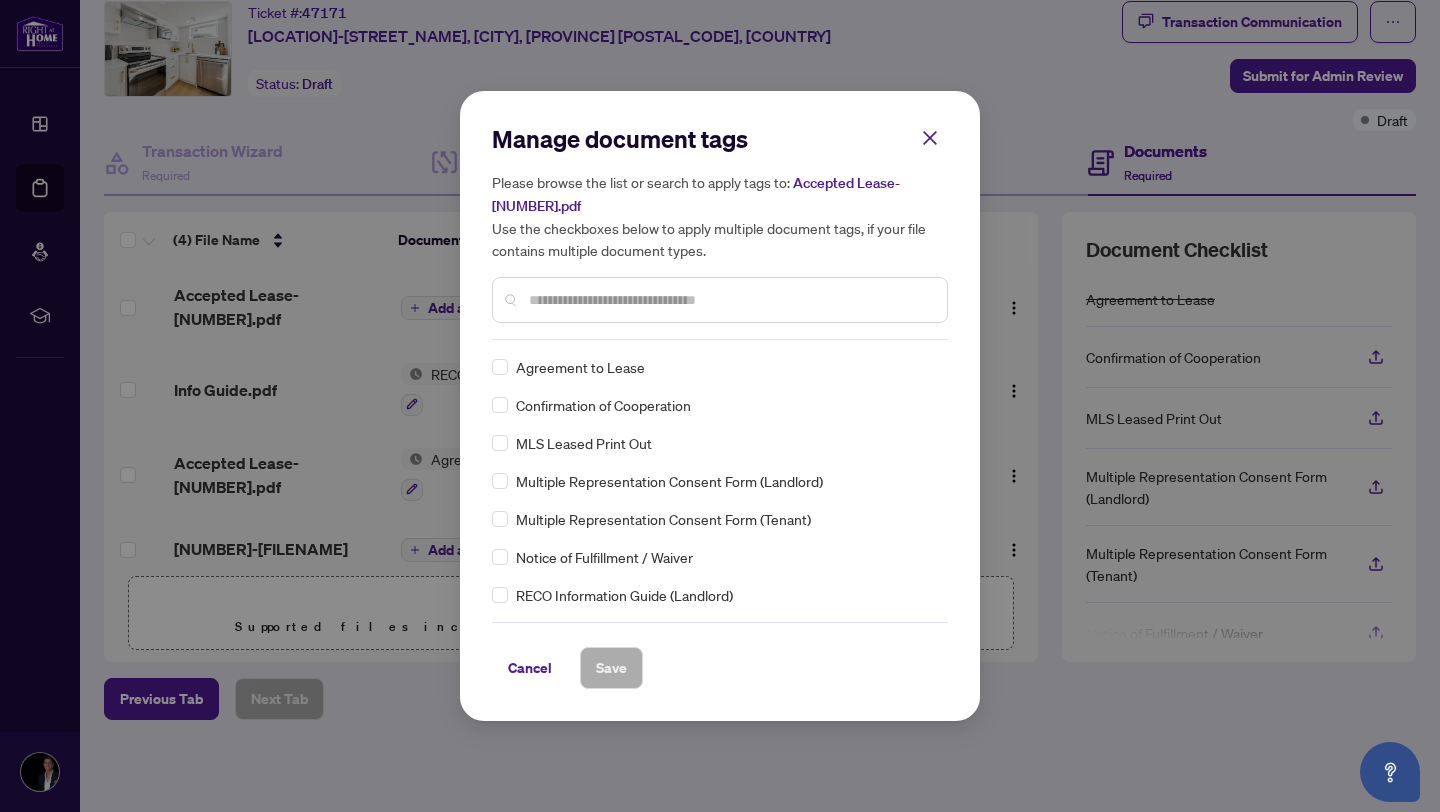 click on "Manage document tags Please browse the list or search to apply tags to:   Accepted Lease-[NUMBER].pdf   Use the checkboxes below to apply multiple document tags, if your file contains multiple document types." at bounding box center (720, 231) 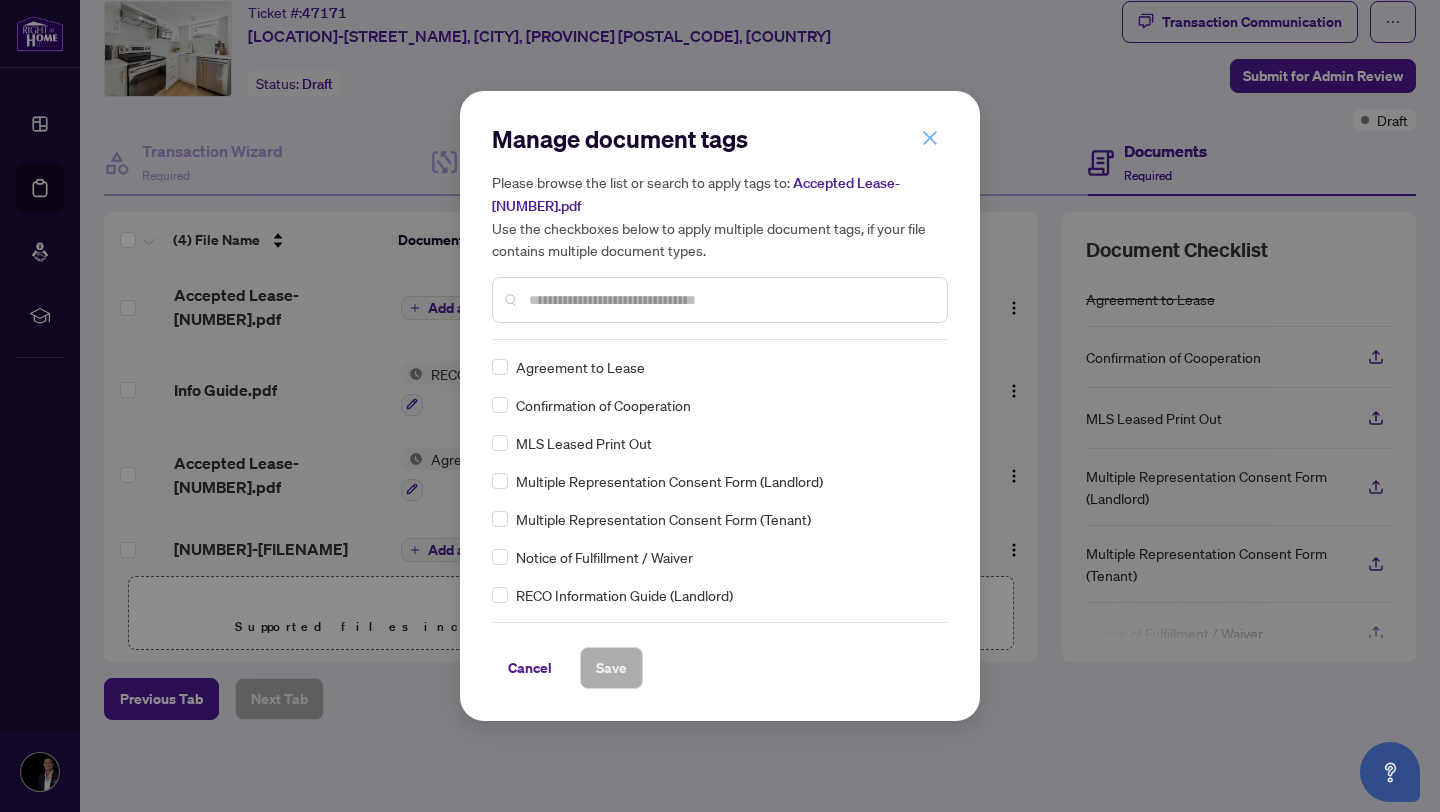 click at bounding box center (930, 138) 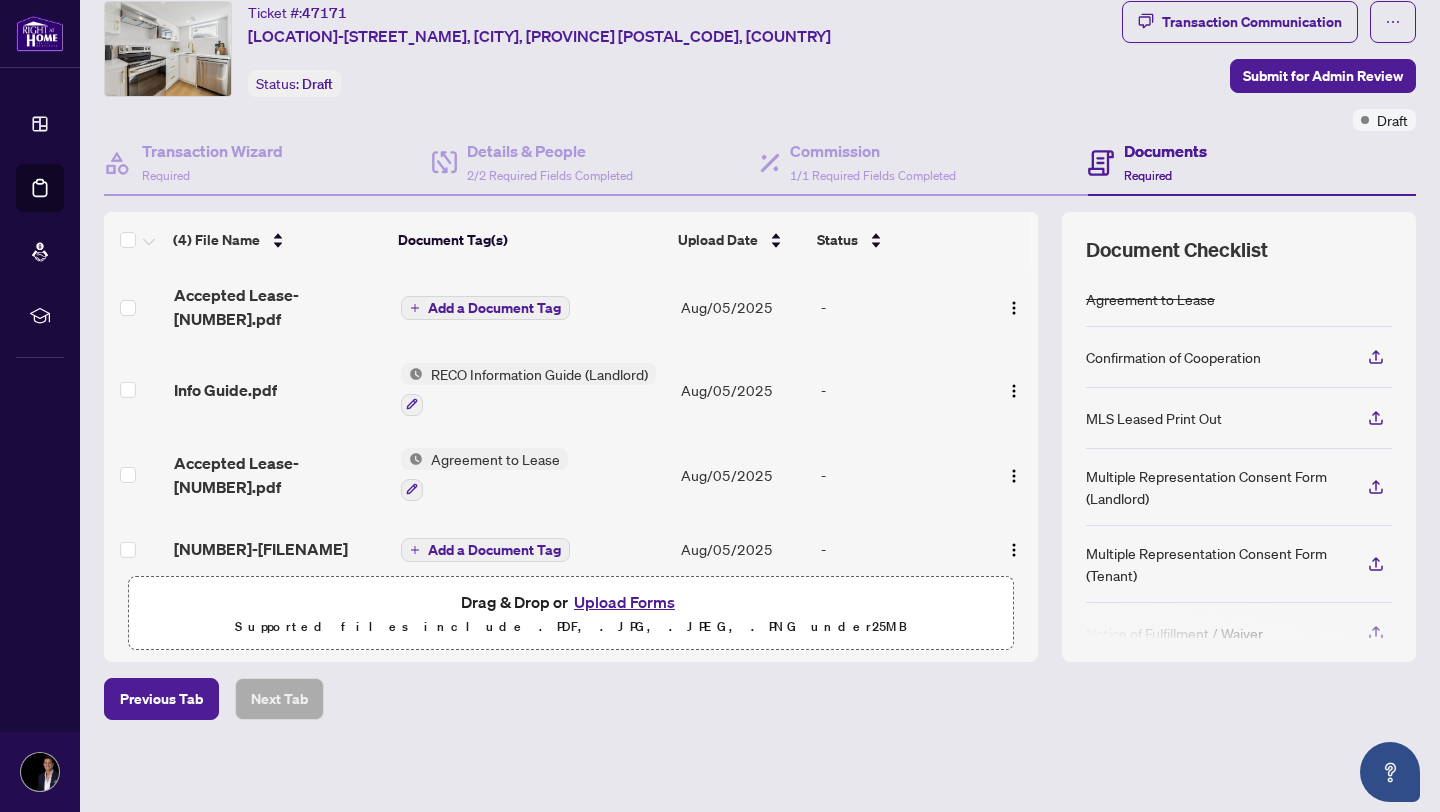 scroll, scrollTop: 0, scrollLeft: 0, axis: both 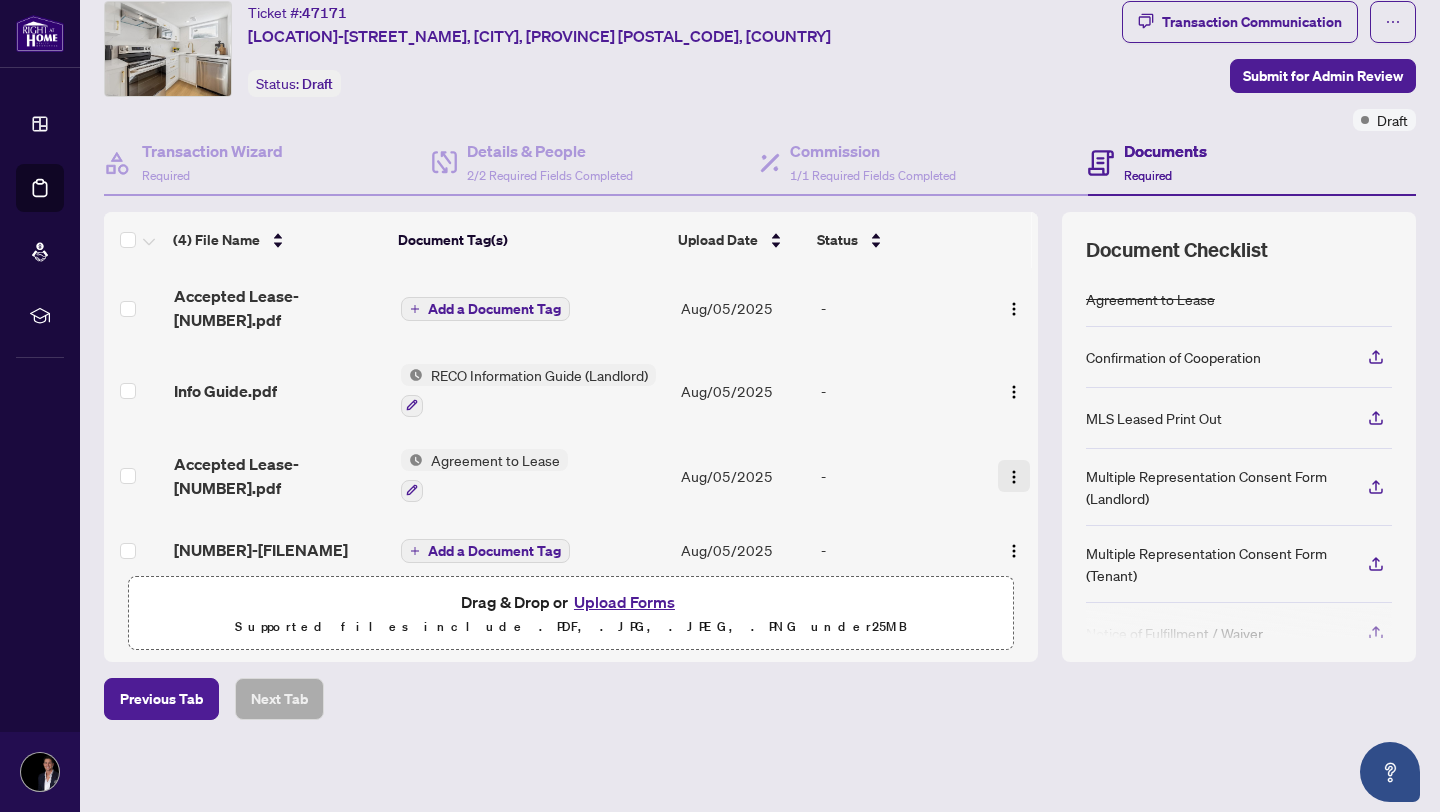 click at bounding box center [1014, 477] 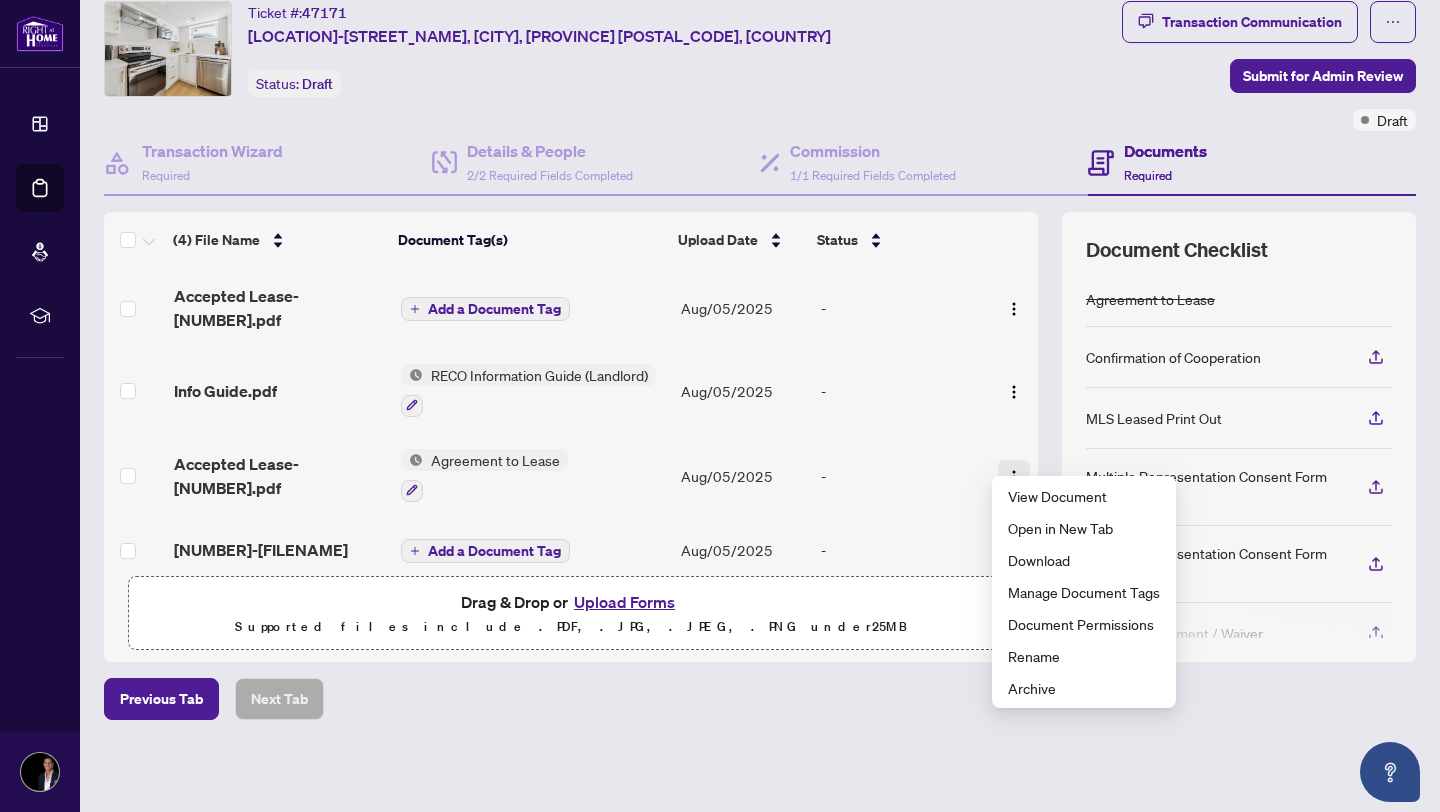 click at bounding box center [1014, 477] 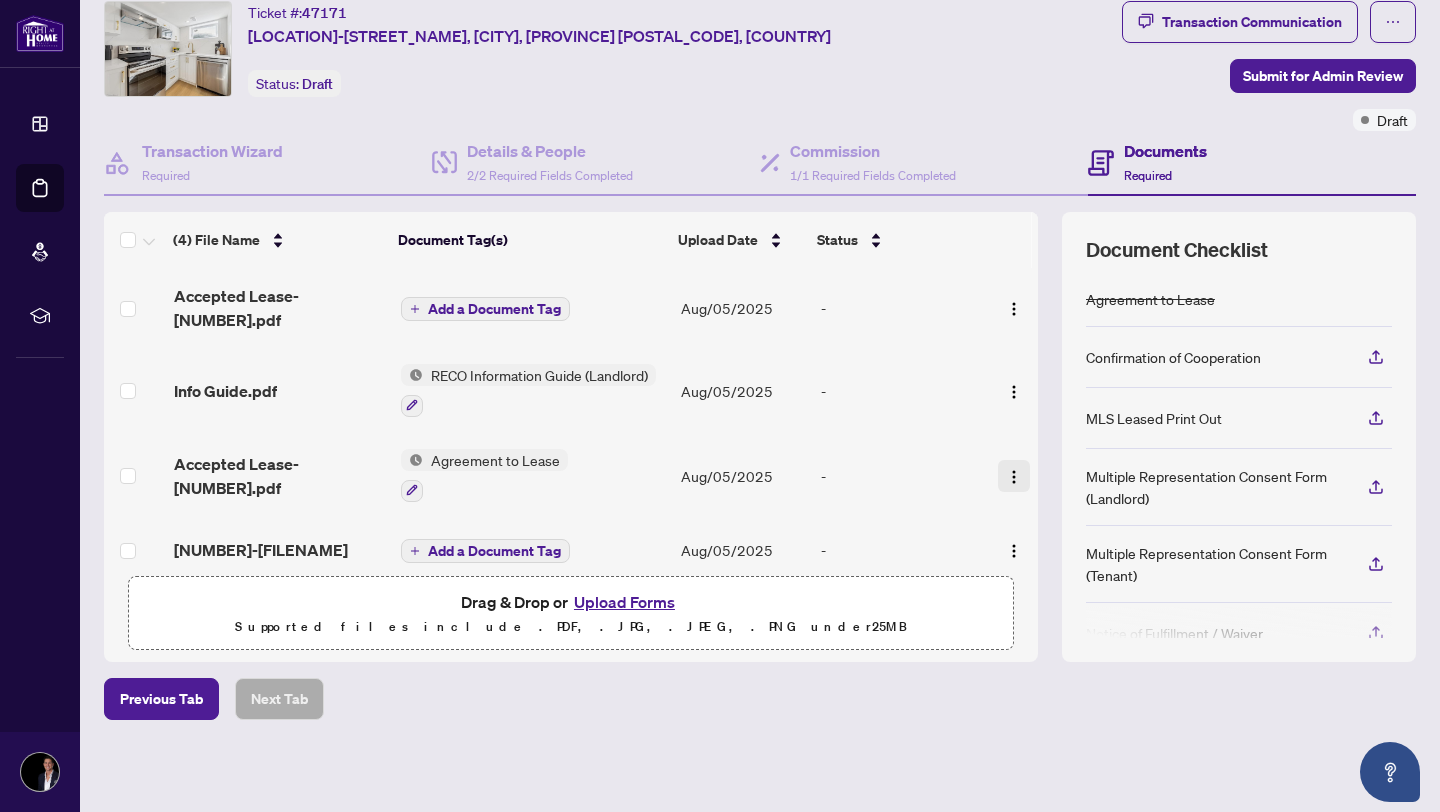 click at bounding box center (1014, 477) 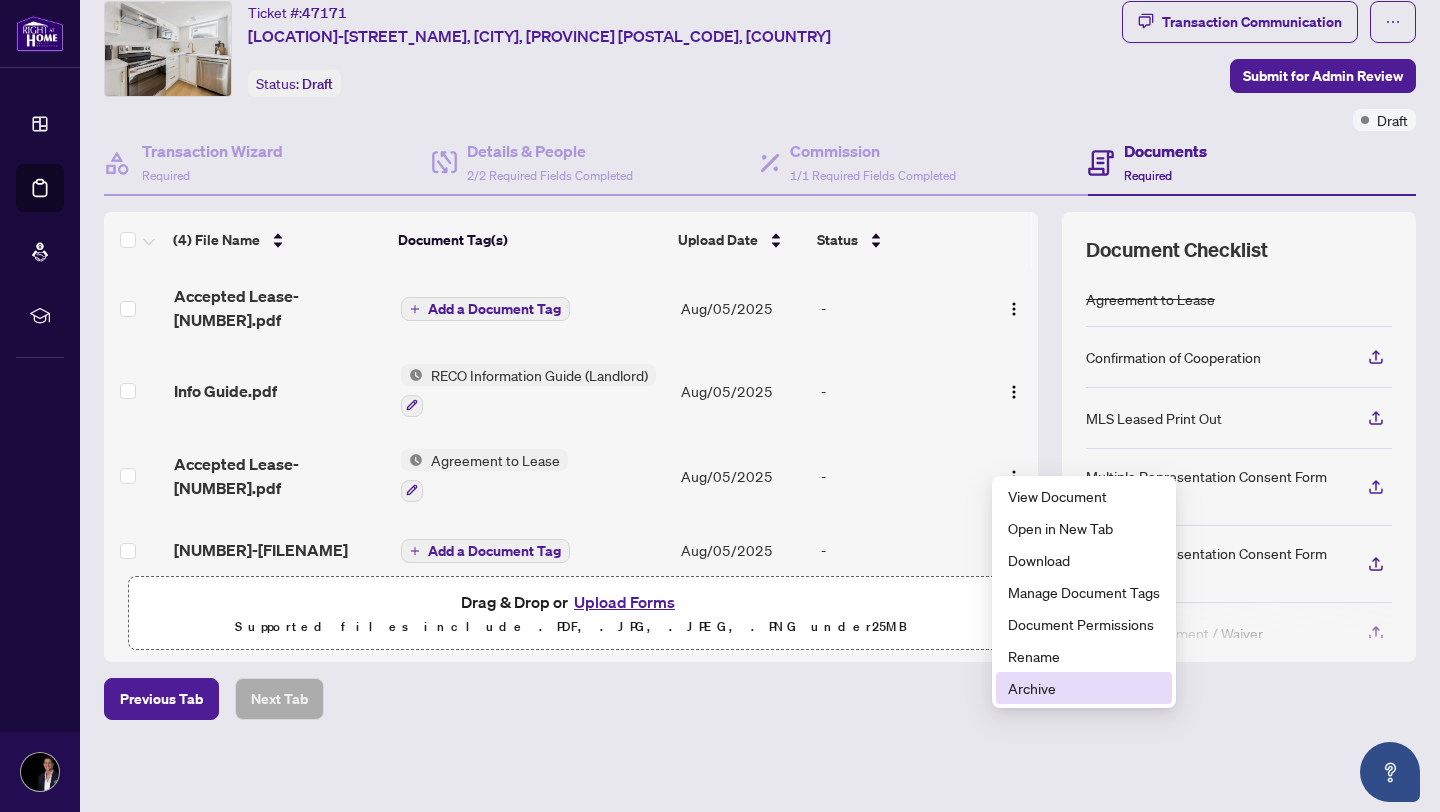 click on "Archive" at bounding box center (1084, 688) 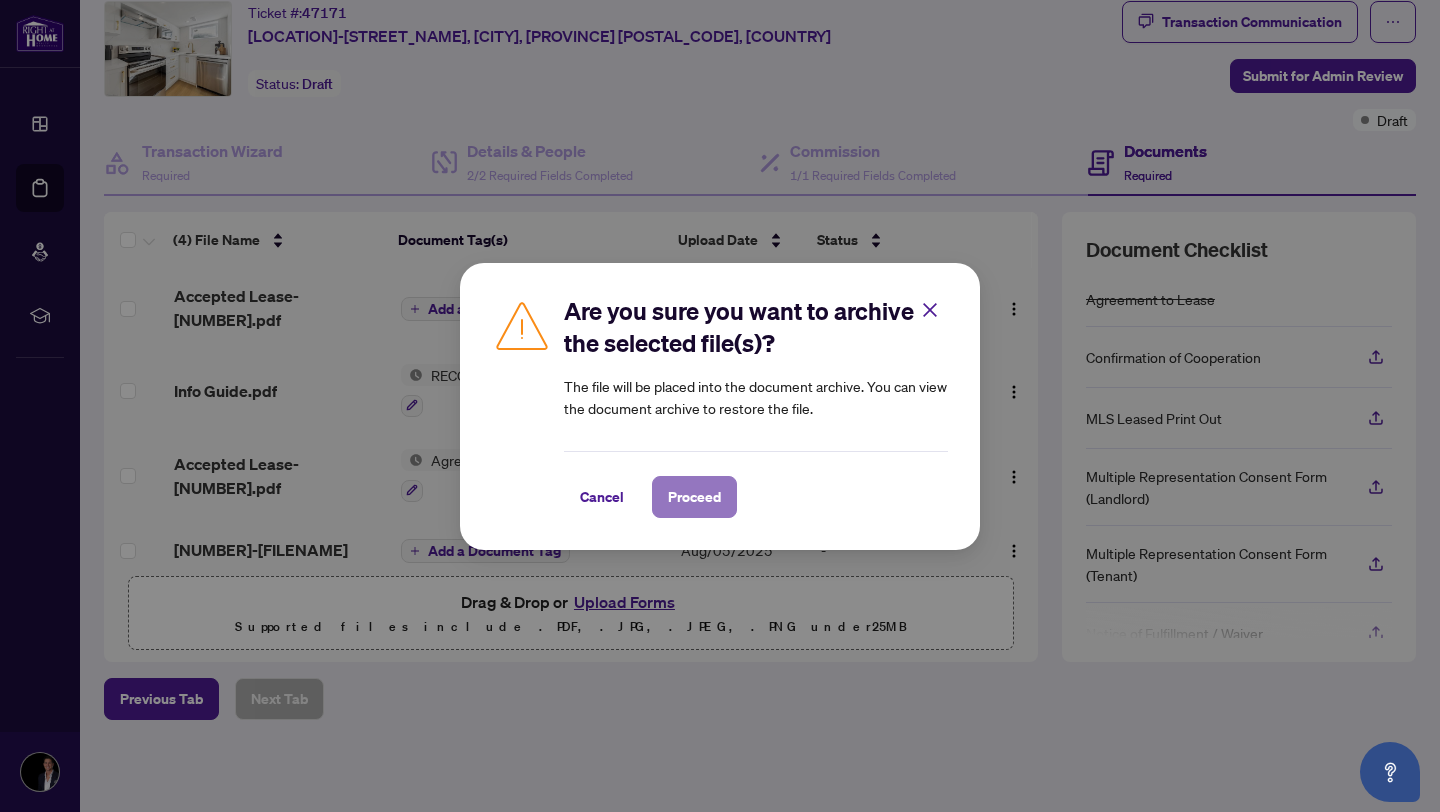 click on "Proceed" at bounding box center [694, 497] 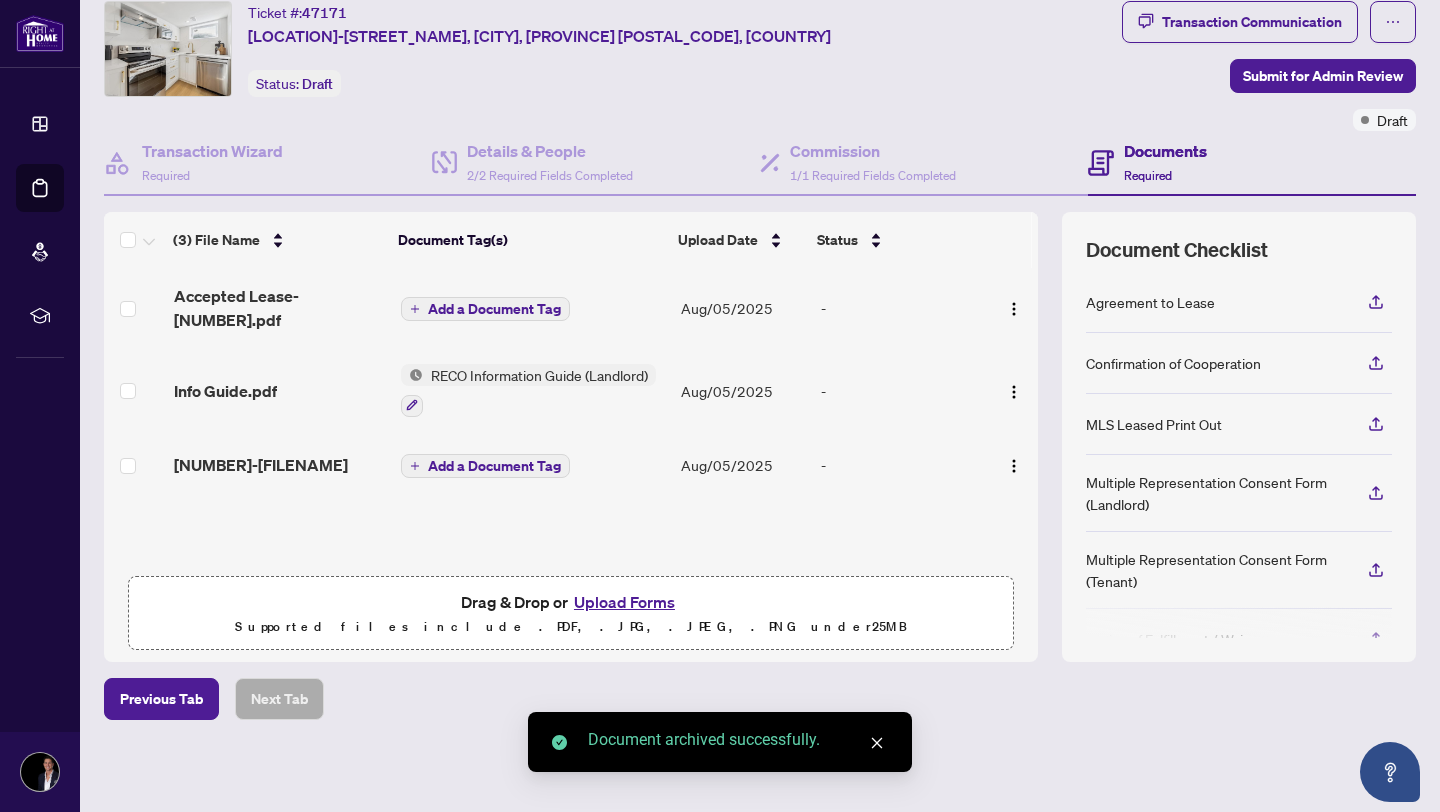 click at bounding box center (1014, 309) 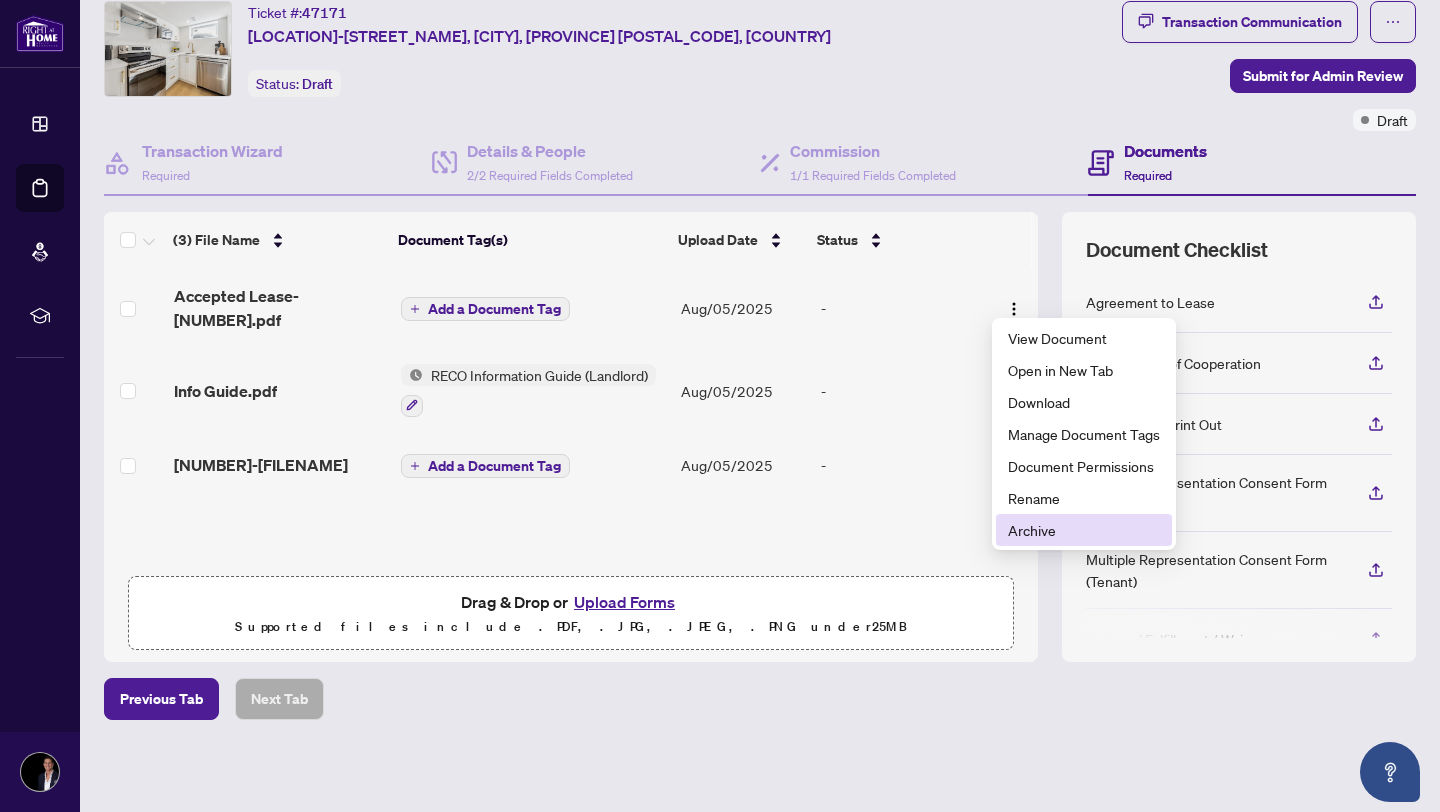 click on "Archive" at bounding box center (1084, 530) 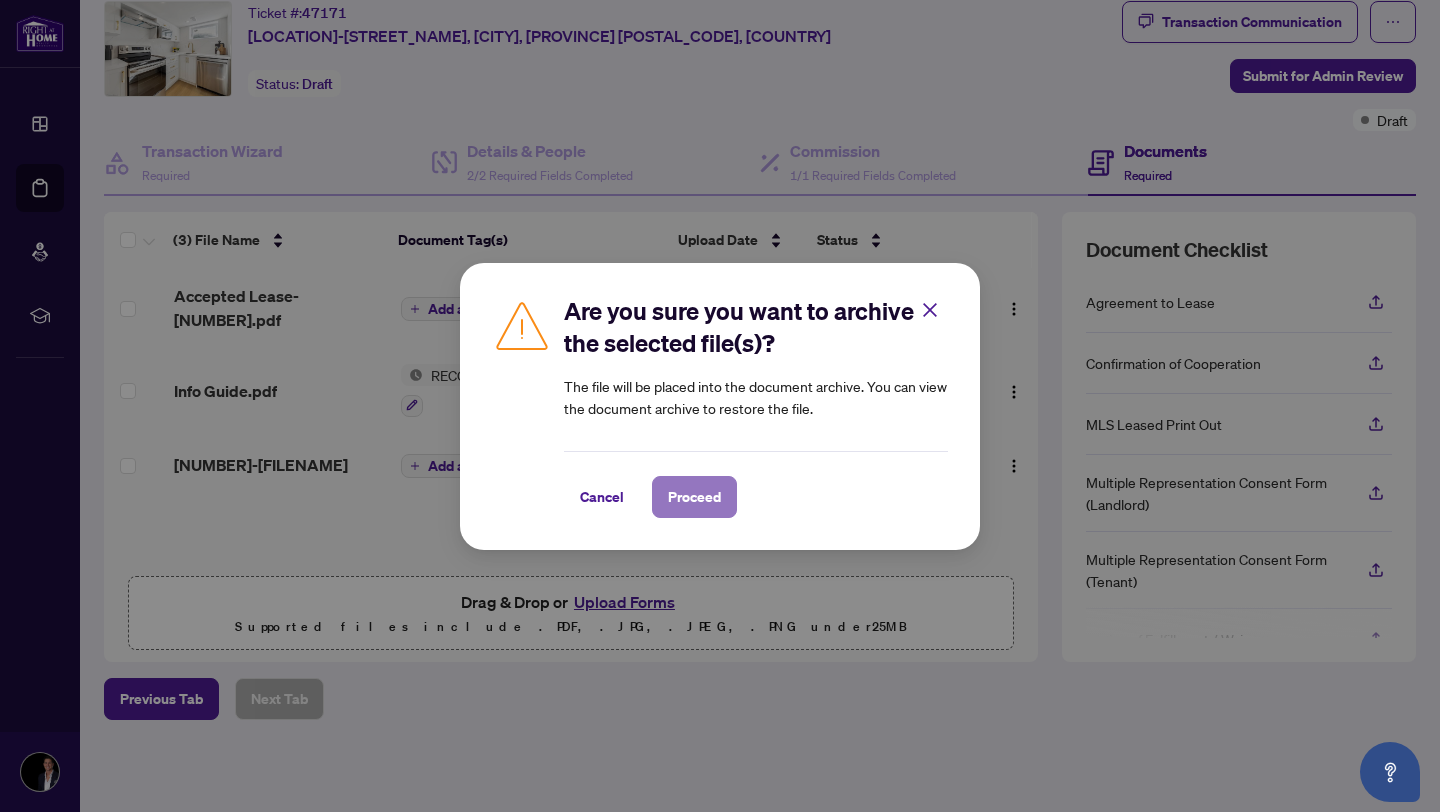 click on "Proceed" at bounding box center [694, 497] 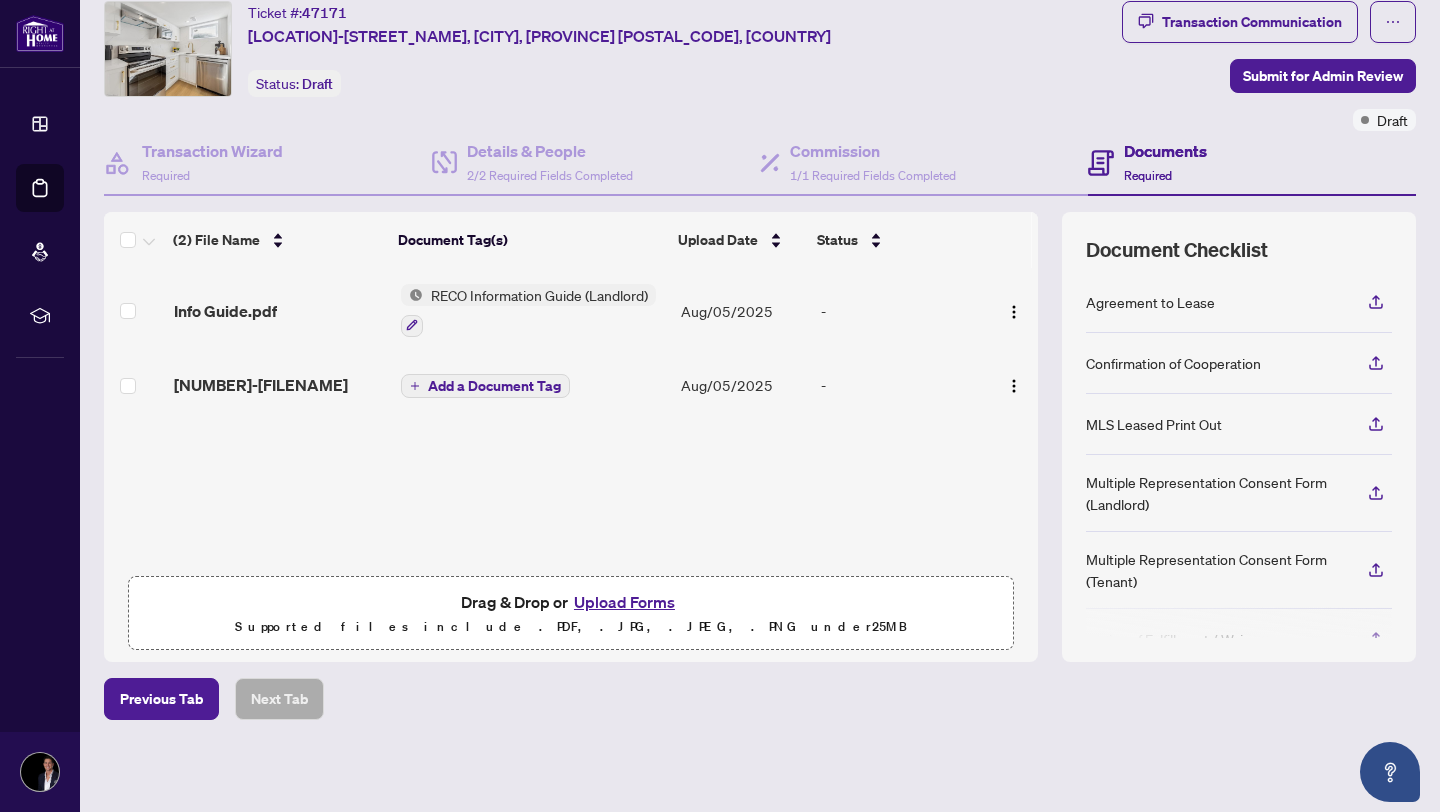 click on "Upload Forms" at bounding box center (624, 602) 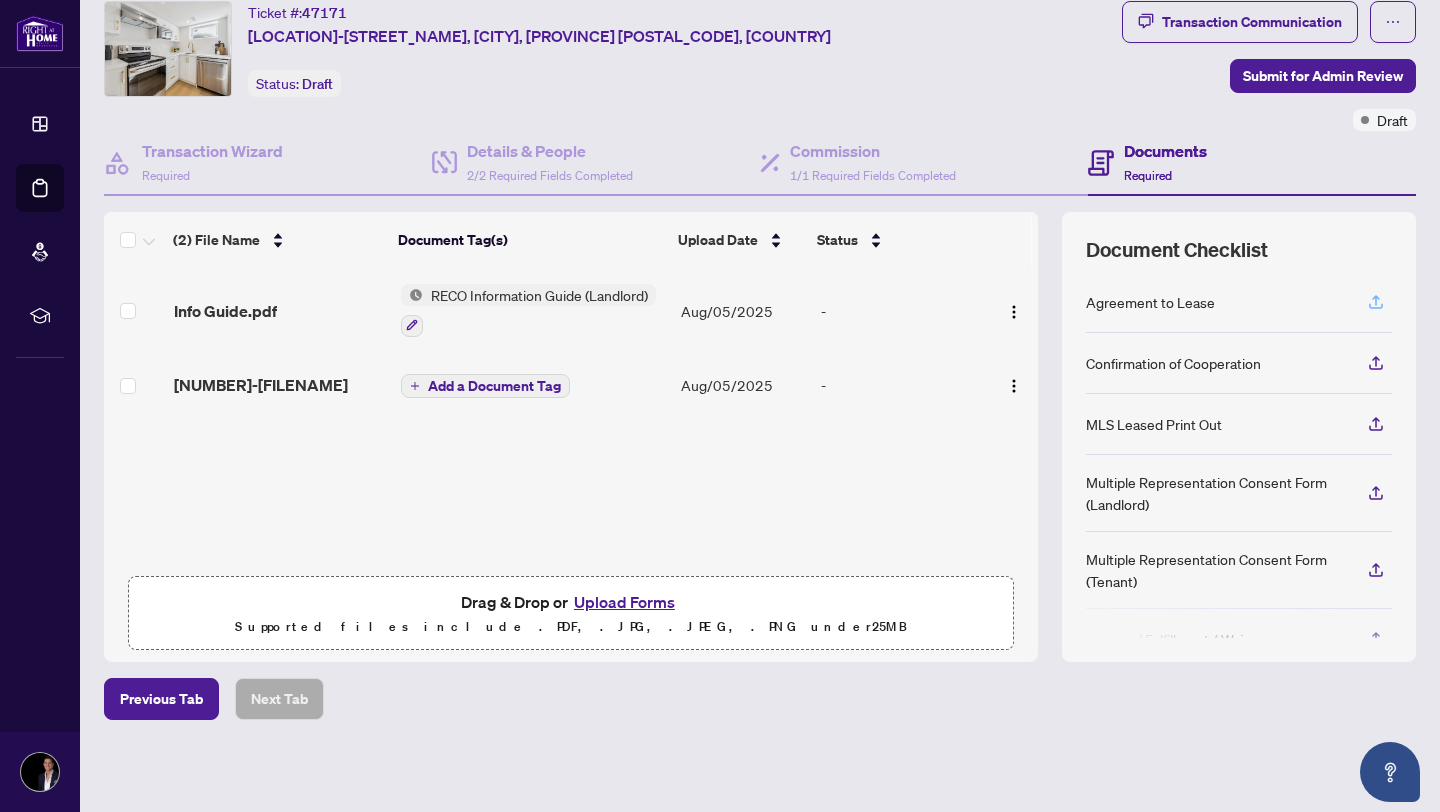 click at bounding box center (1376, 302) 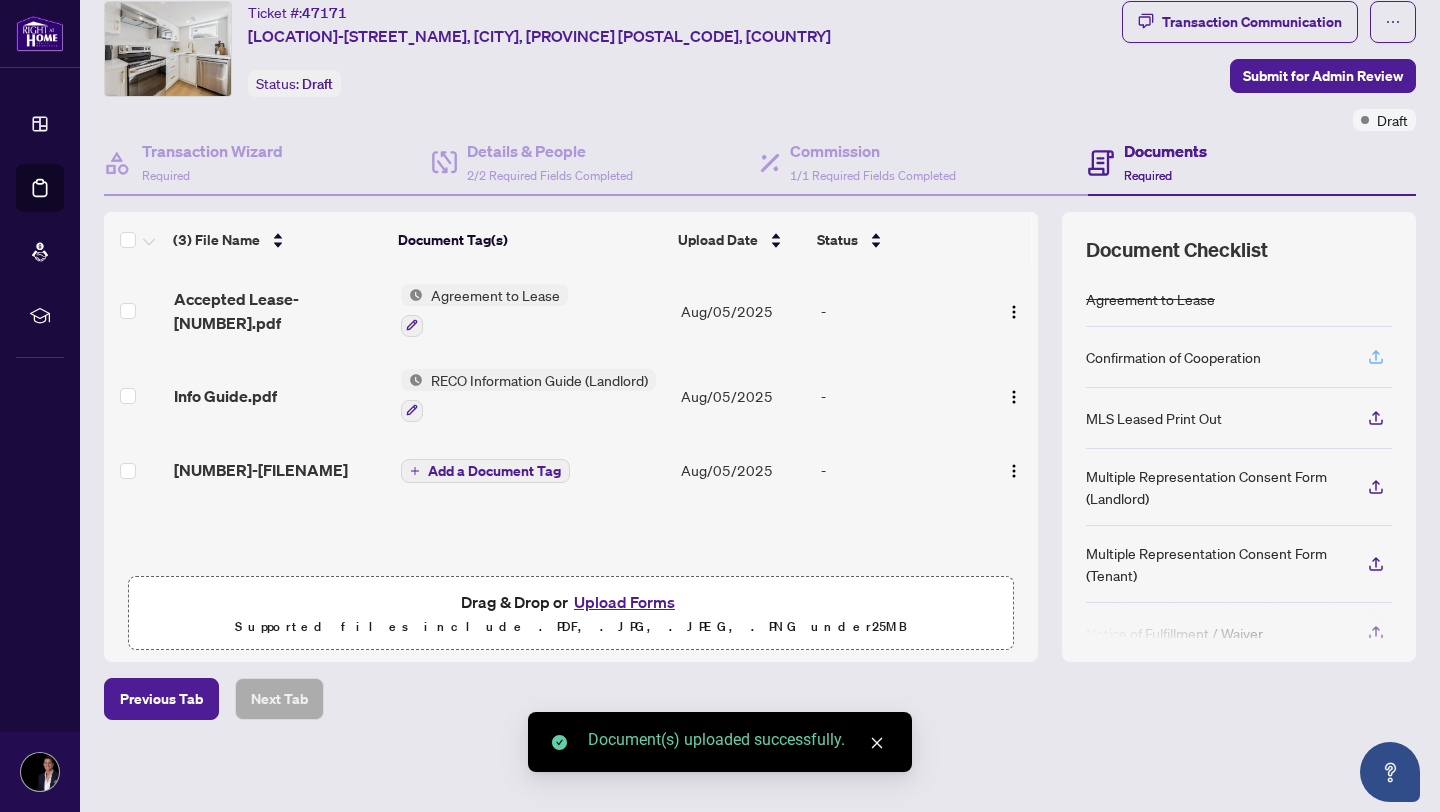 click 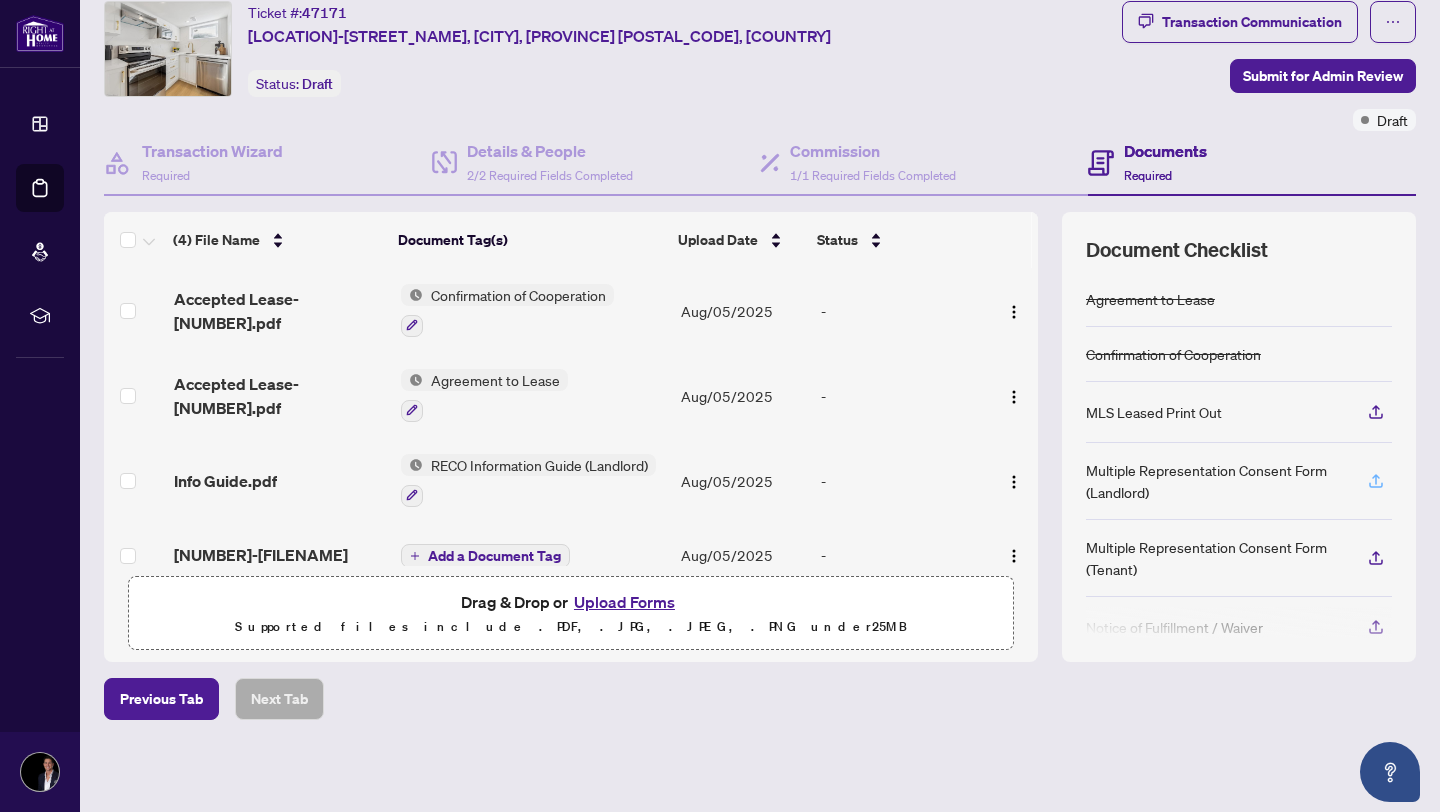 click 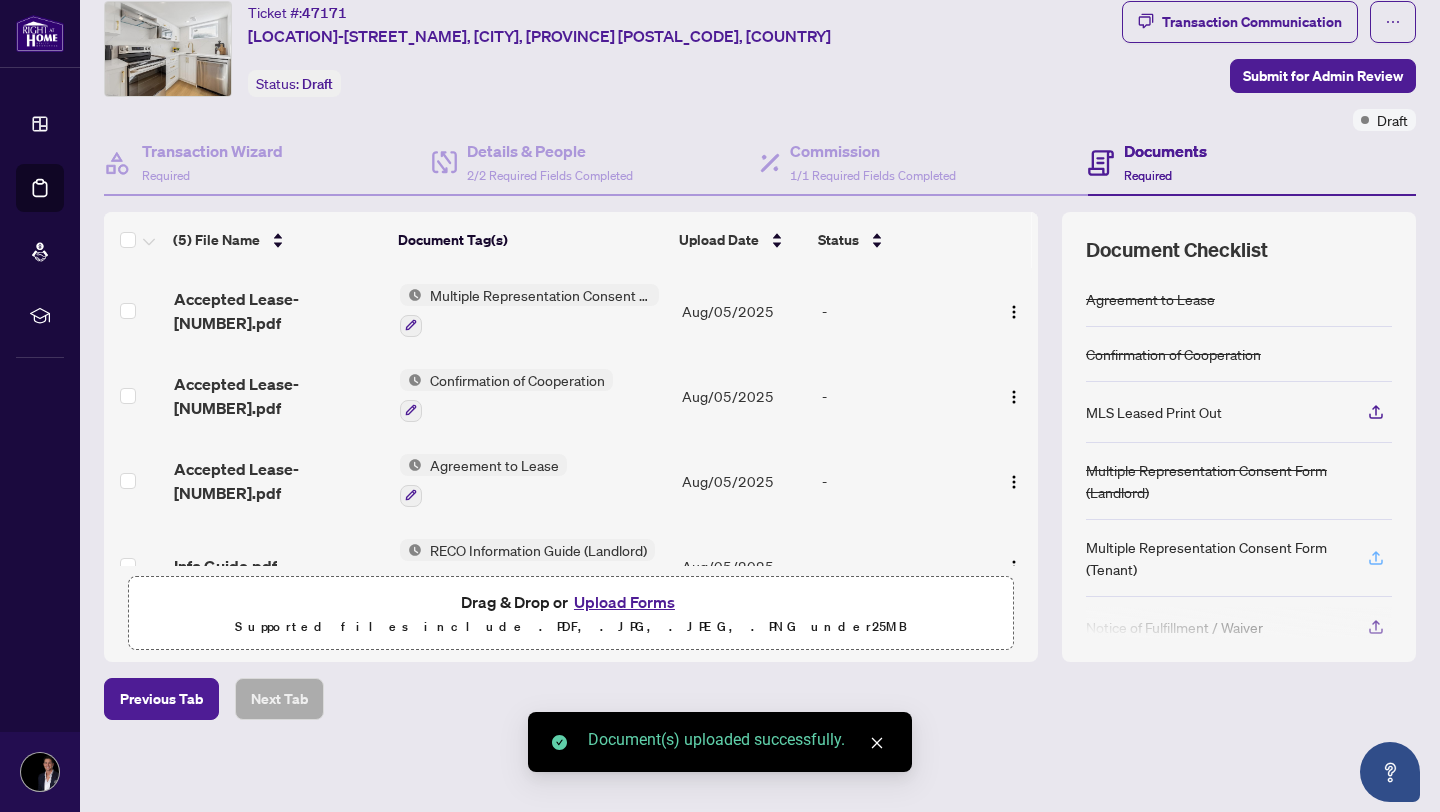 click 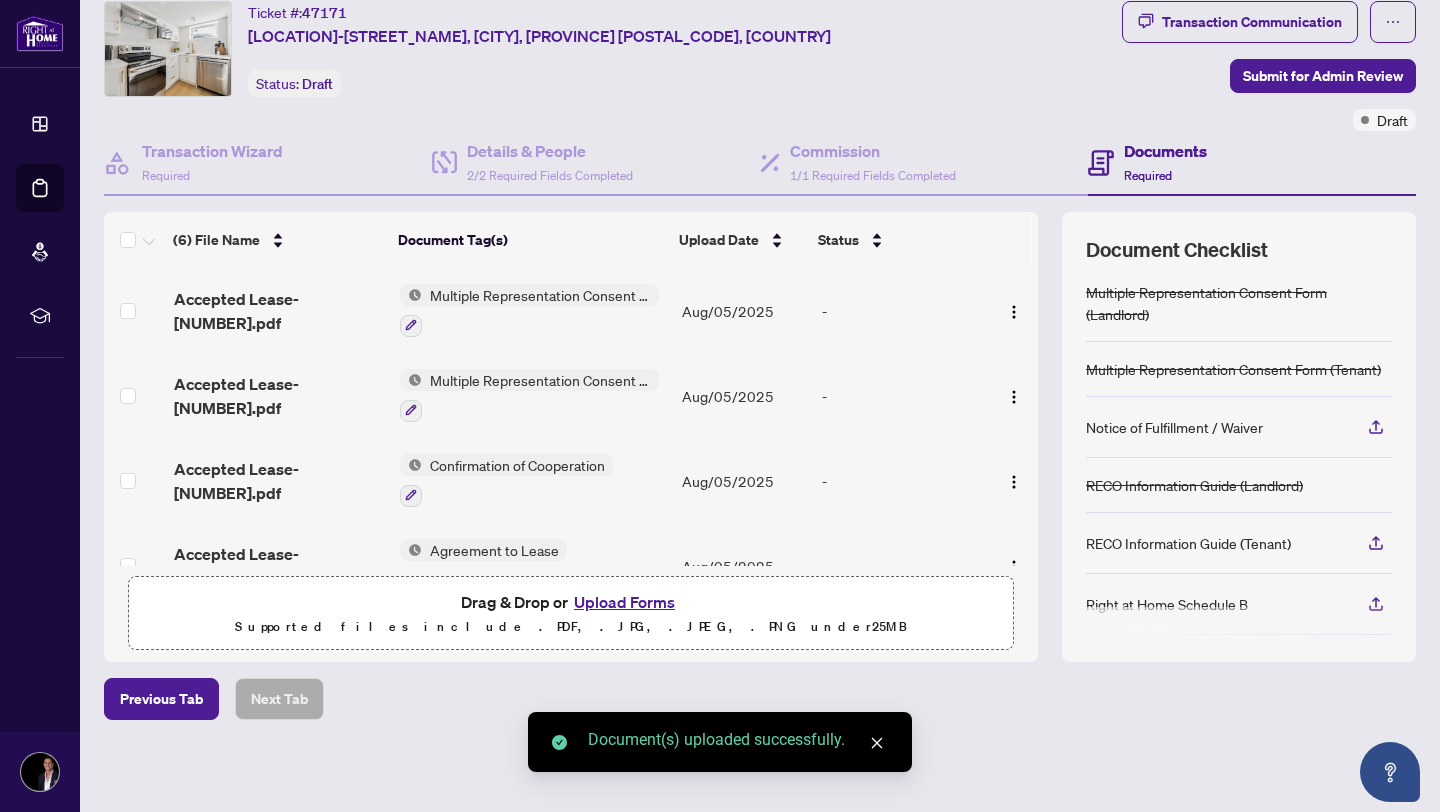 scroll, scrollTop: 183, scrollLeft: 0, axis: vertical 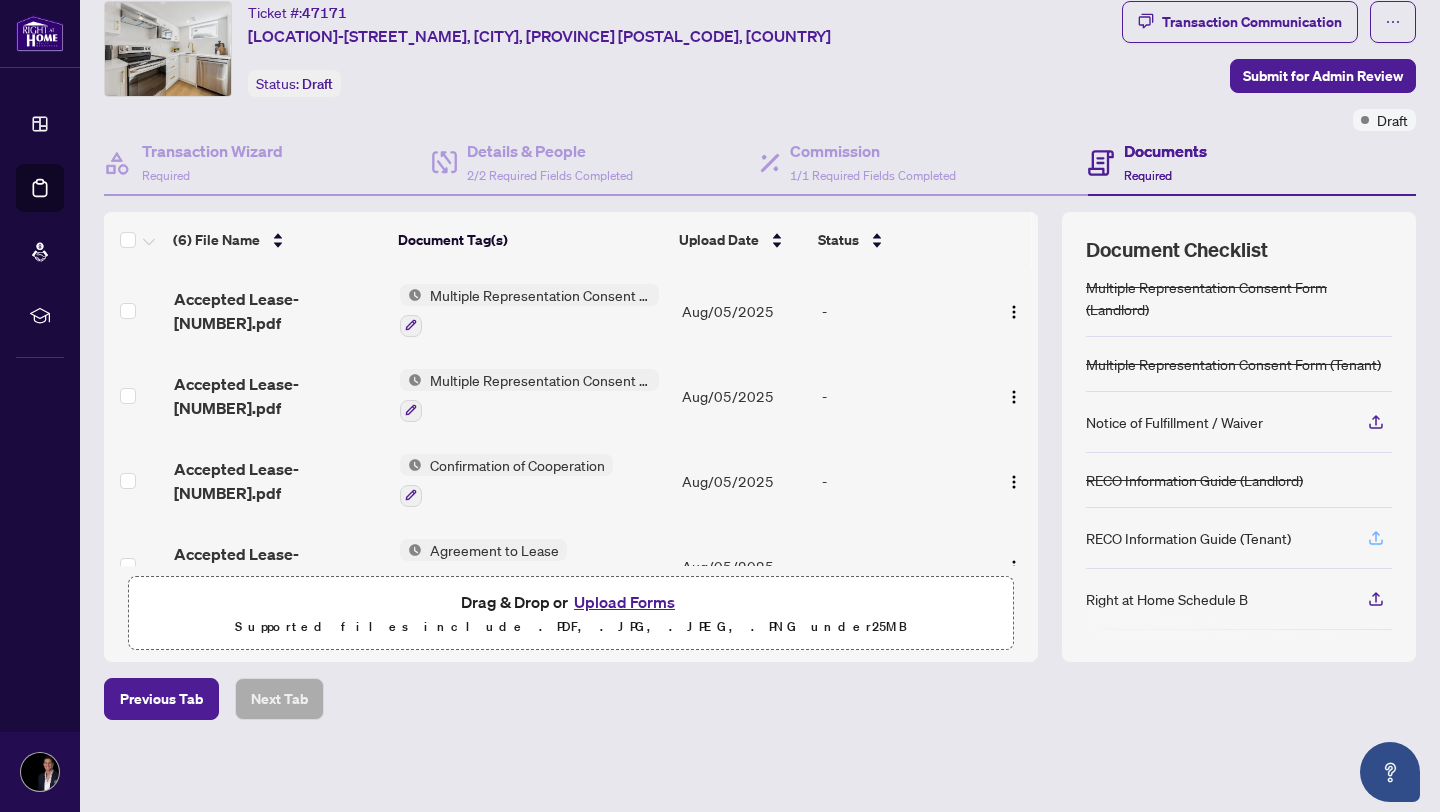 click 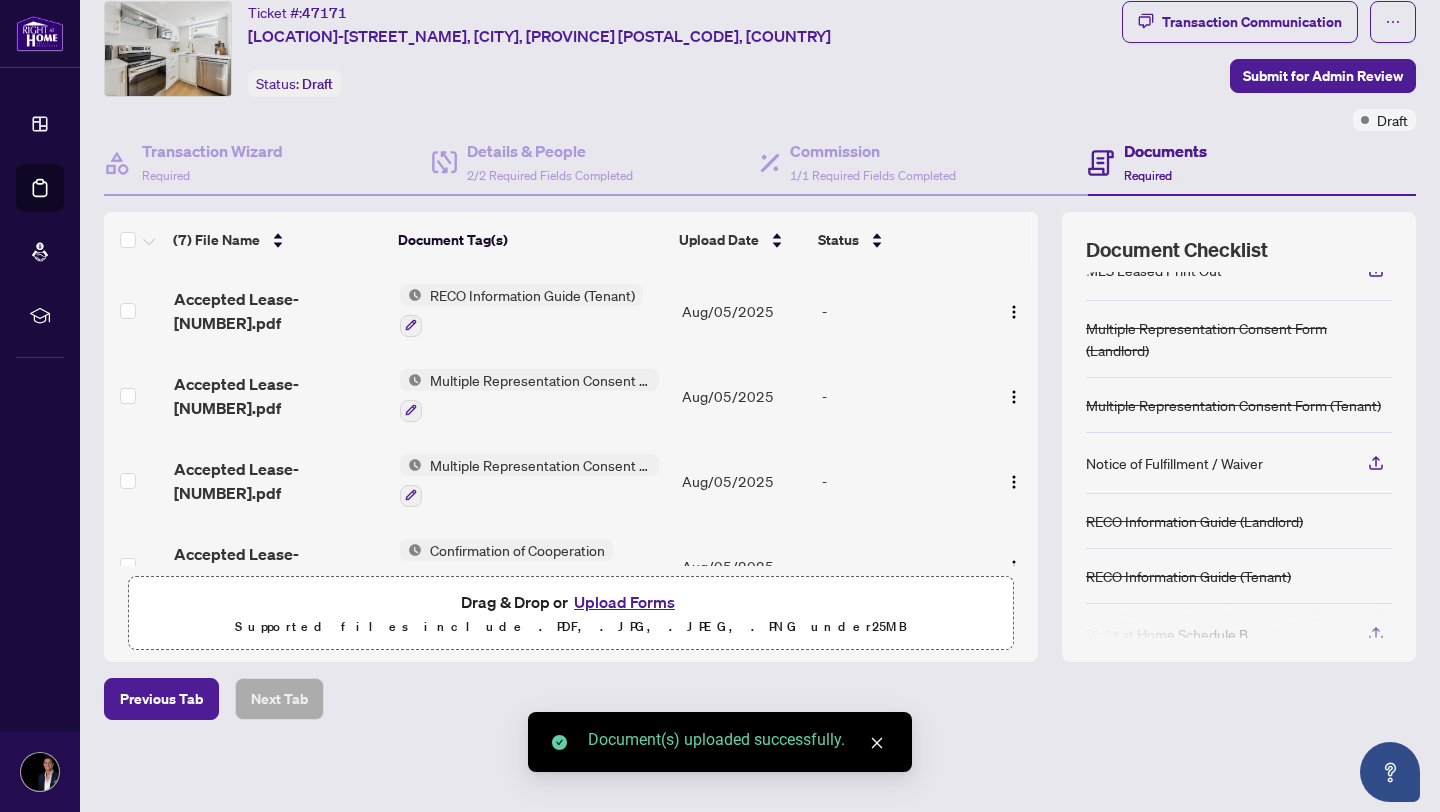 scroll, scrollTop: 253, scrollLeft: 0, axis: vertical 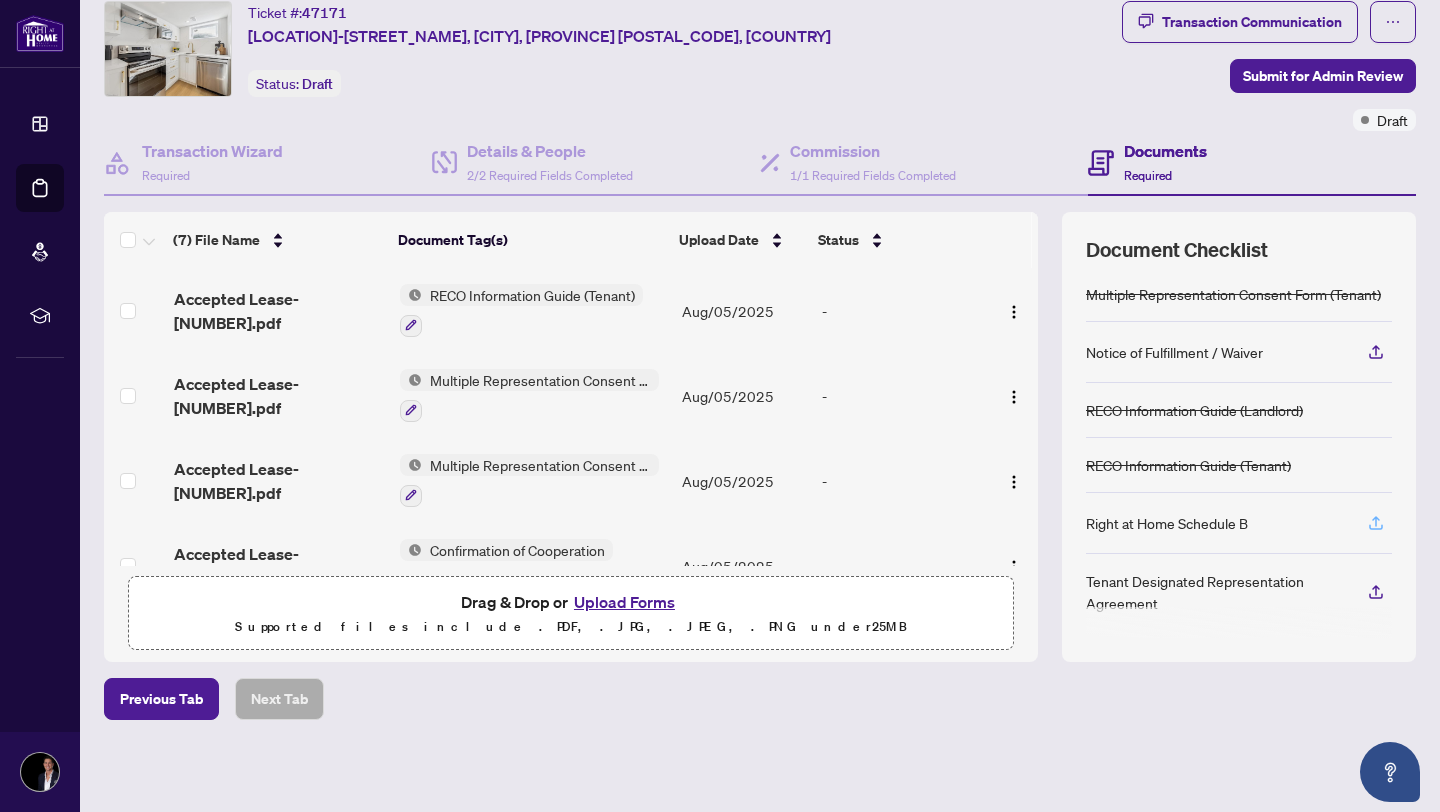 click 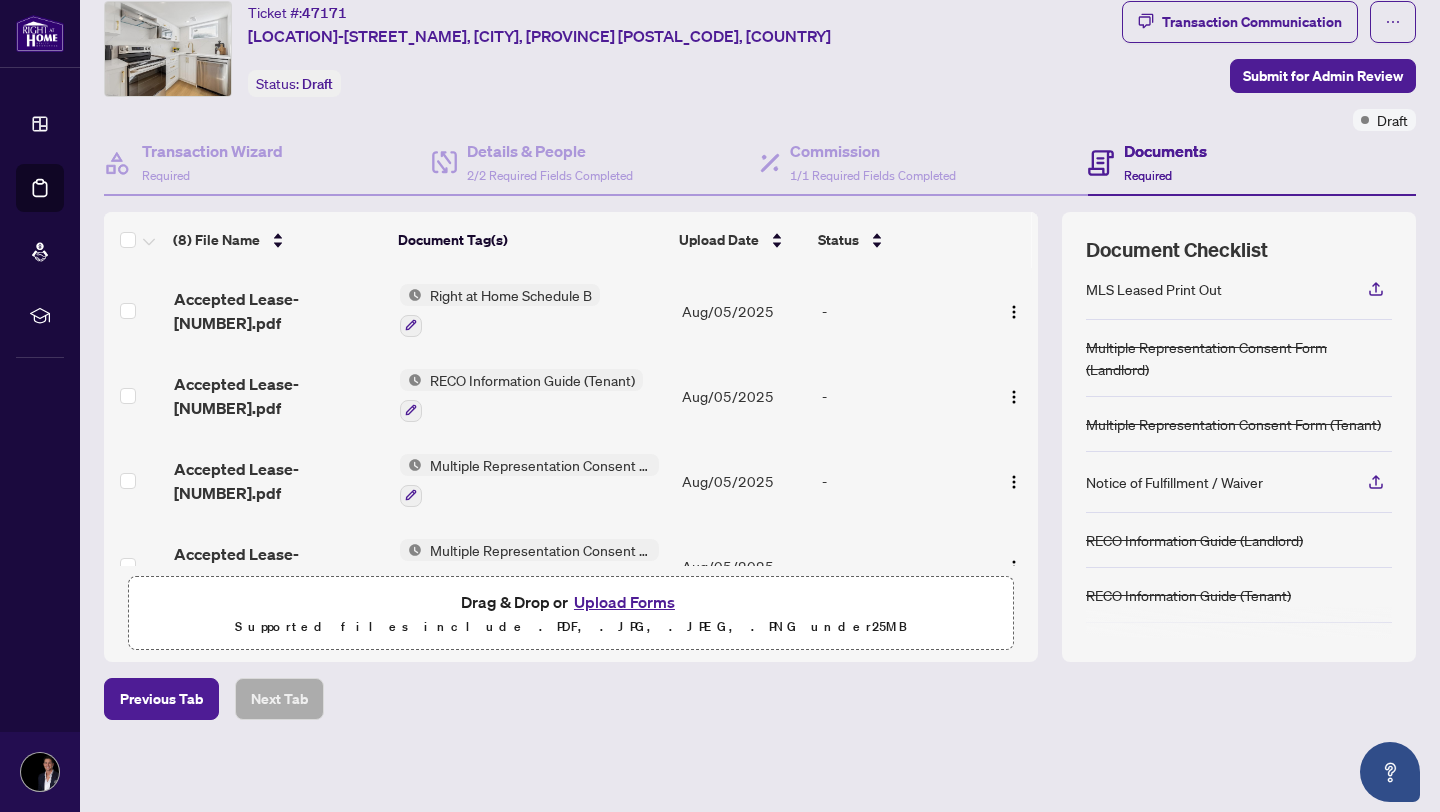 scroll, scrollTop: 247, scrollLeft: 0, axis: vertical 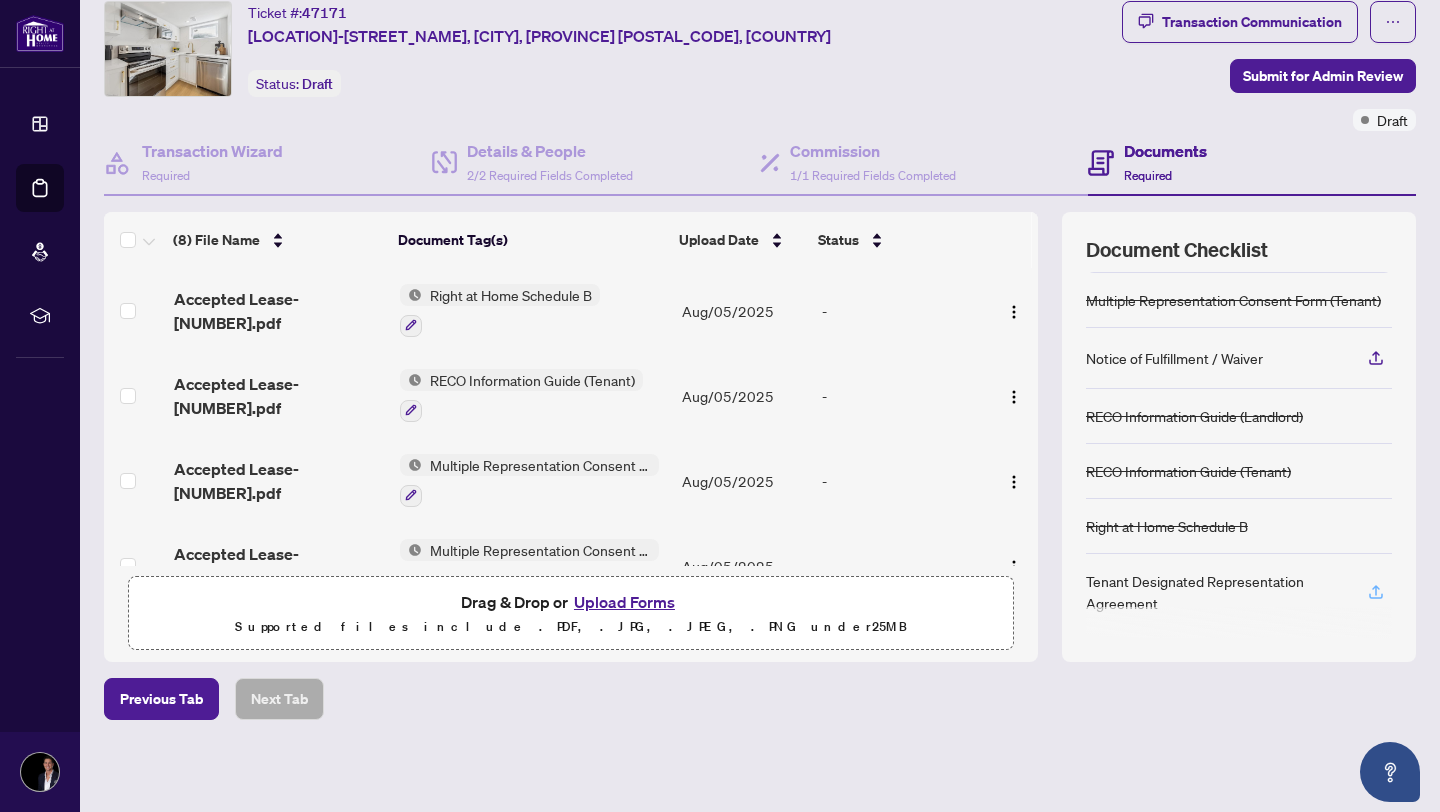 click 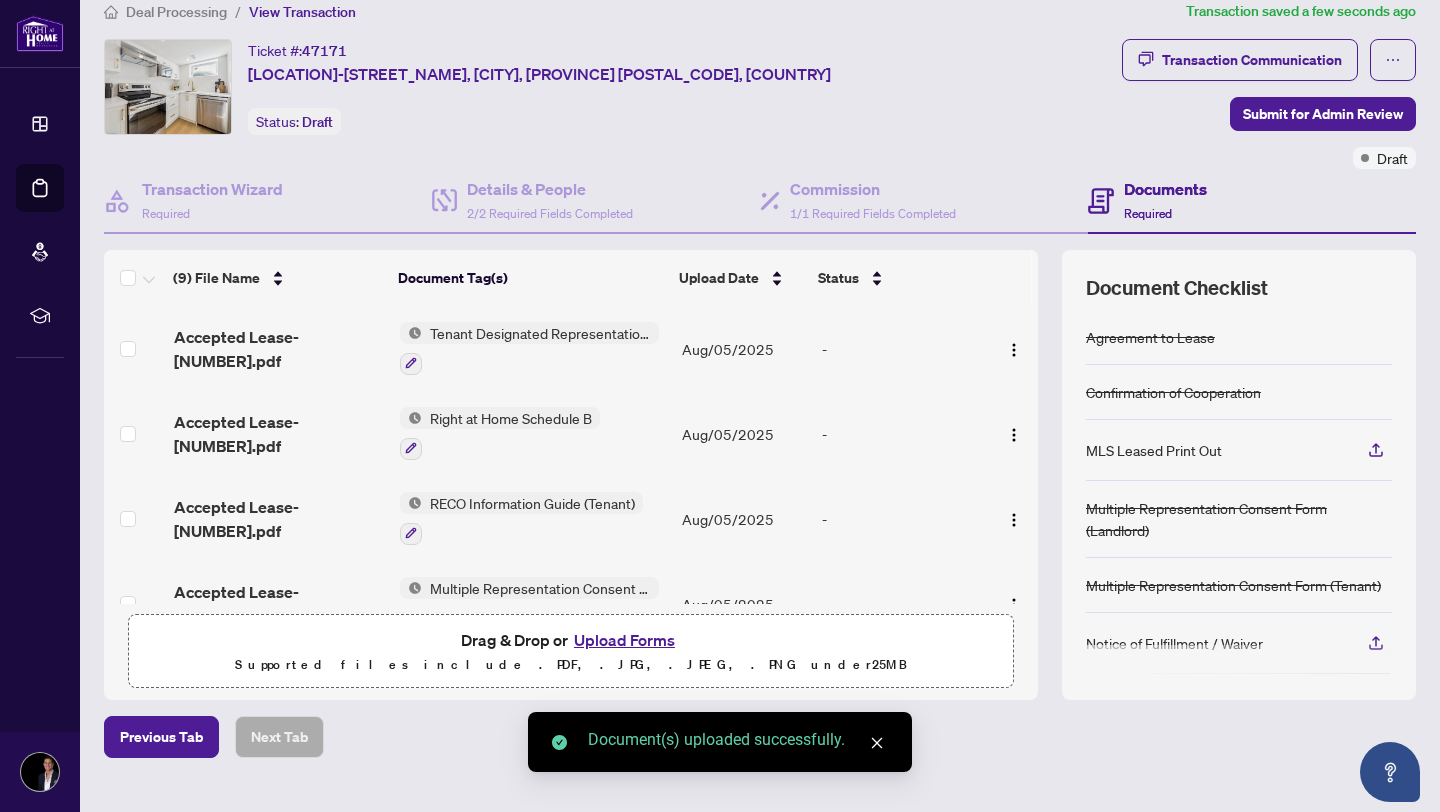 scroll, scrollTop: 62, scrollLeft: 0, axis: vertical 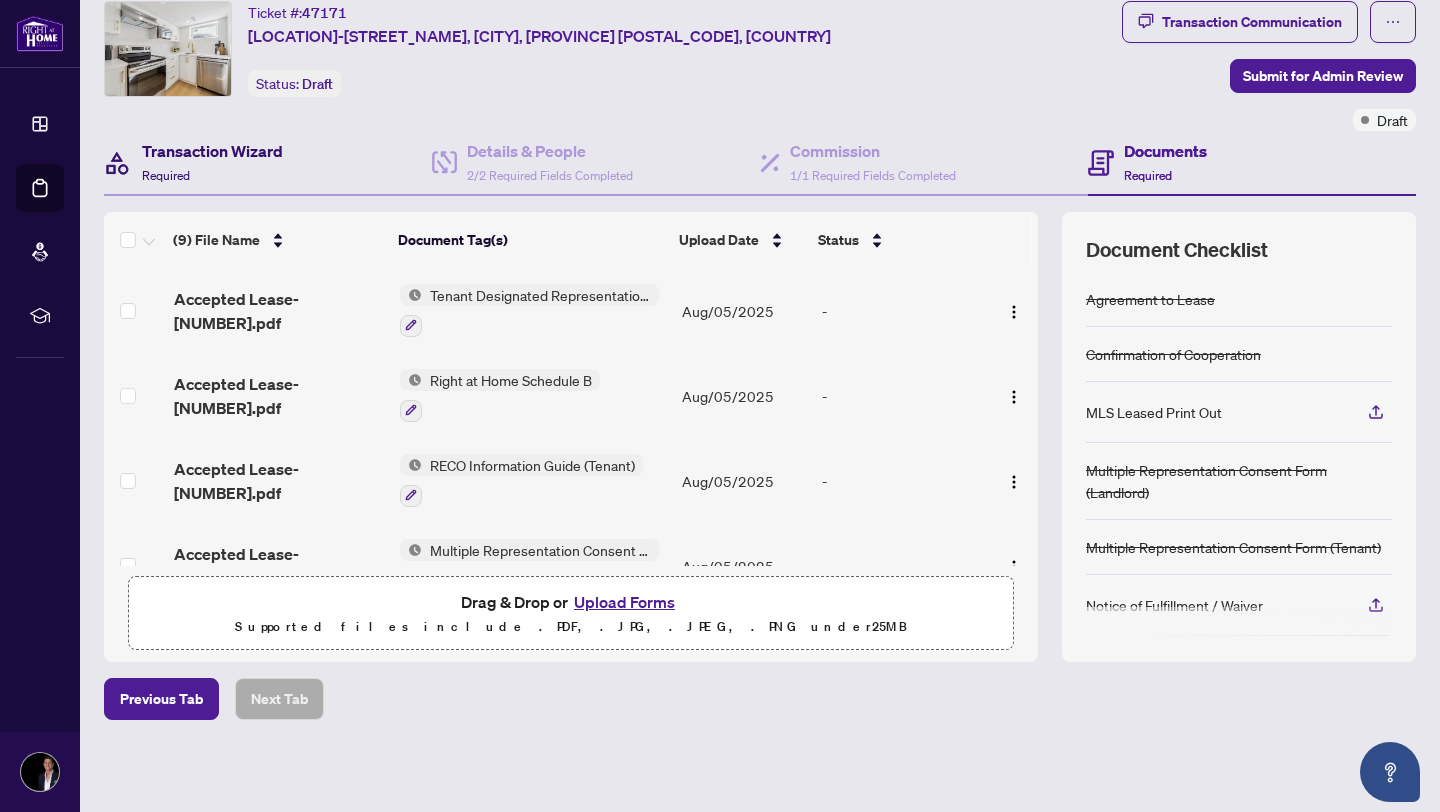 click on "Transaction Wizard" at bounding box center (212, 151) 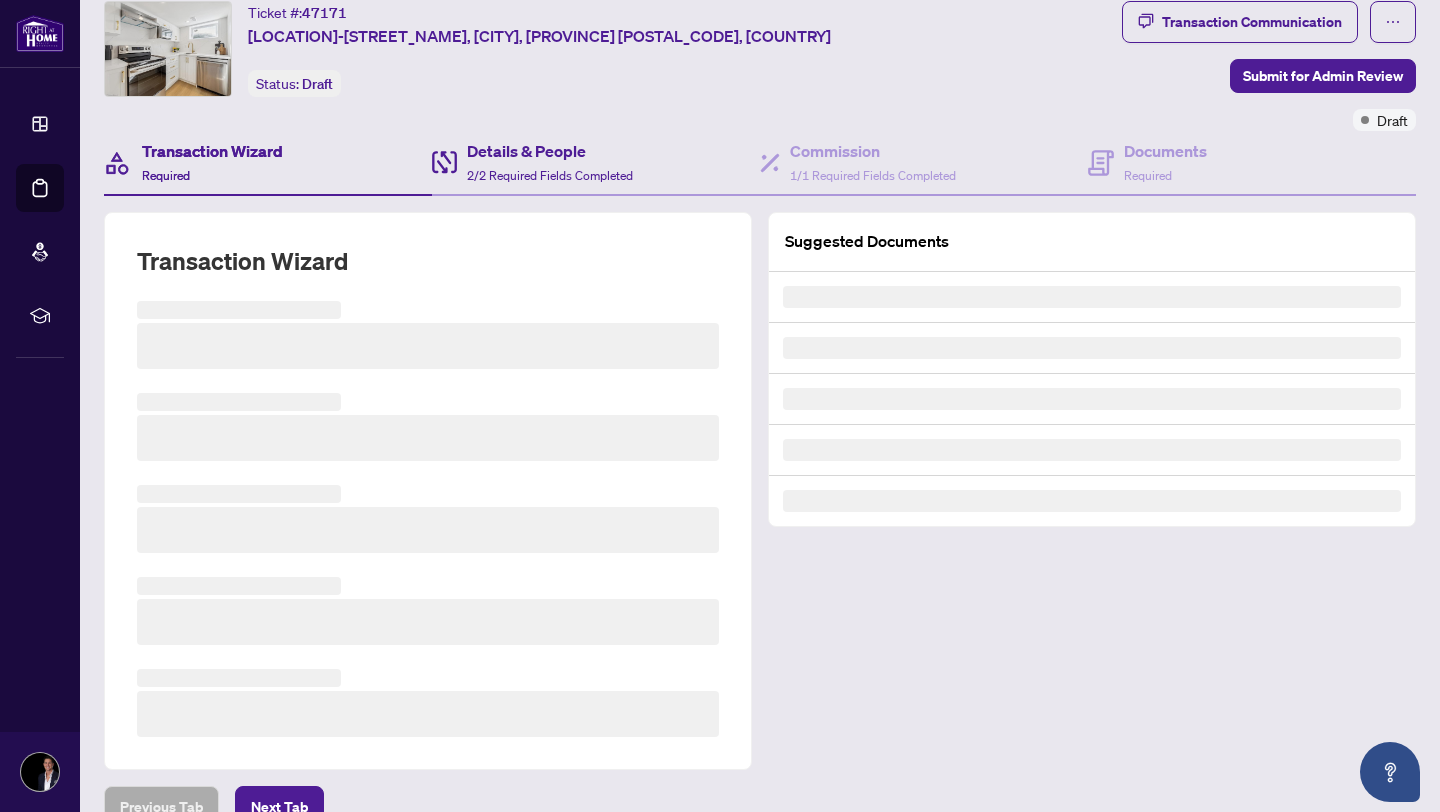scroll, scrollTop: 62, scrollLeft: 0, axis: vertical 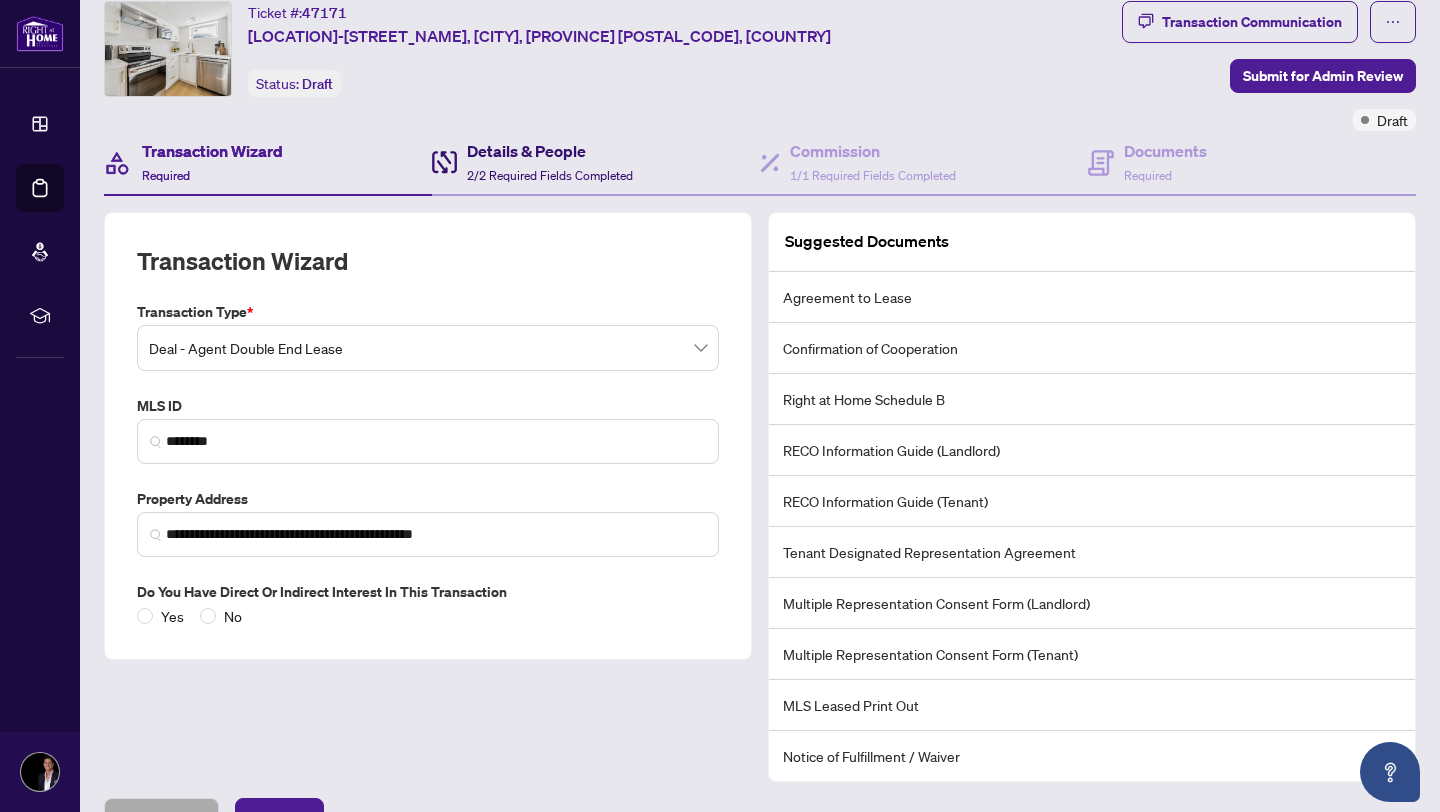 click on "Details & People 2/2 Required Fields Completed" at bounding box center [550, 162] 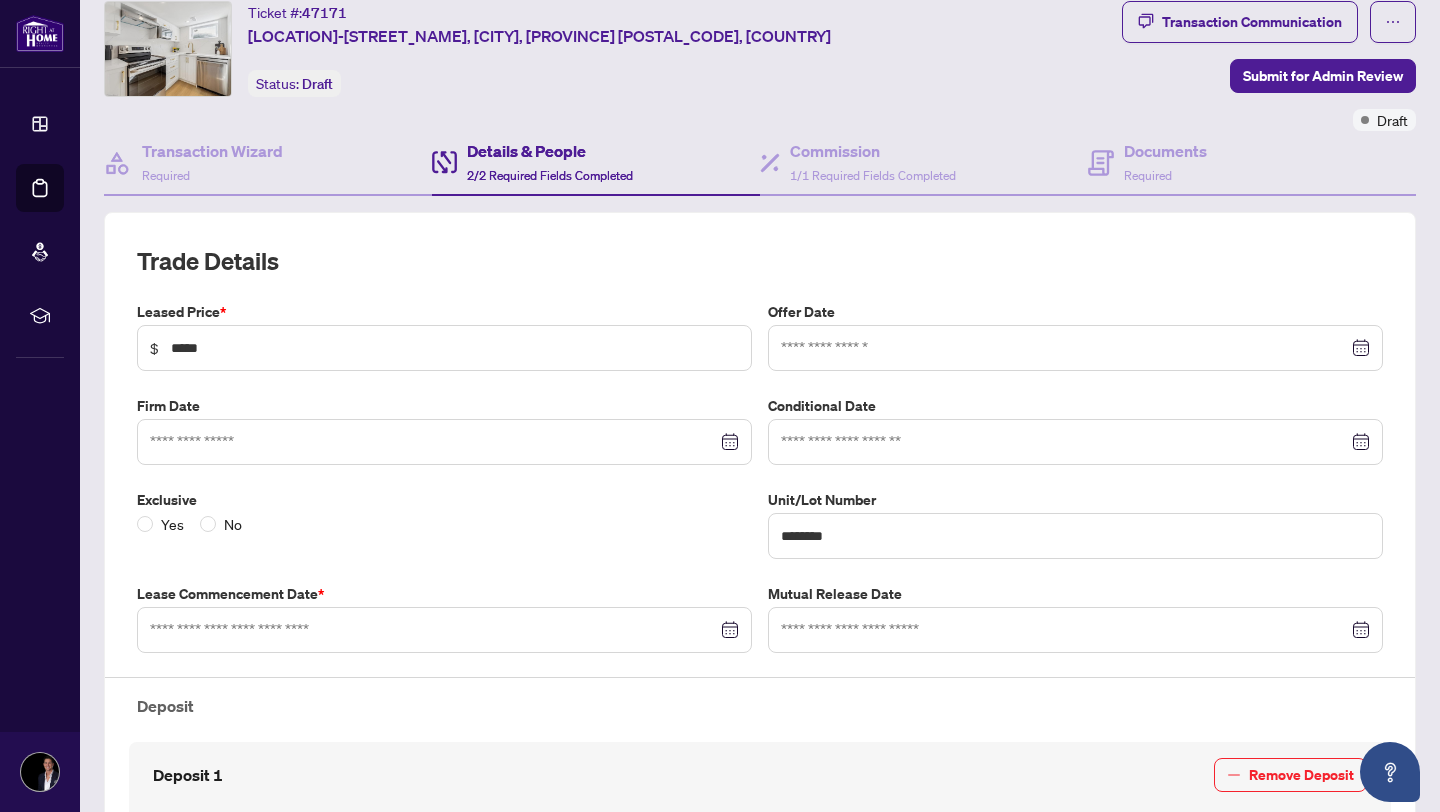 type on "**********" 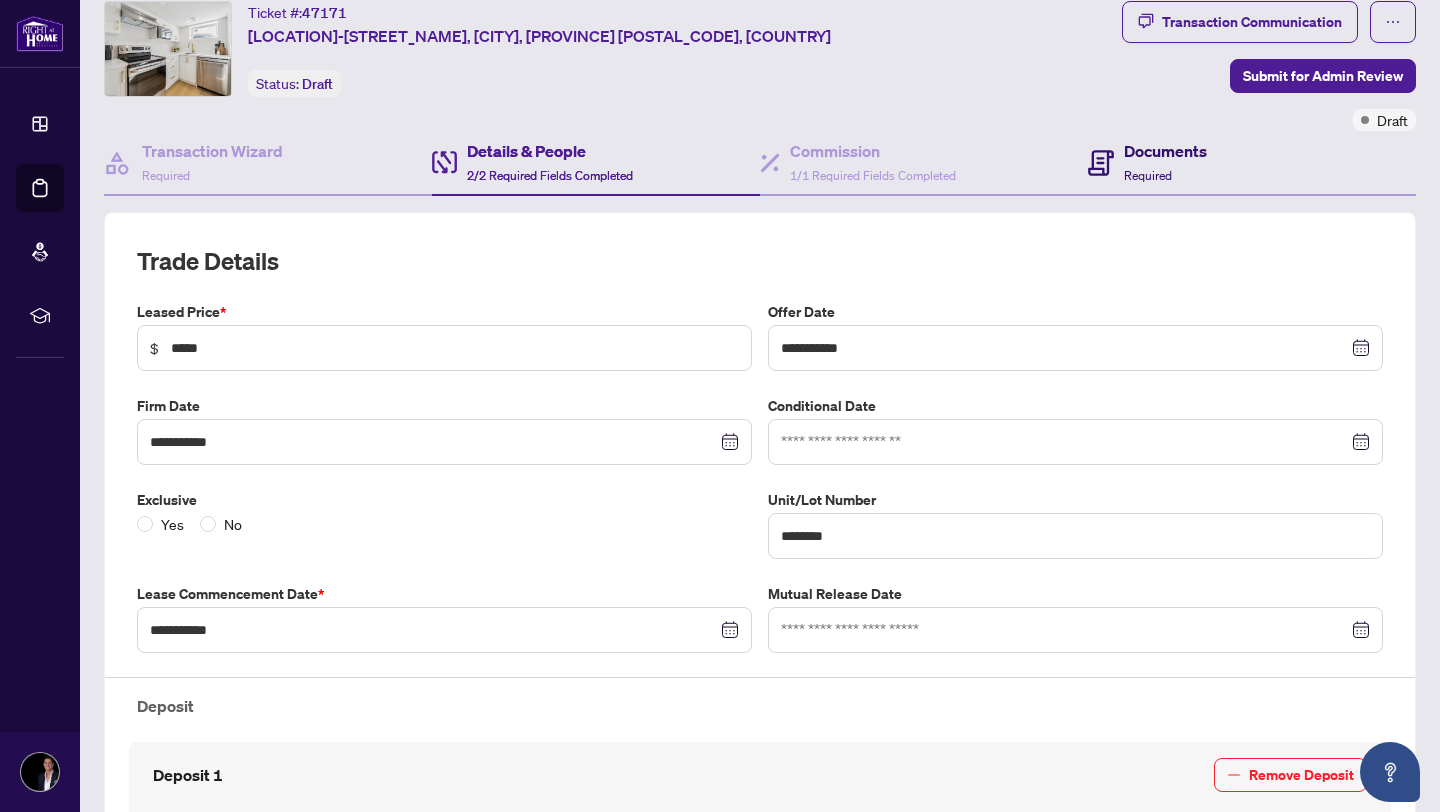 click on "Documents Required" at bounding box center [1165, 162] 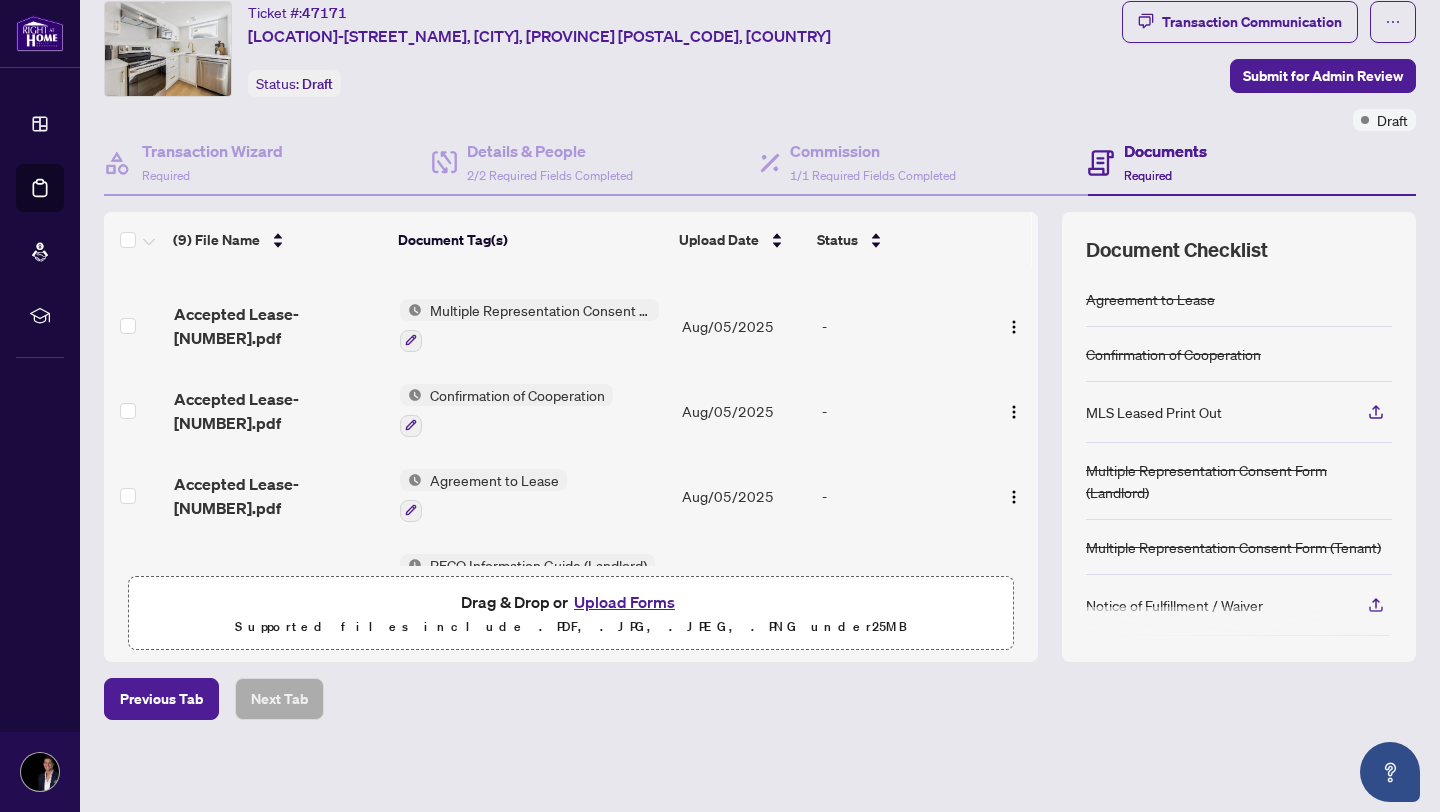 scroll, scrollTop: 461, scrollLeft: 0, axis: vertical 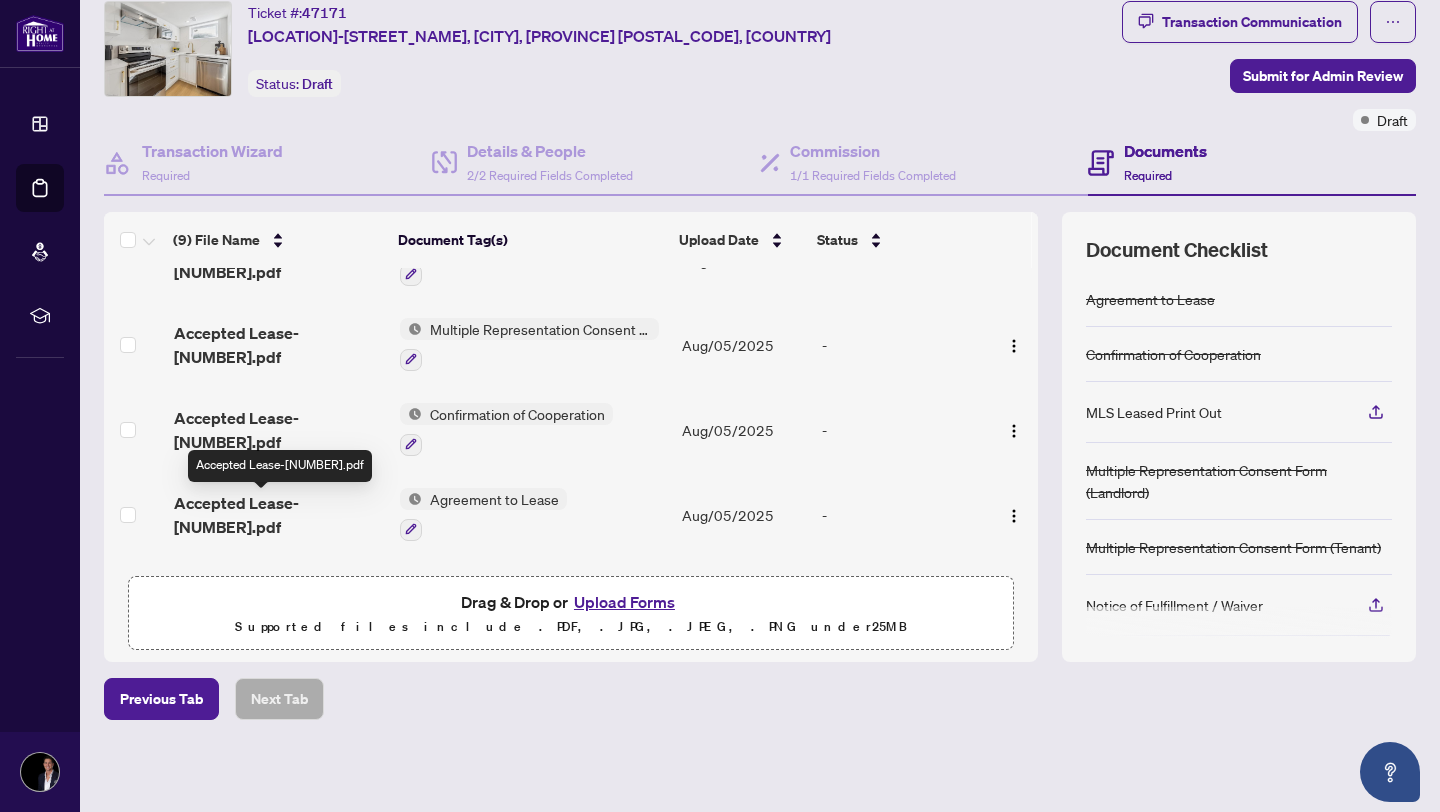 click on "Accepted Lease-[NUMBER].pdf" at bounding box center [279, 514] 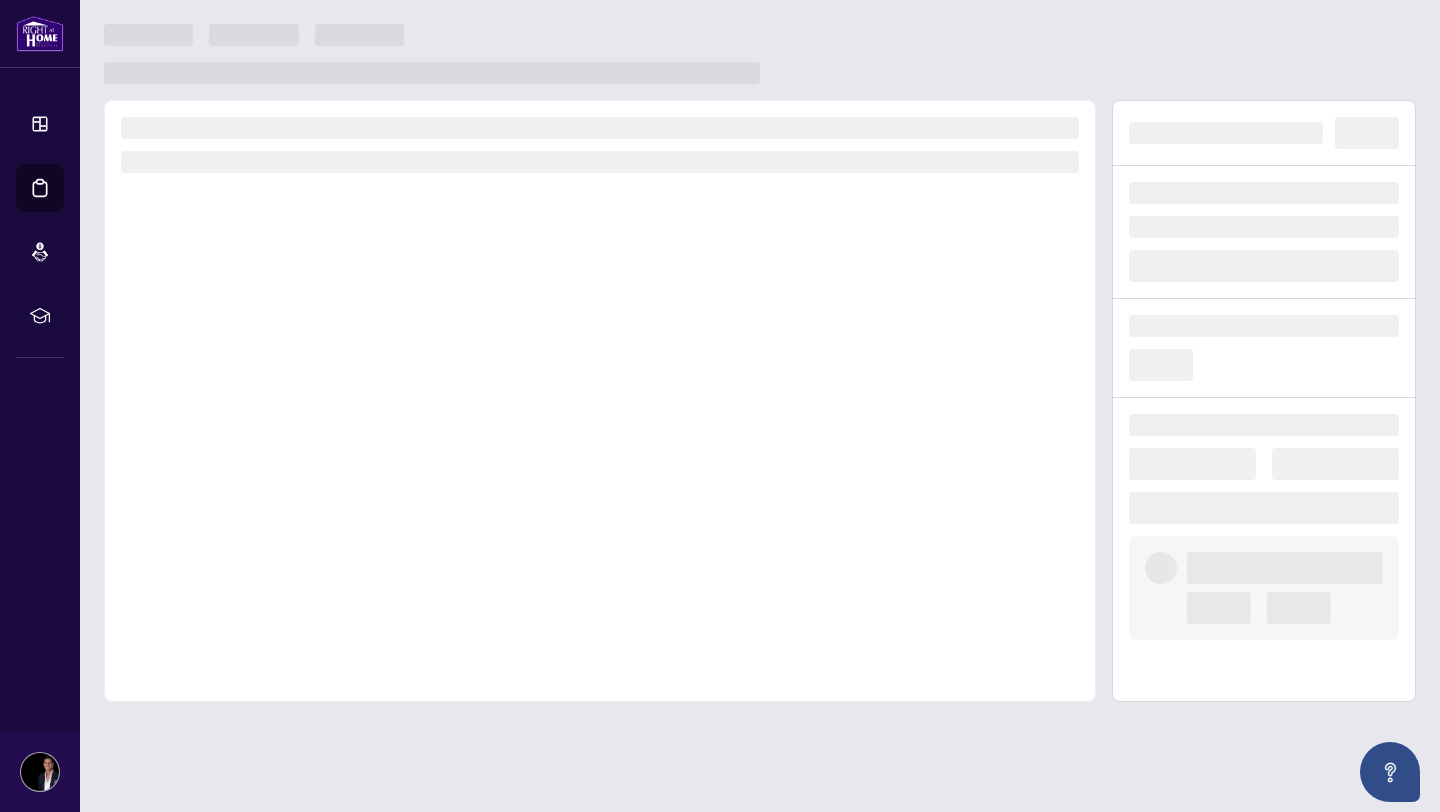 scroll, scrollTop: 0, scrollLeft: 0, axis: both 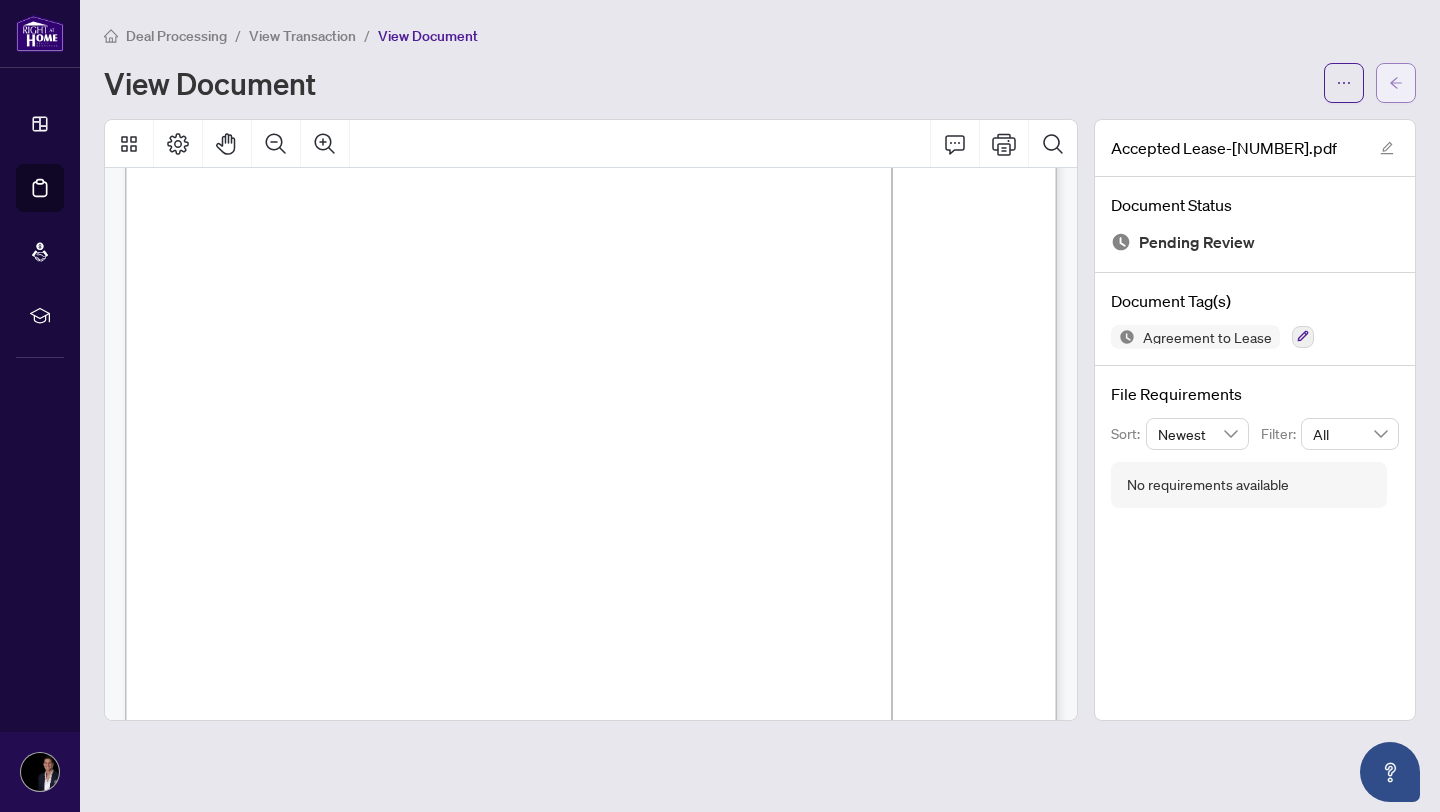 click at bounding box center (1396, 83) 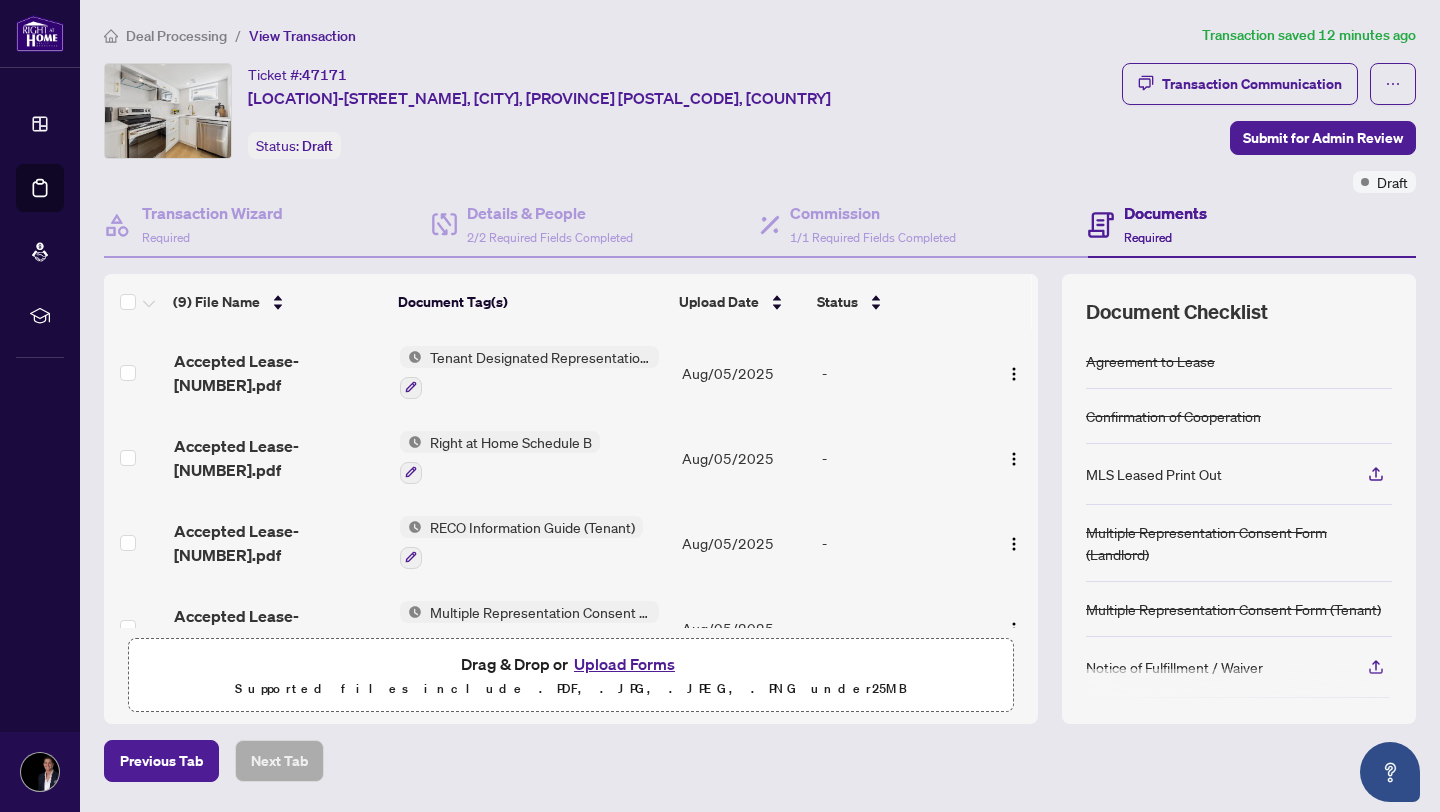 click on "Upload Forms" at bounding box center (624, 664) 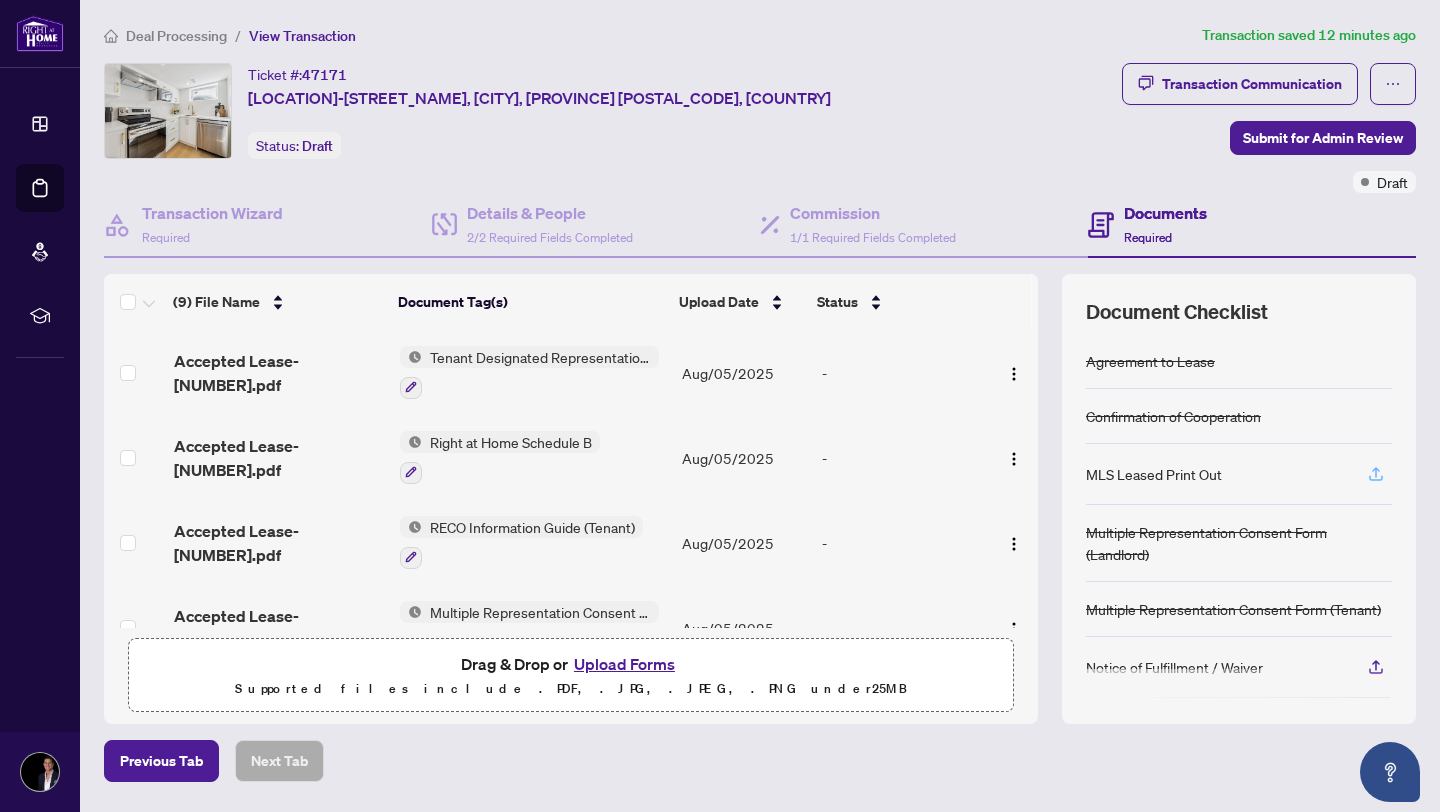 click 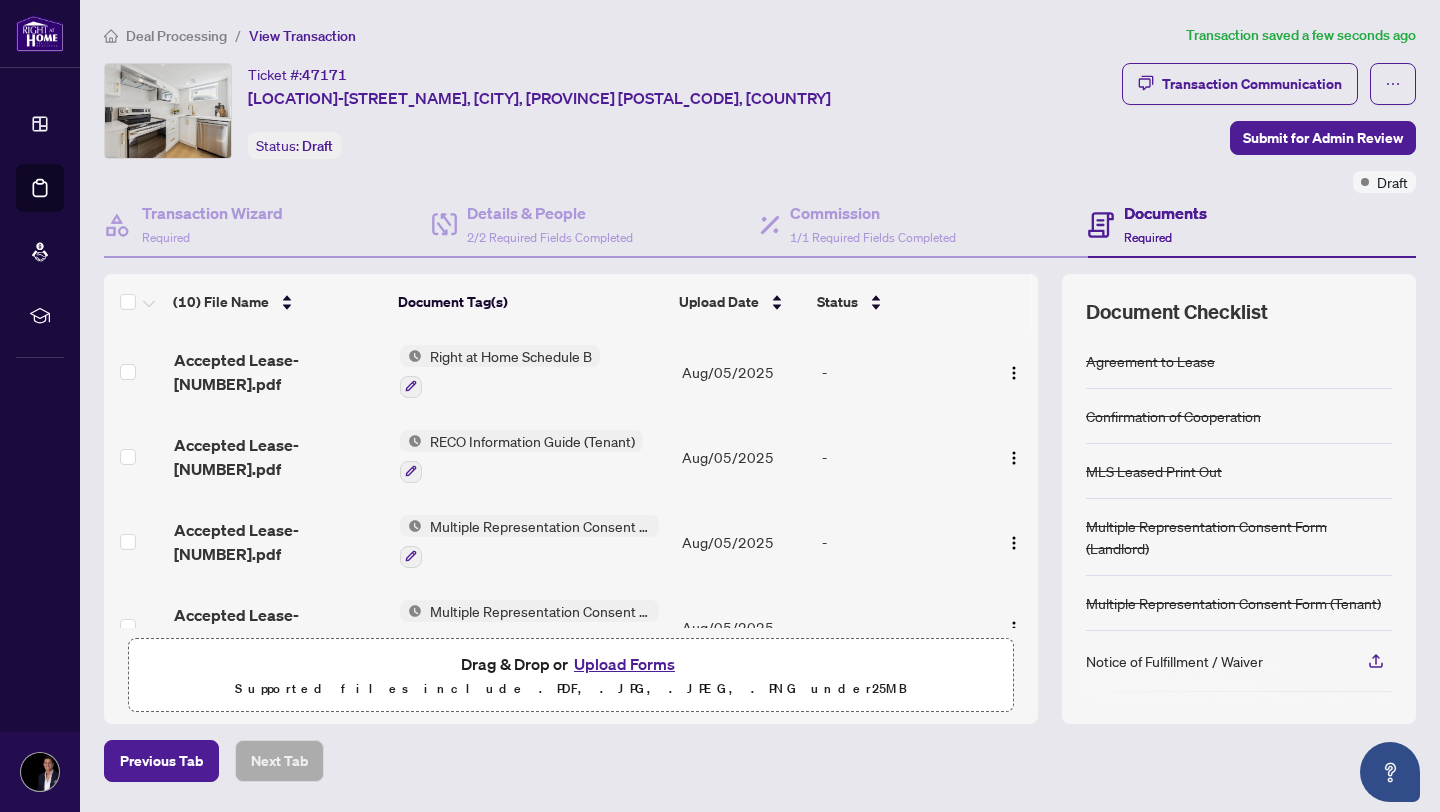 scroll, scrollTop: 545, scrollLeft: 0, axis: vertical 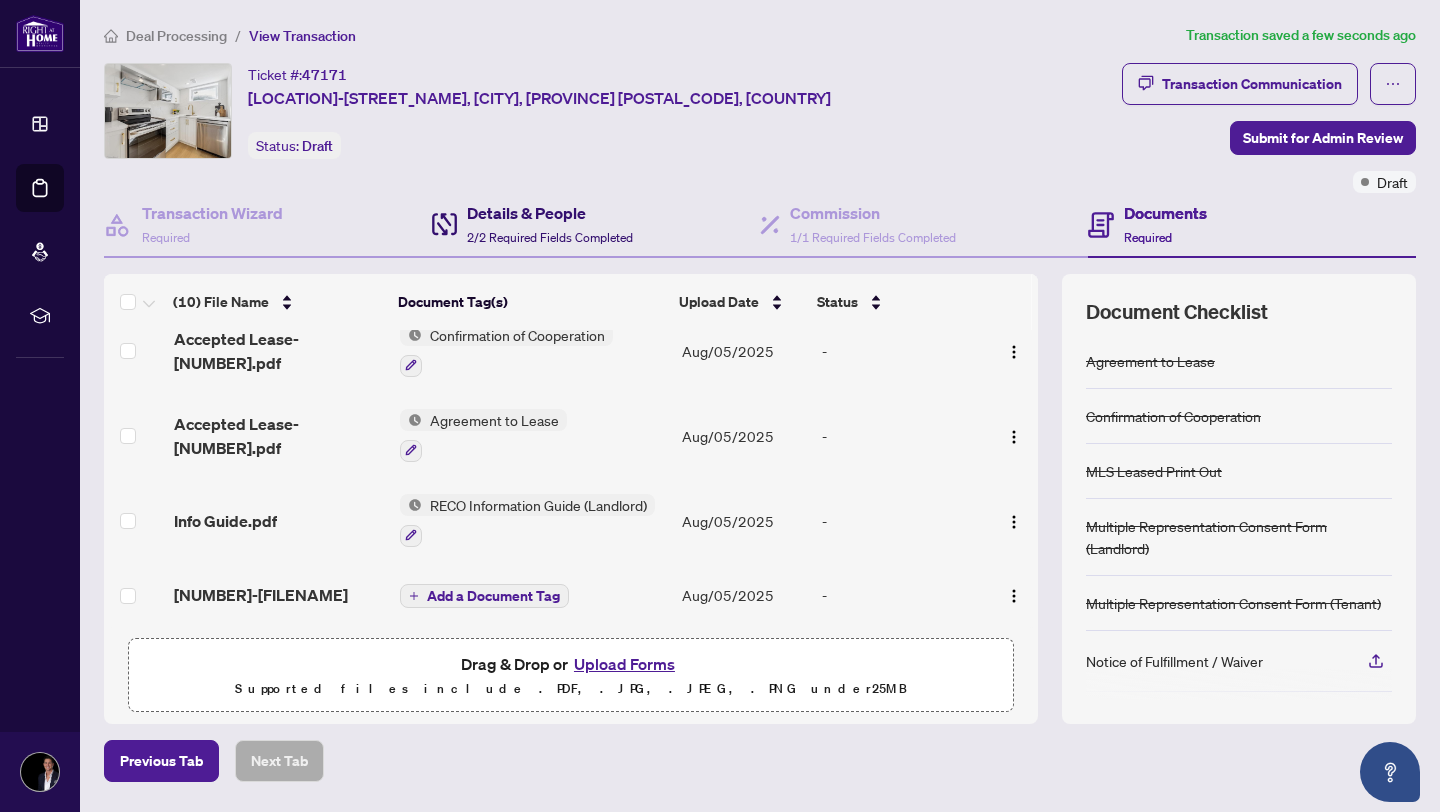click on "Details & People" at bounding box center (550, 213) 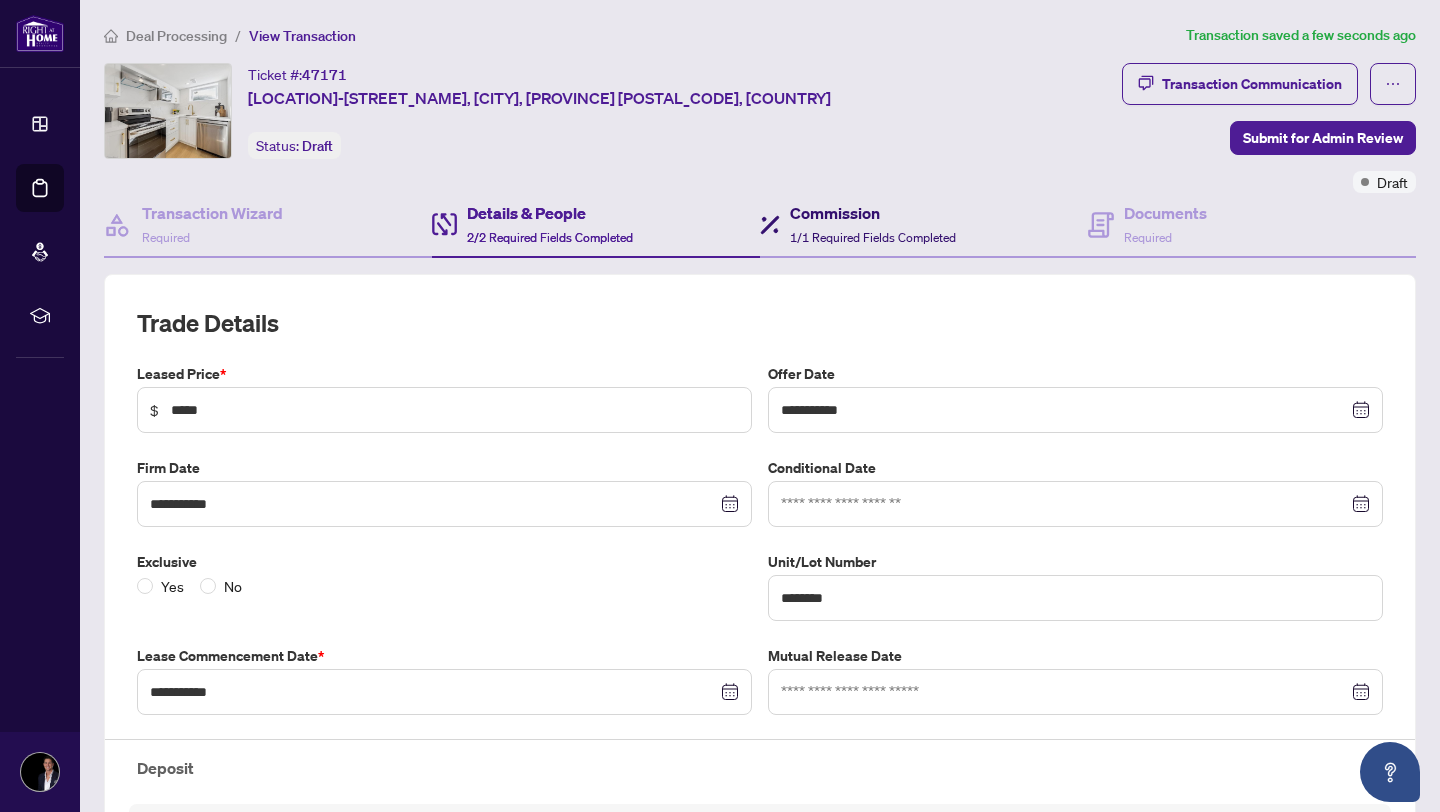 click on "1/1 Required Fields Completed" at bounding box center (873, 237) 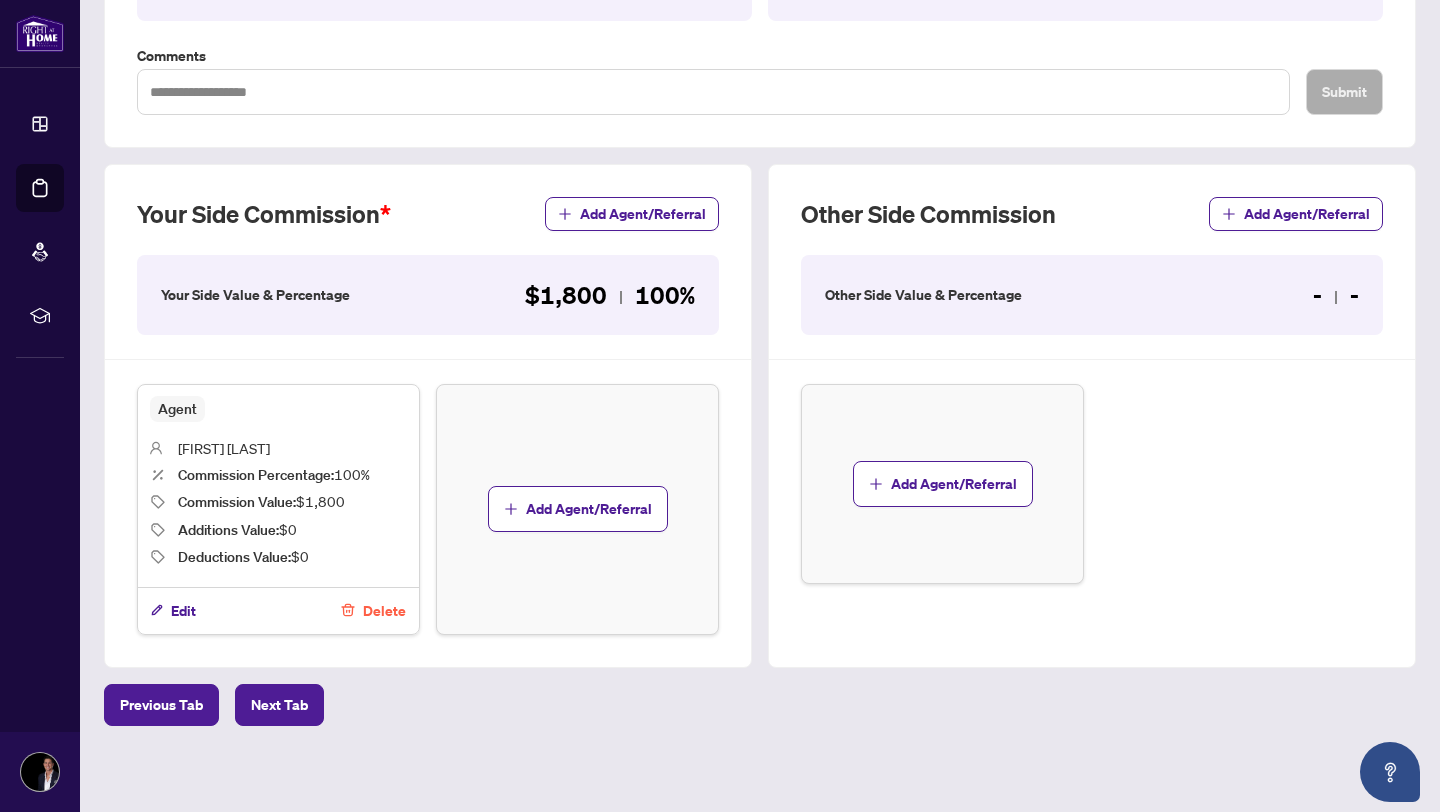 scroll, scrollTop: 0, scrollLeft: 0, axis: both 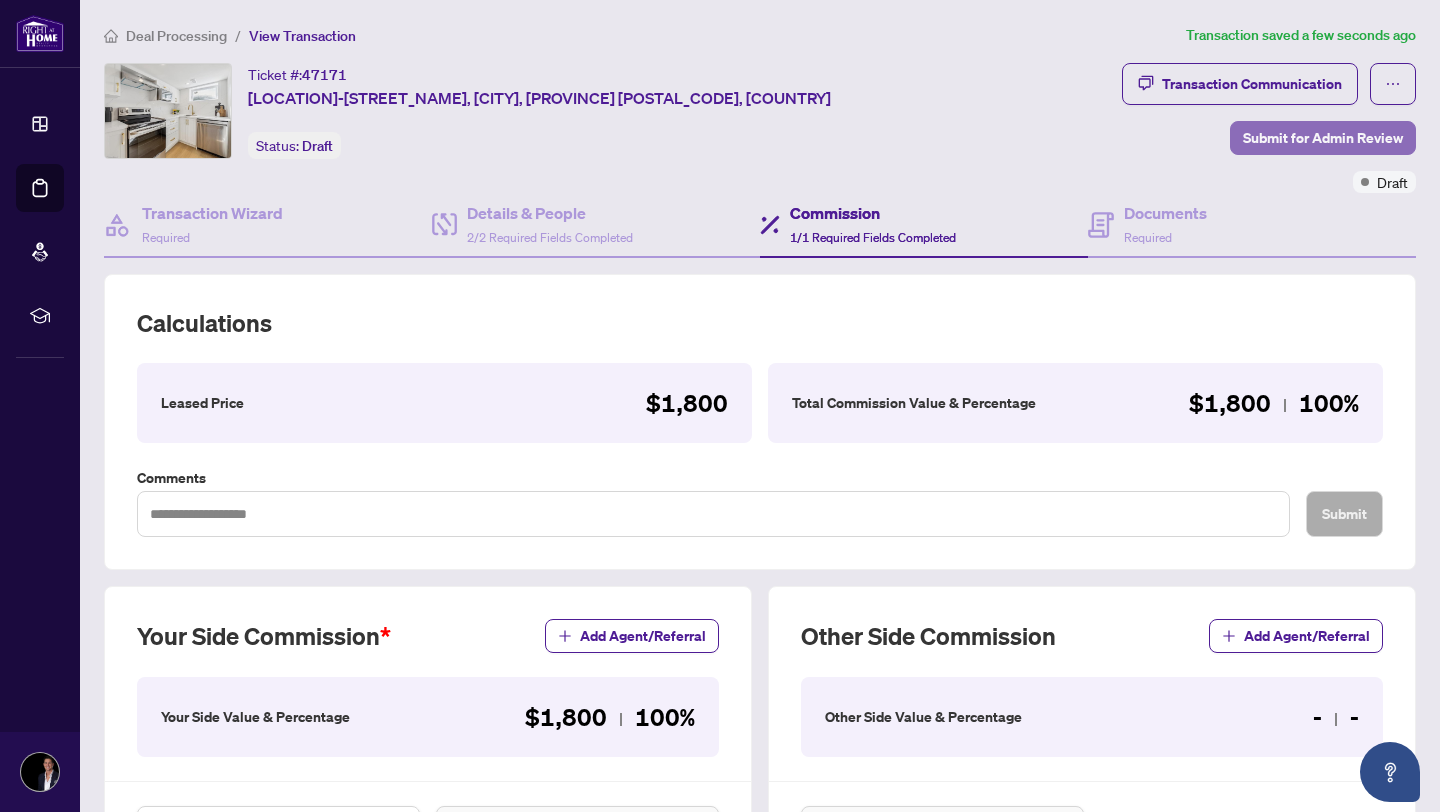 click on "Submit for Admin Review" at bounding box center (1323, 138) 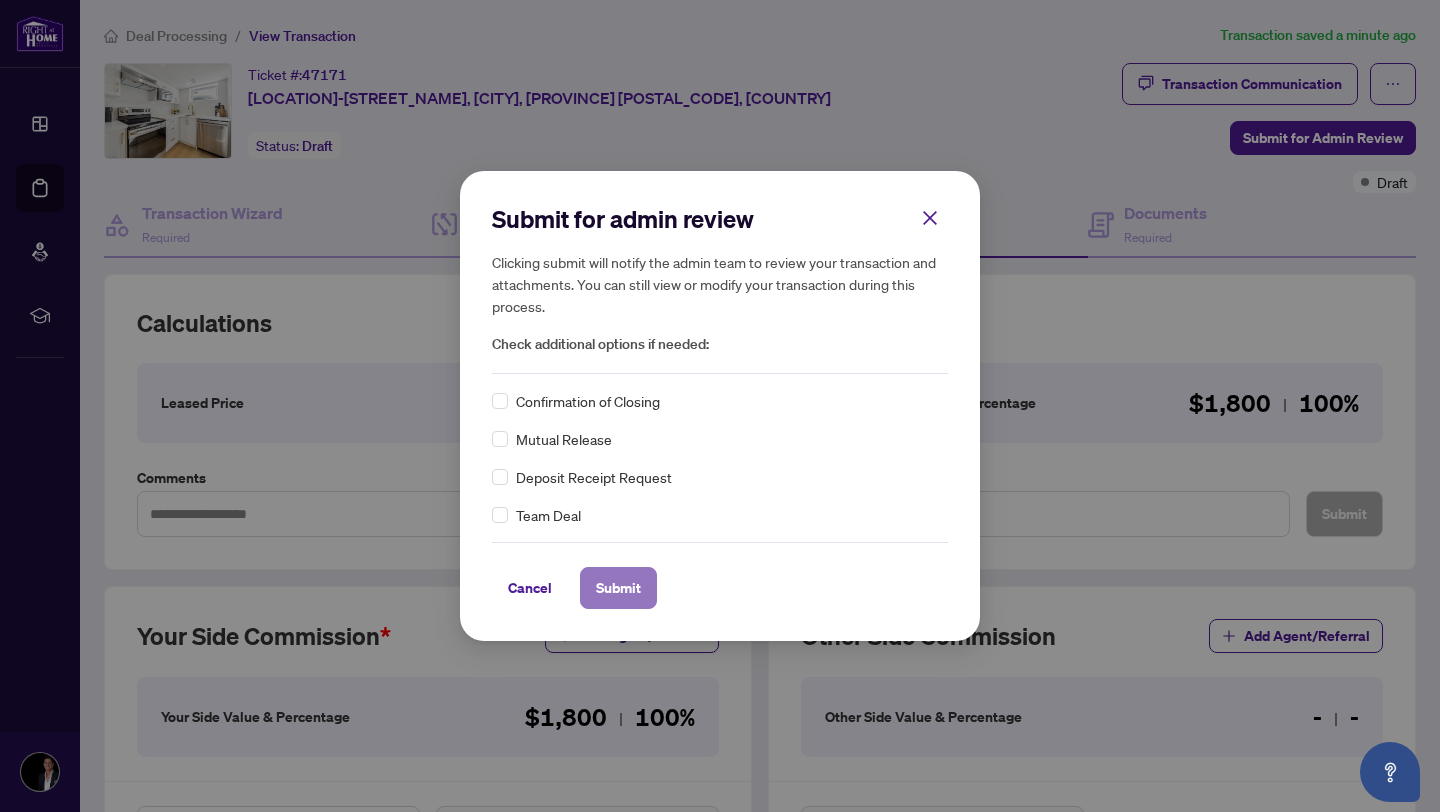 click on "Submit" at bounding box center (618, 588) 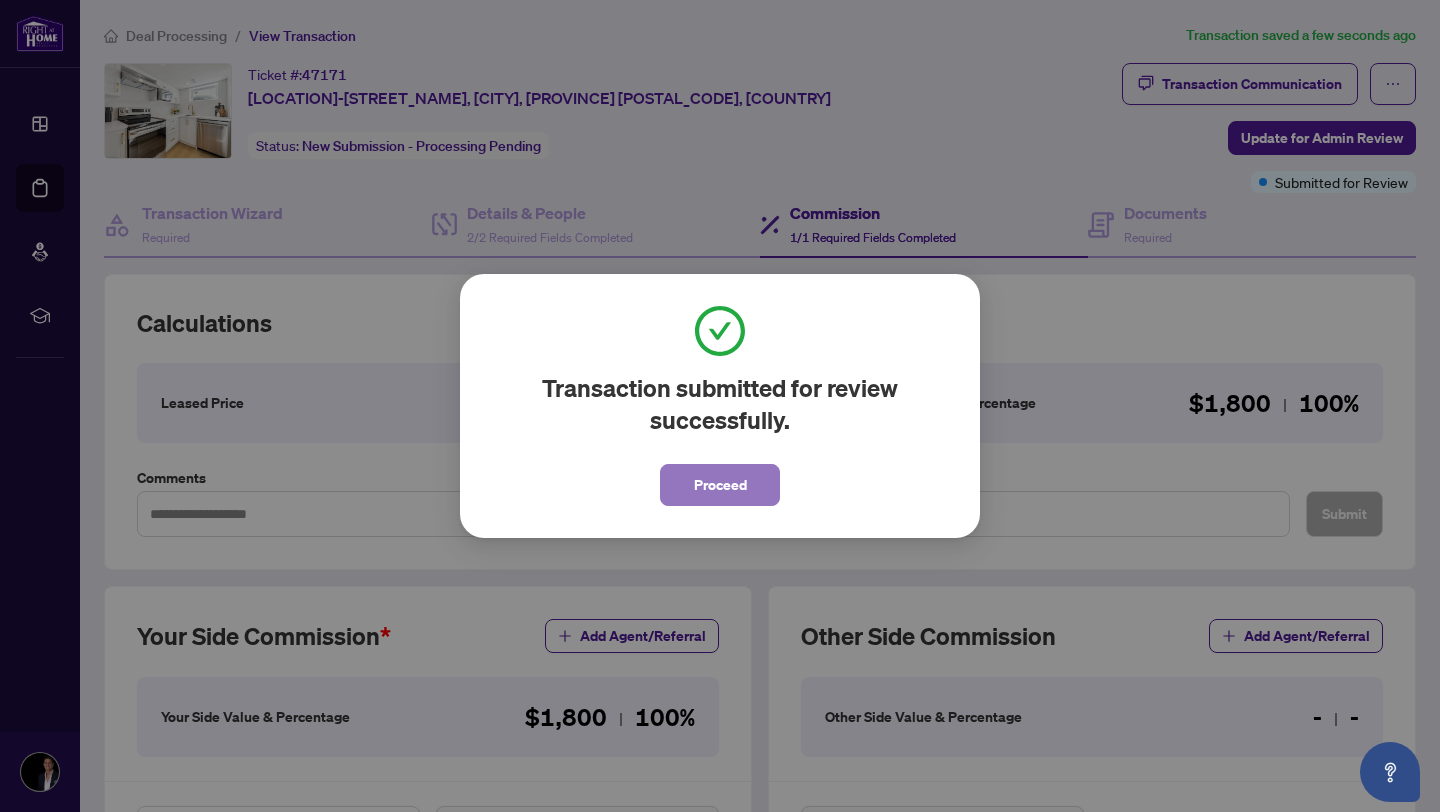 click on "Proceed" at bounding box center (720, 485) 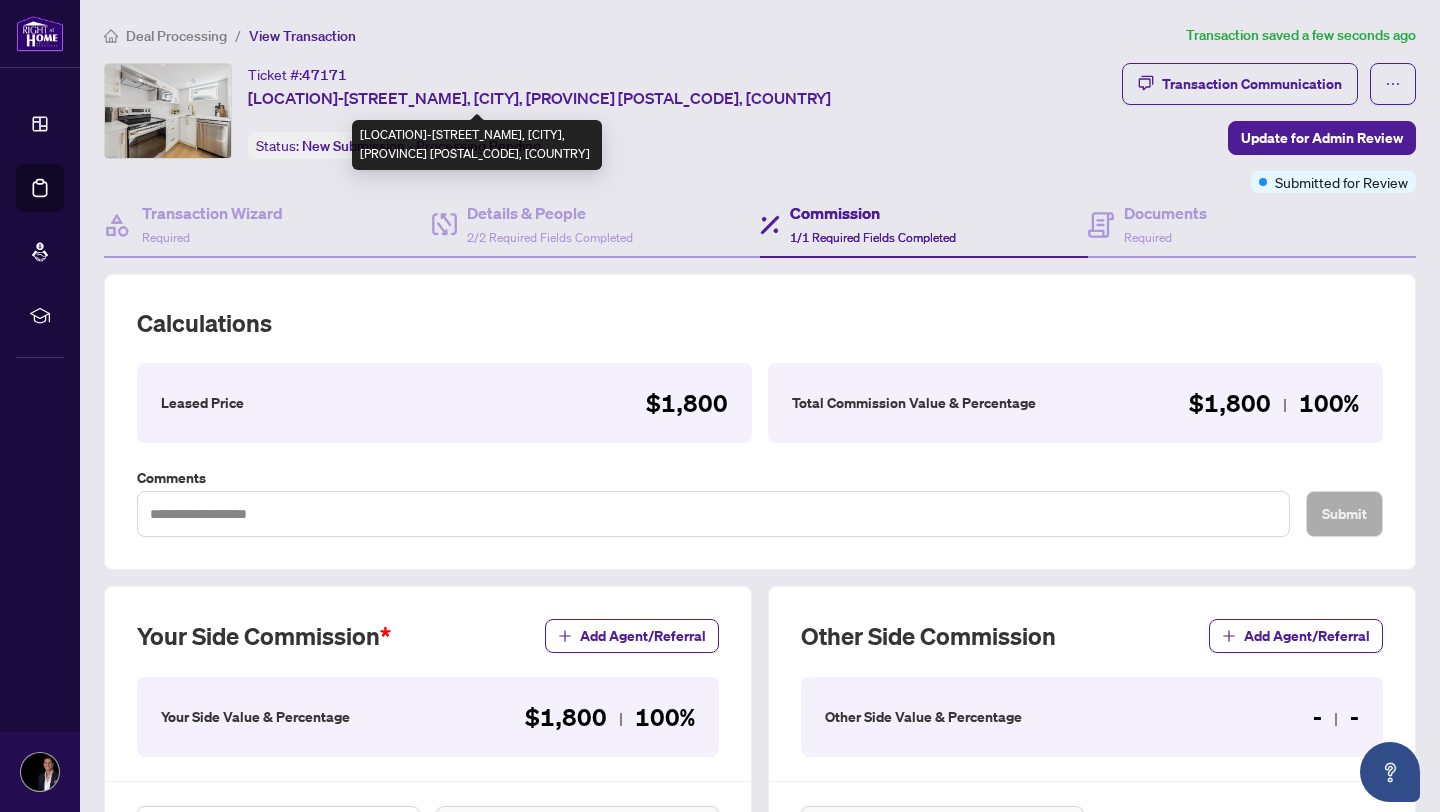 click on "[LOCATION]-[STREET_NAME], [CITY], [PROVINCE] [POSTAL_CODE], [COUNTRY]" at bounding box center [539, 98] 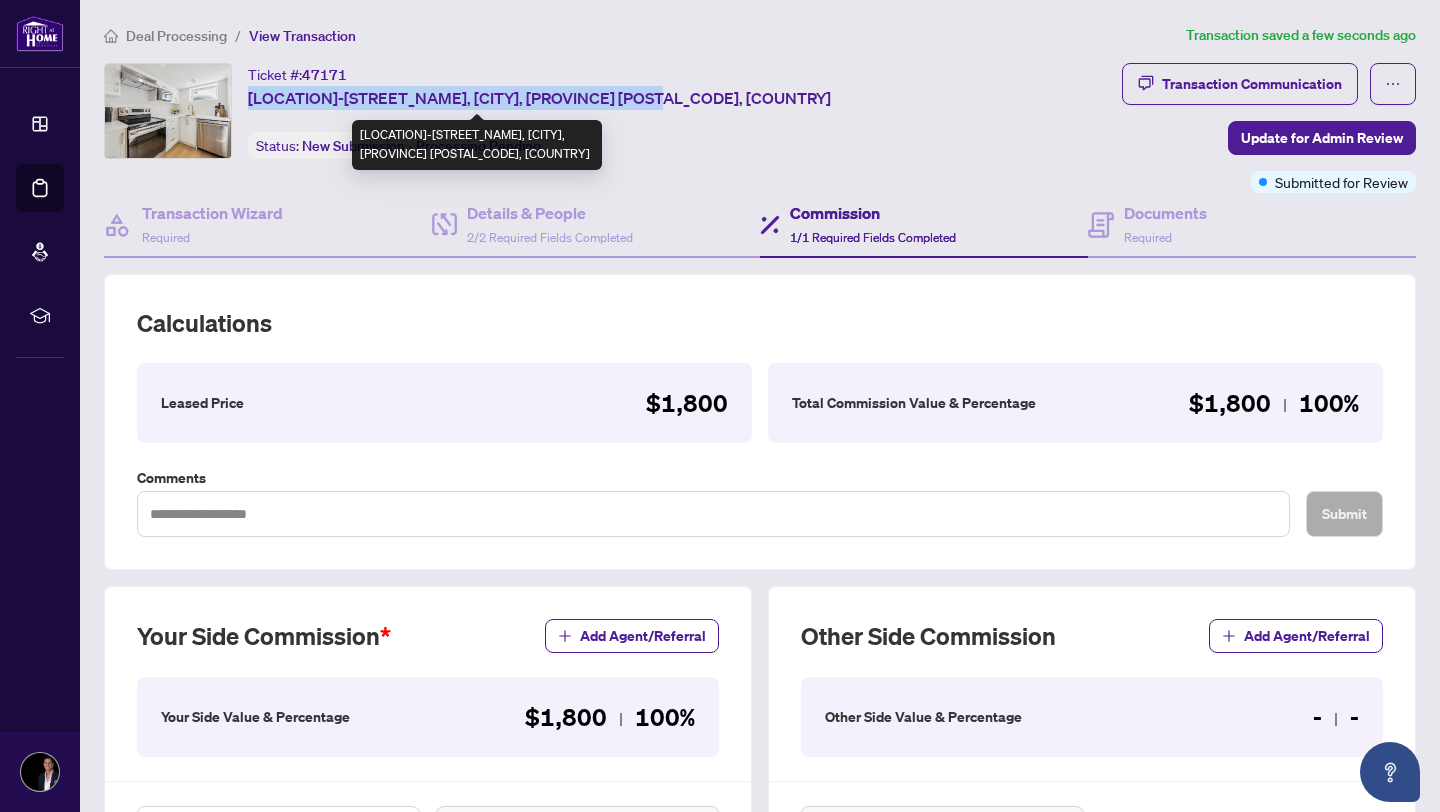 drag, startPoint x: 246, startPoint y: 99, endPoint x: 643, endPoint y: 97, distance: 397.00504 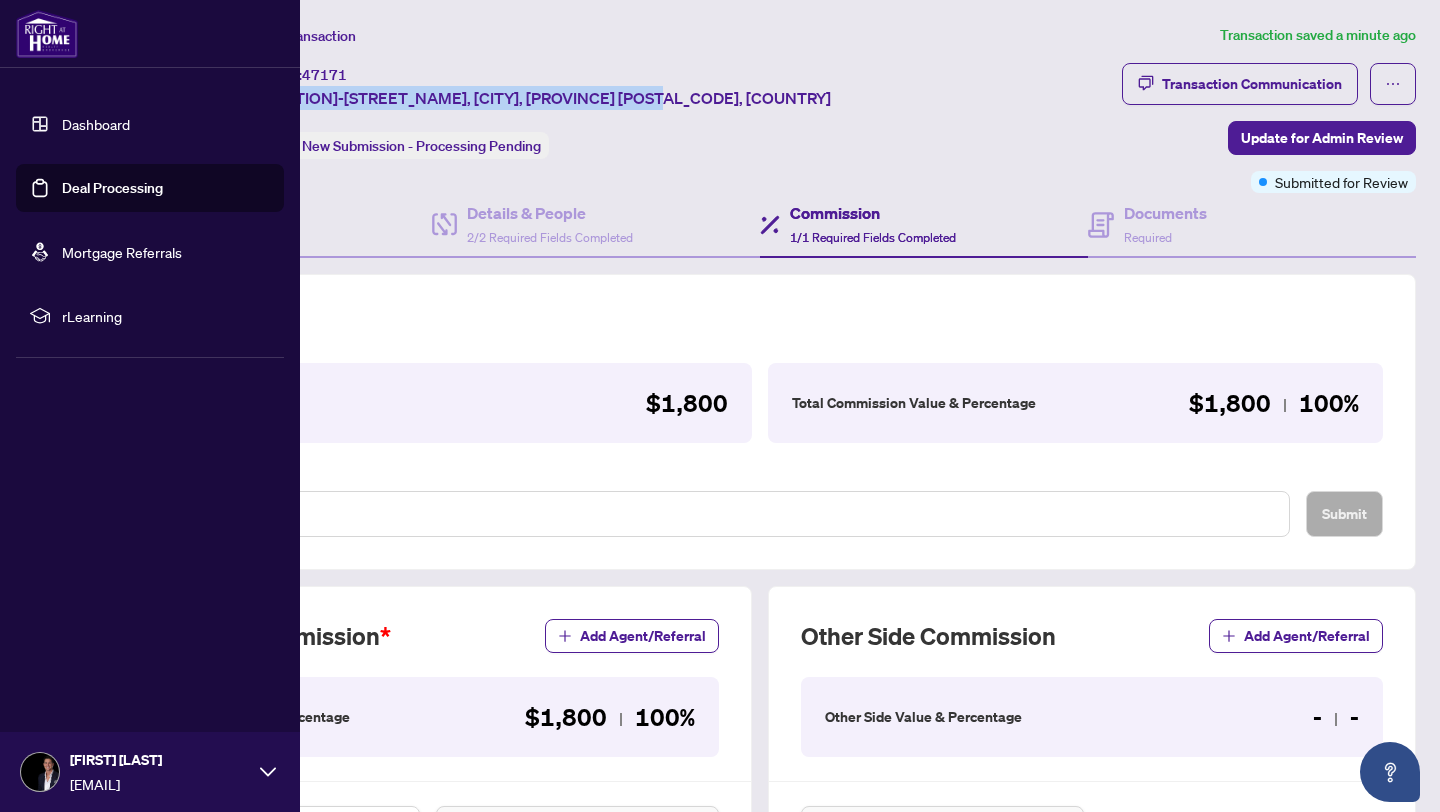 click on "Dashboard" at bounding box center [96, 124] 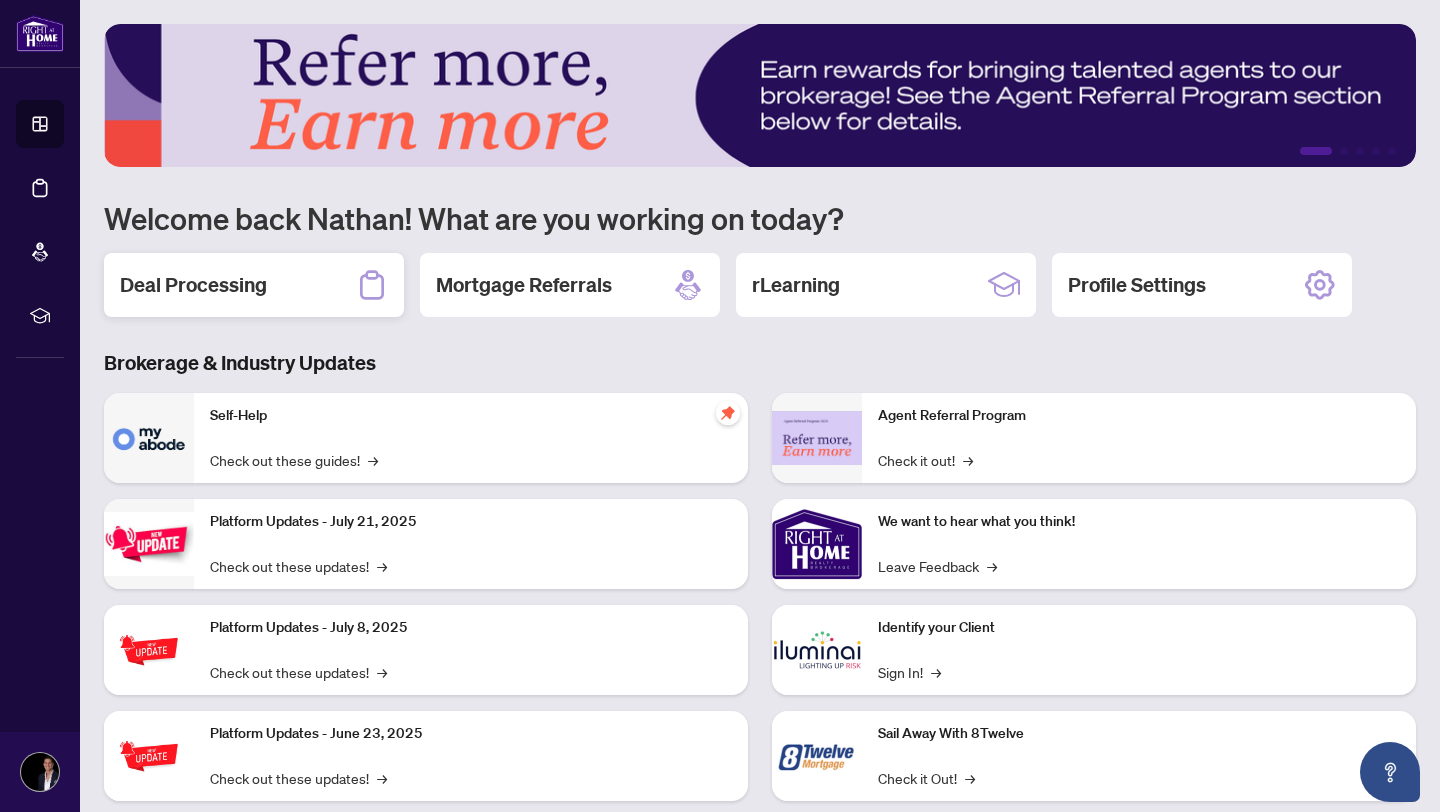 click on "Deal Processing" at bounding box center (254, 285) 